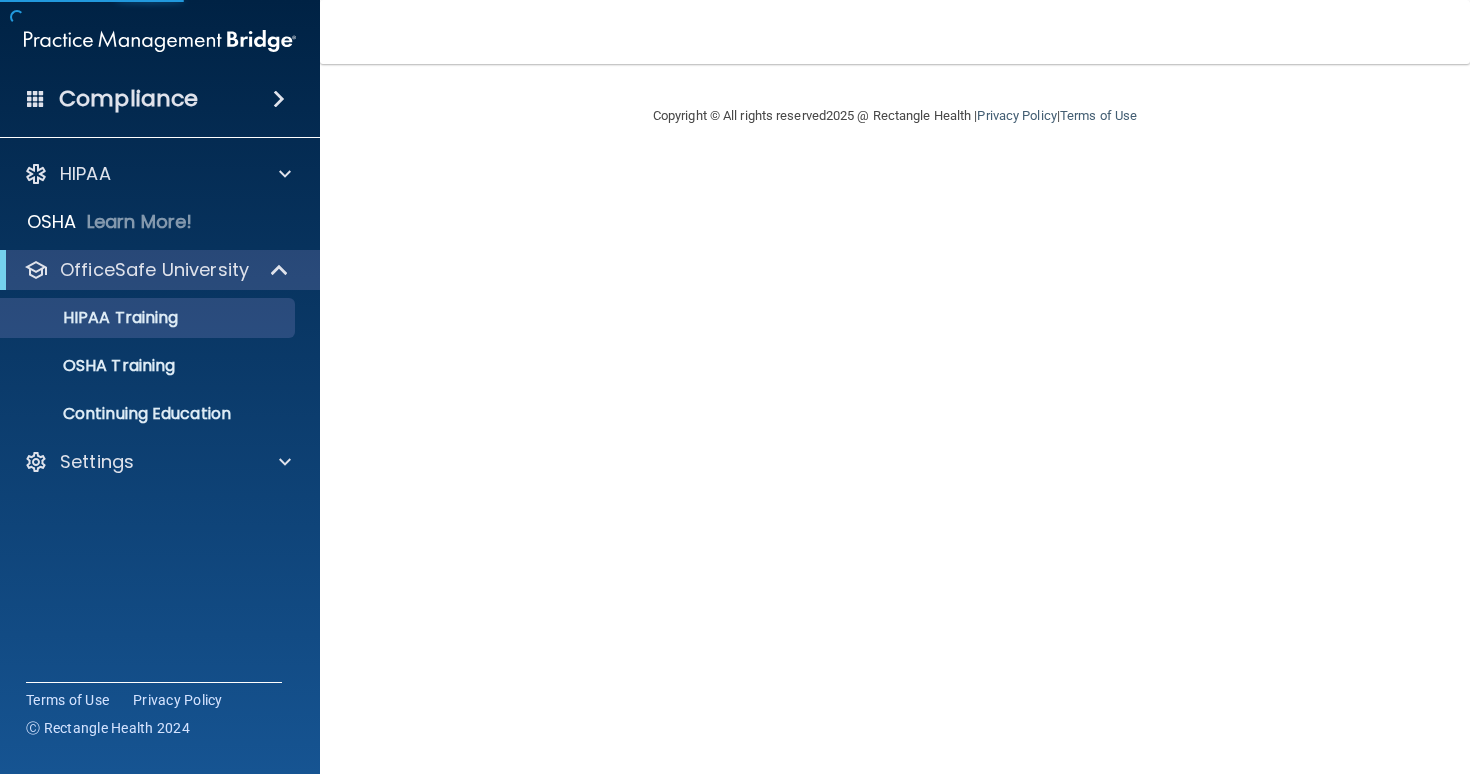 scroll, scrollTop: 0, scrollLeft: 0, axis: both 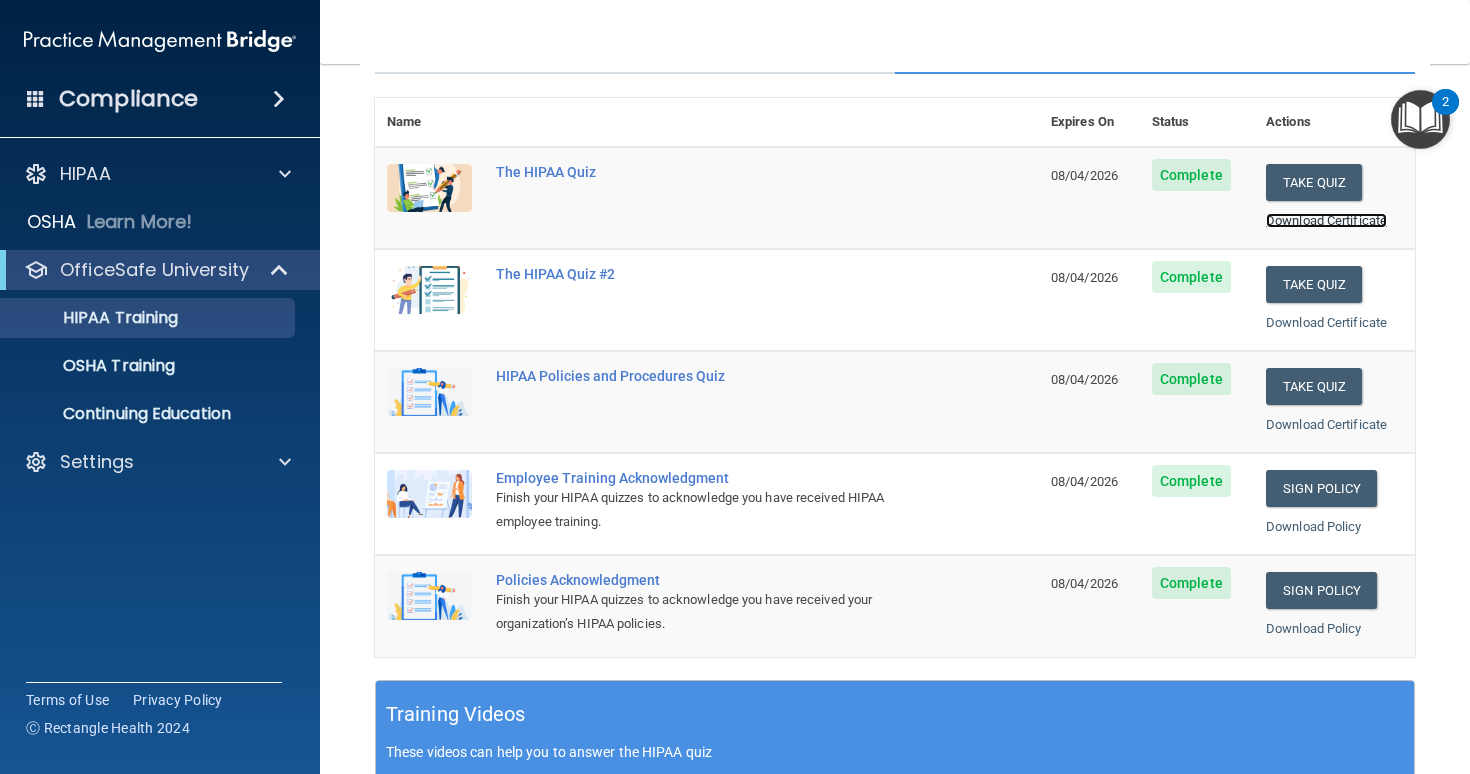 click on "Download Certificate" at bounding box center [1326, 220] 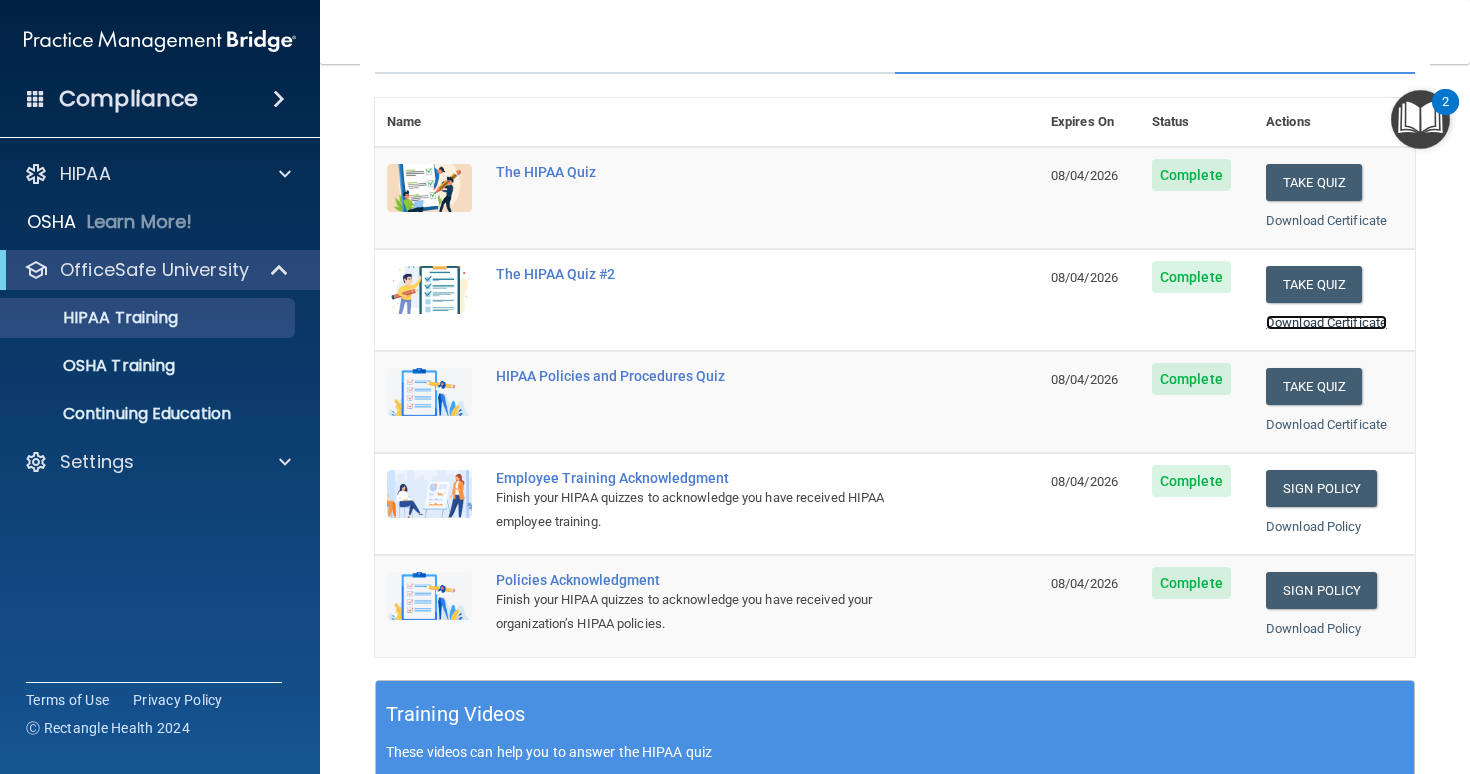 click on "Download Certificate" at bounding box center (1326, 322) 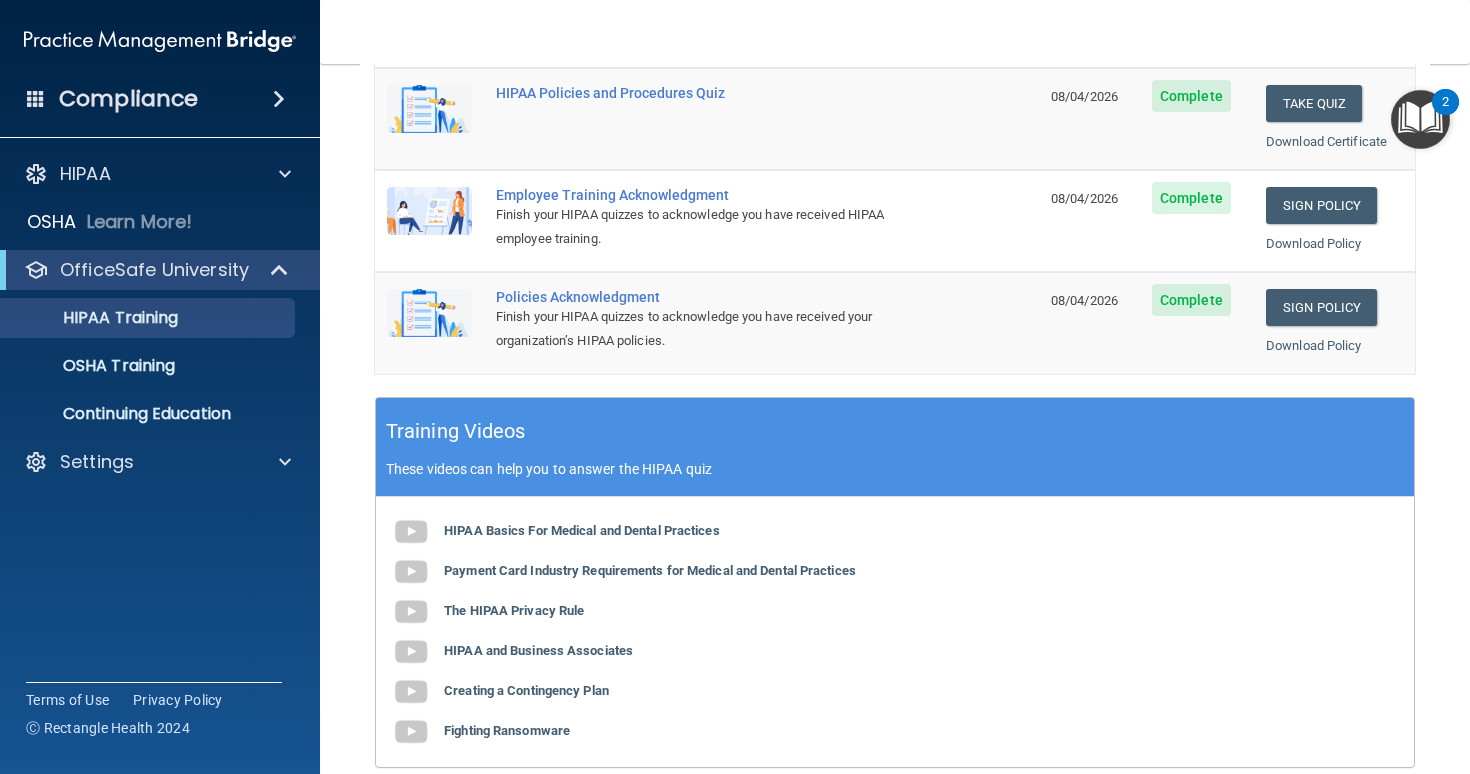 scroll, scrollTop: 423, scrollLeft: 0, axis: vertical 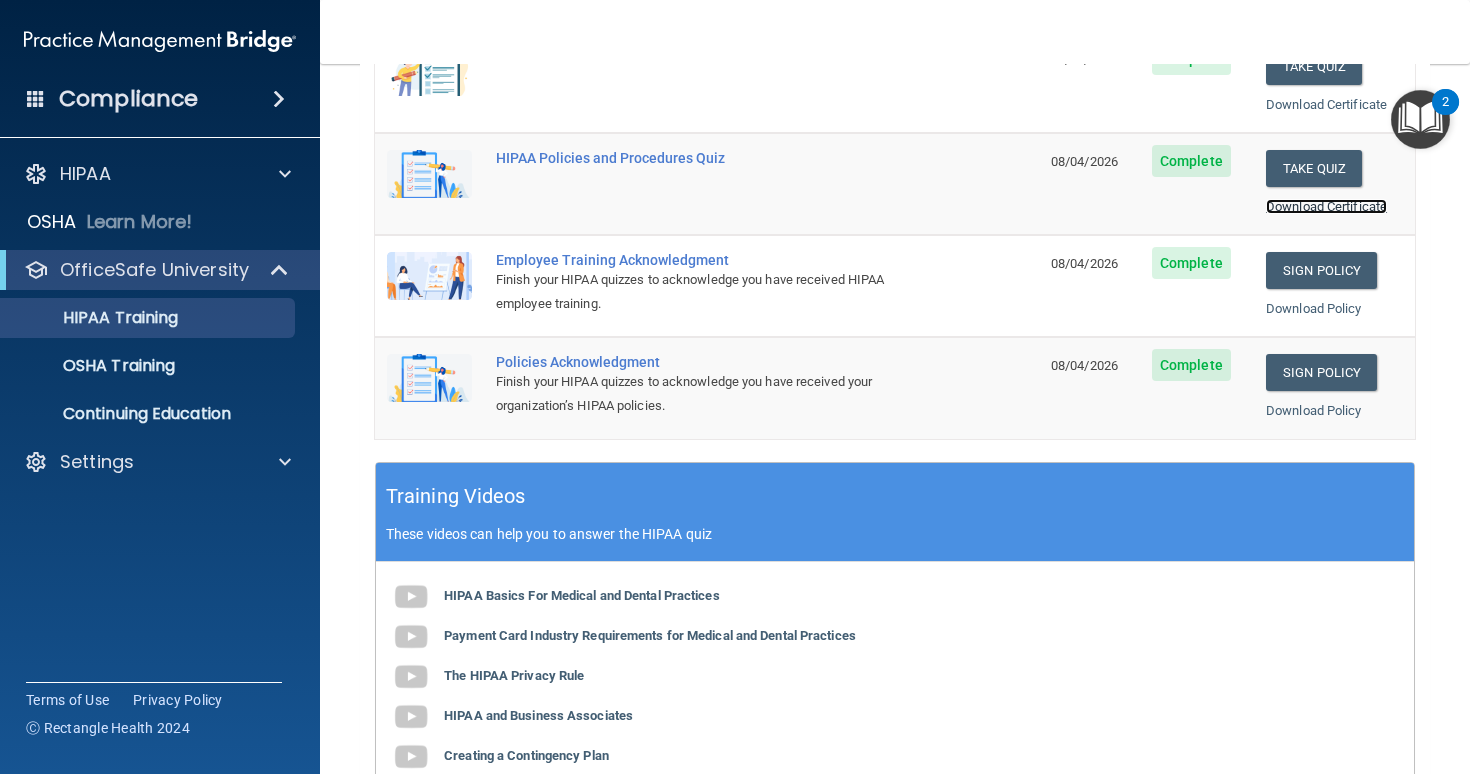 click on "Download Certificate" at bounding box center [1326, 206] 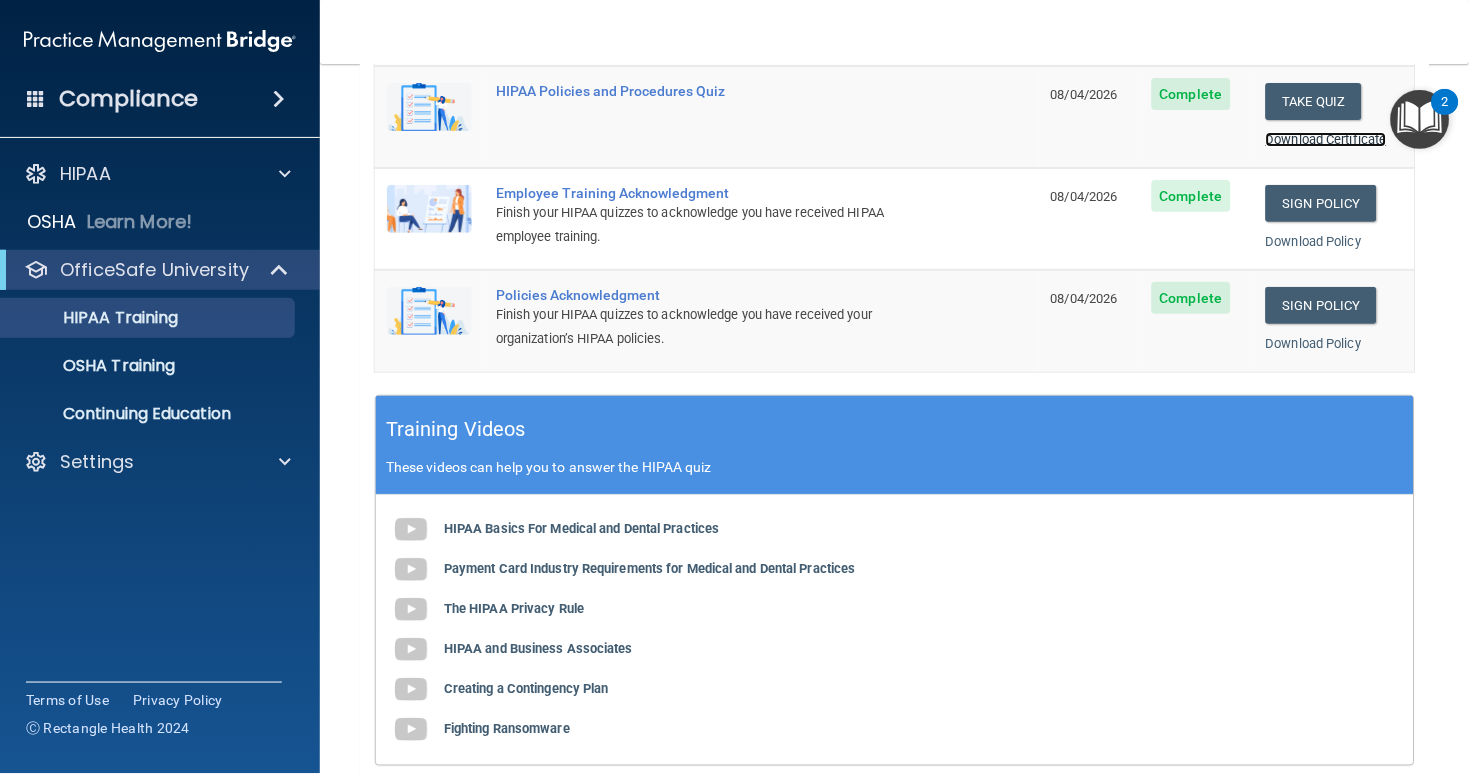 scroll, scrollTop: 536, scrollLeft: 0, axis: vertical 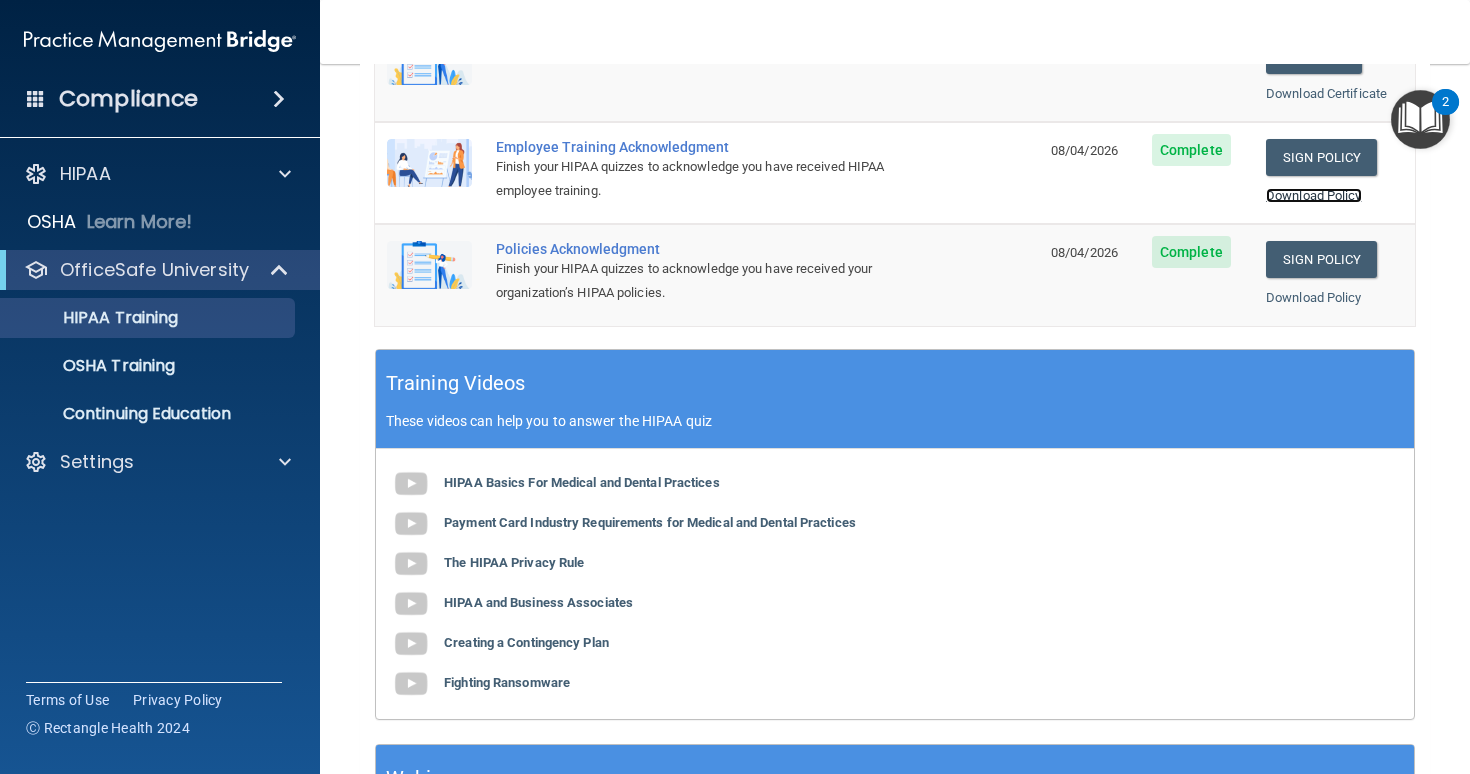click on "Download Policy" at bounding box center [1314, 195] 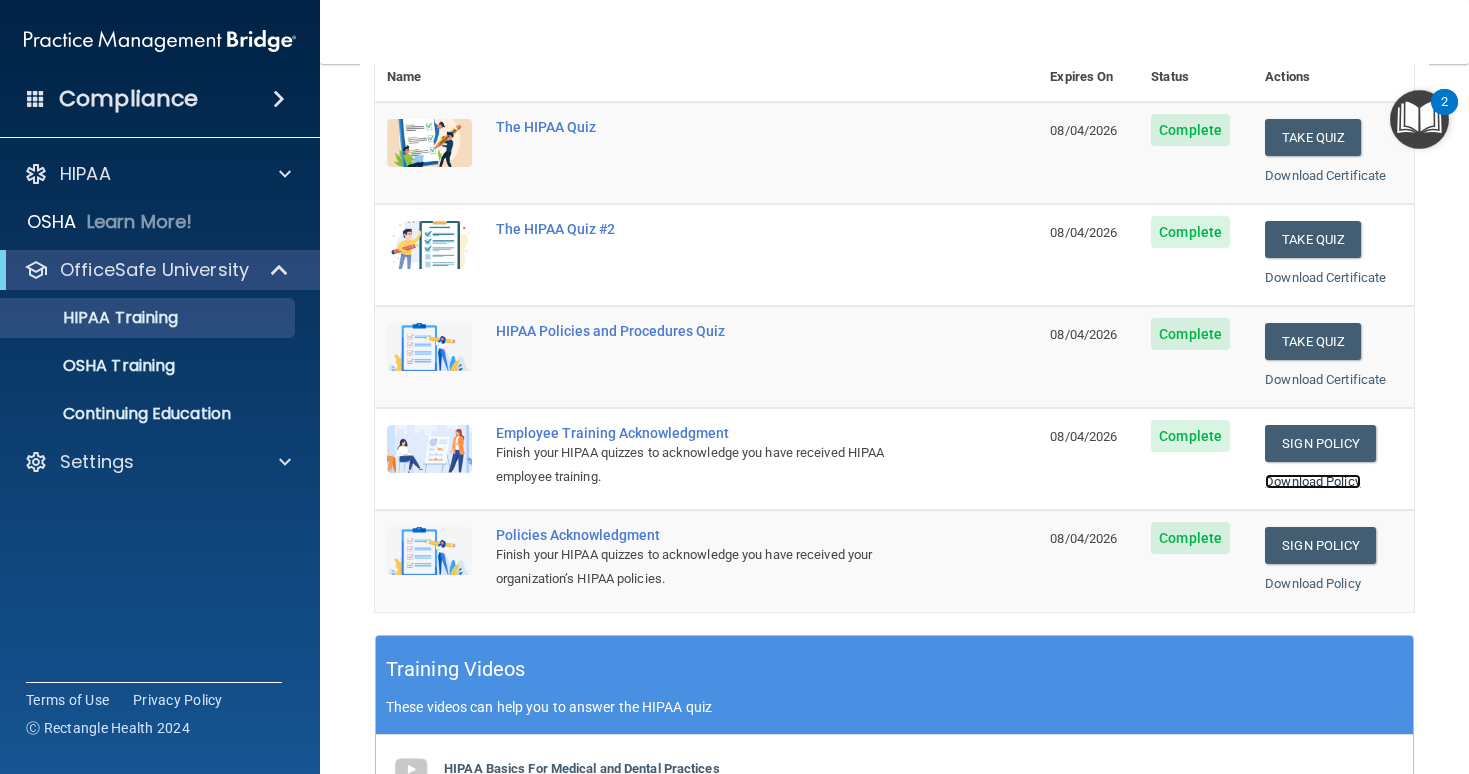 scroll, scrollTop: 249, scrollLeft: 0, axis: vertical 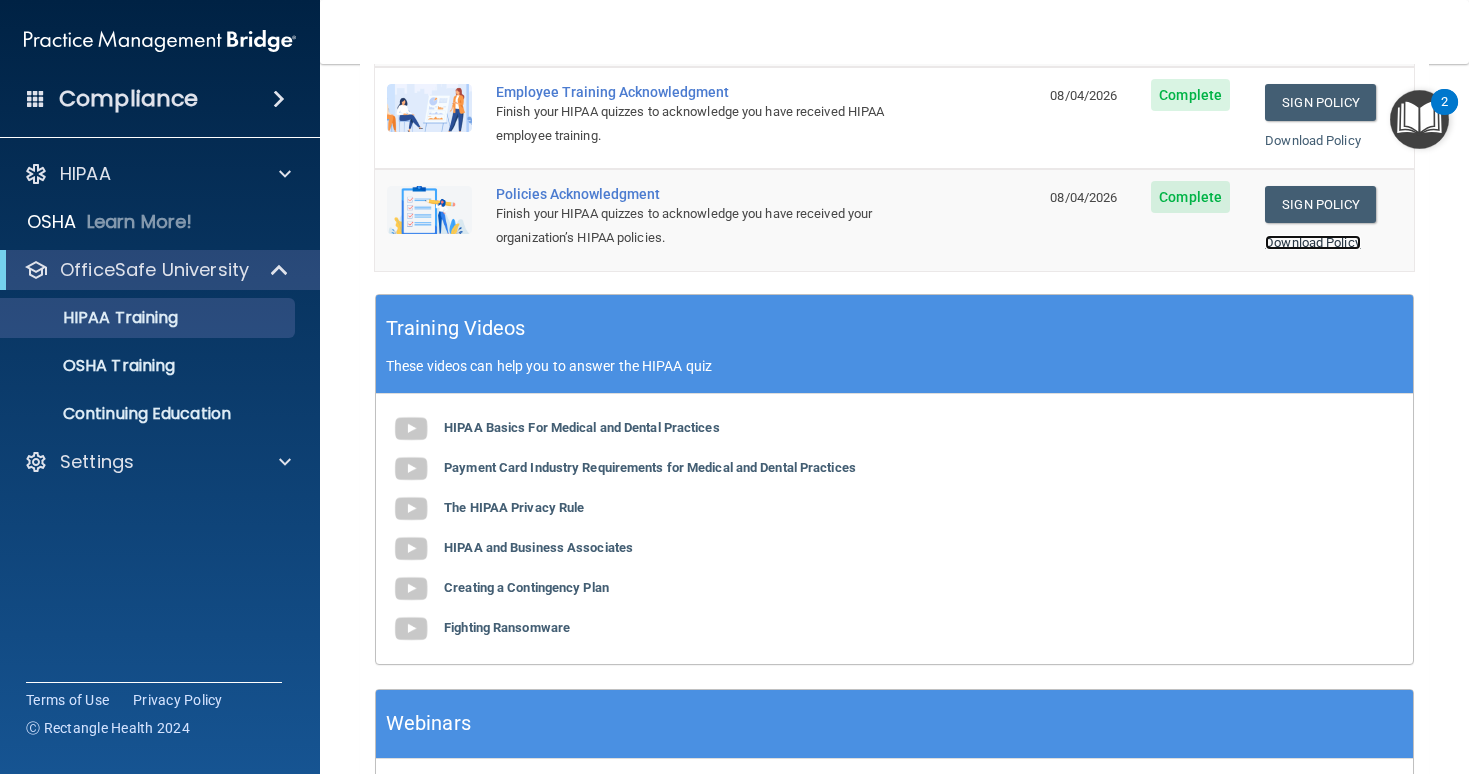 click on "Download Policy" at bounding box center (1313, 242) 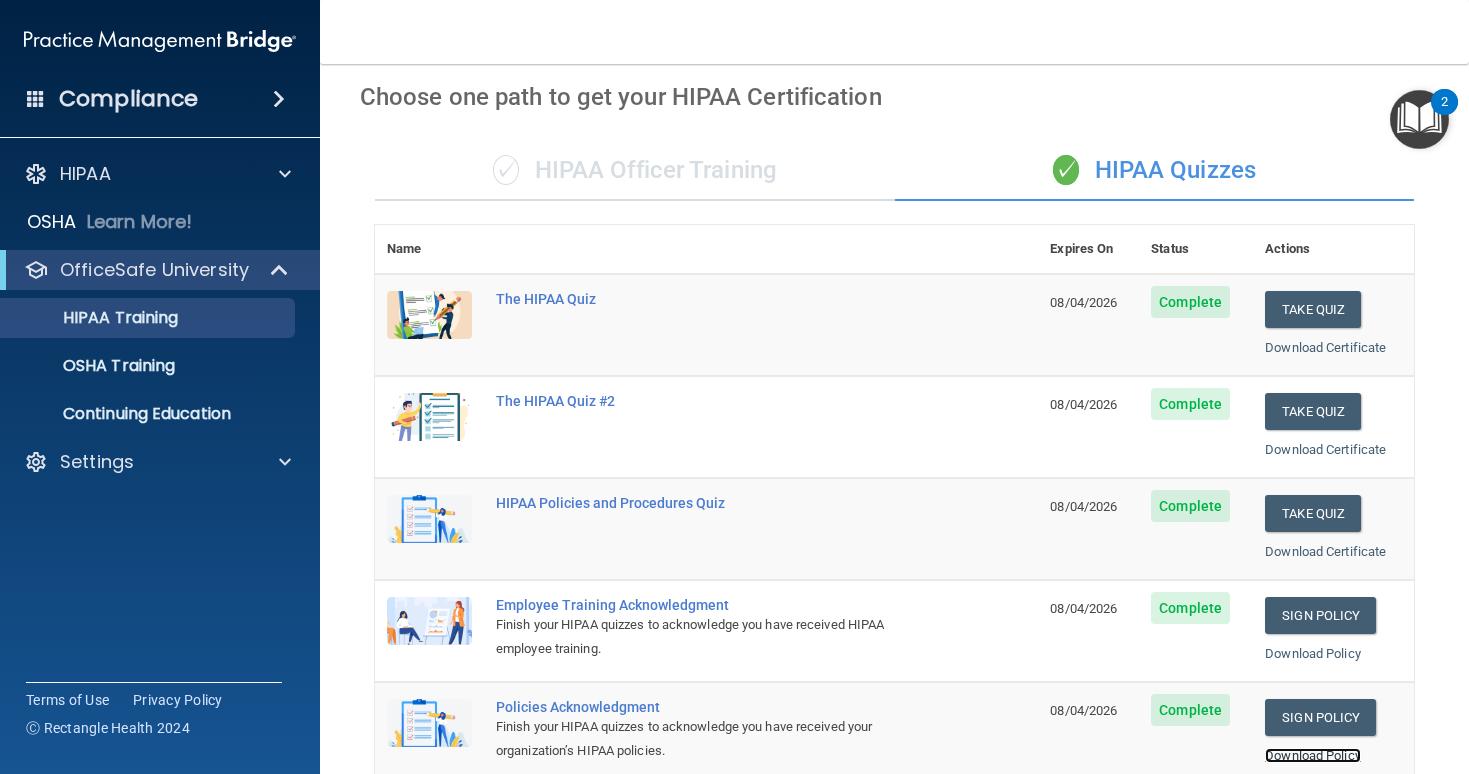 scroll, scrollTop: 0, scrollLeft: 0, axis: both 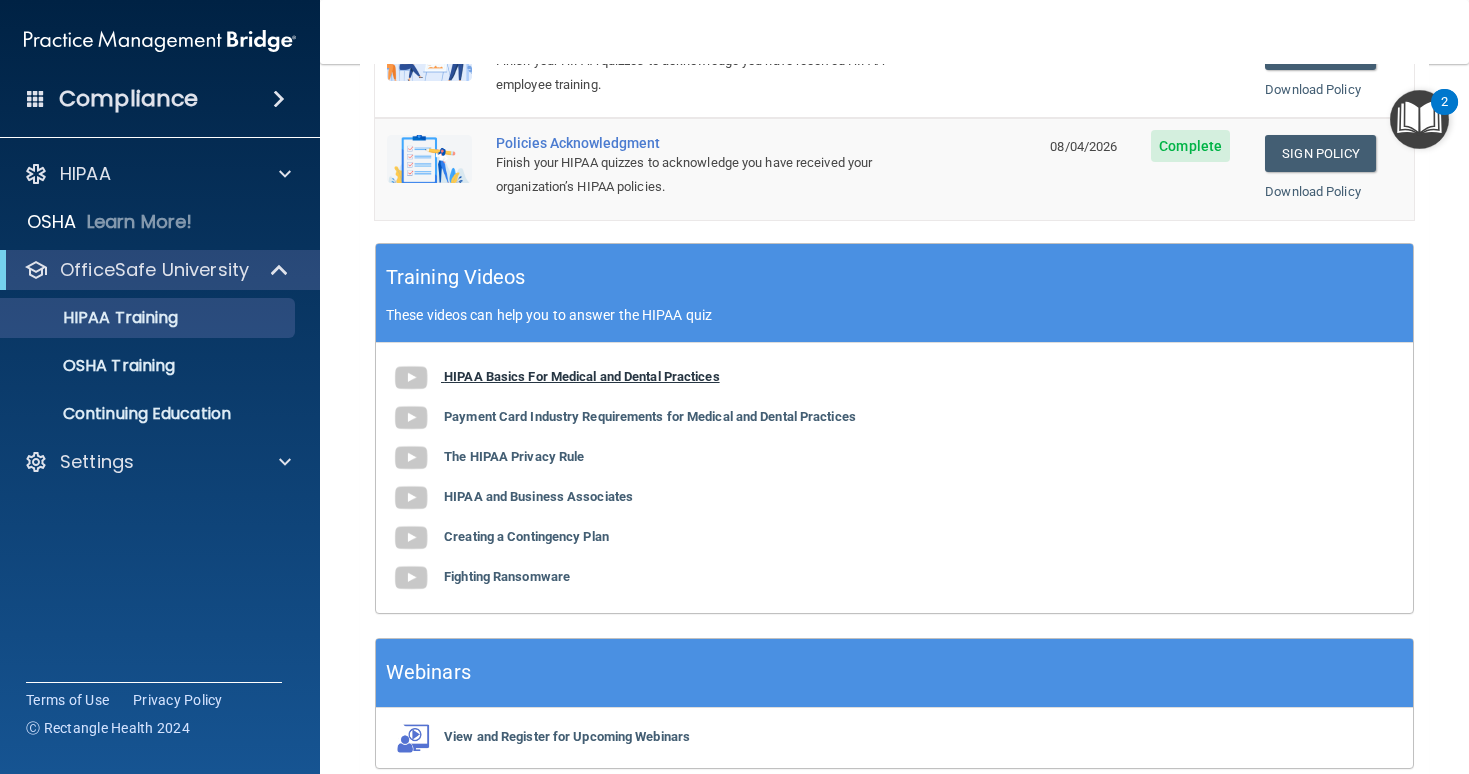 click on "HIPAA Basics For Medical and Dental Practices" at bounding box center (582, 376) 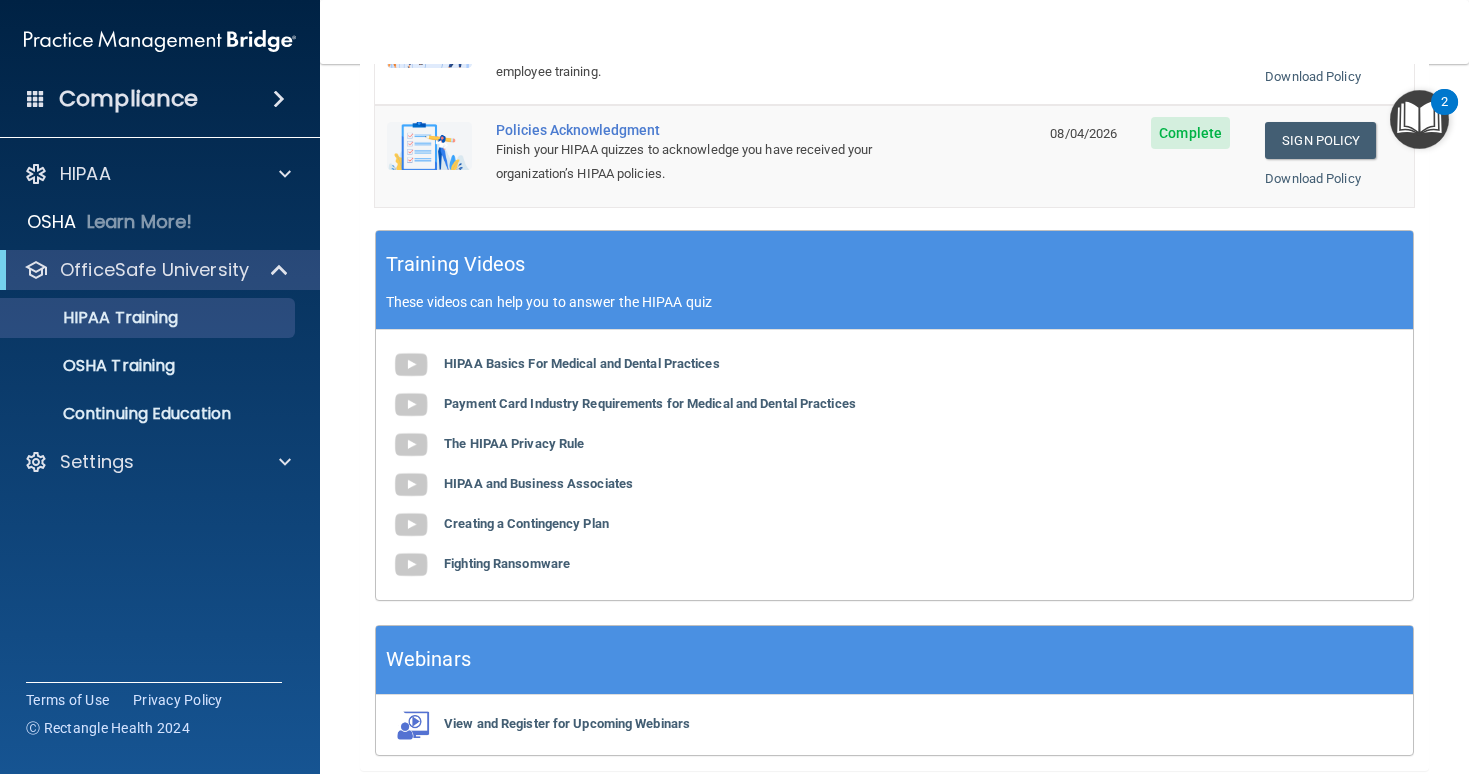 scroll, scrollTop: 656, scrollLeft: 0, axis: vertical 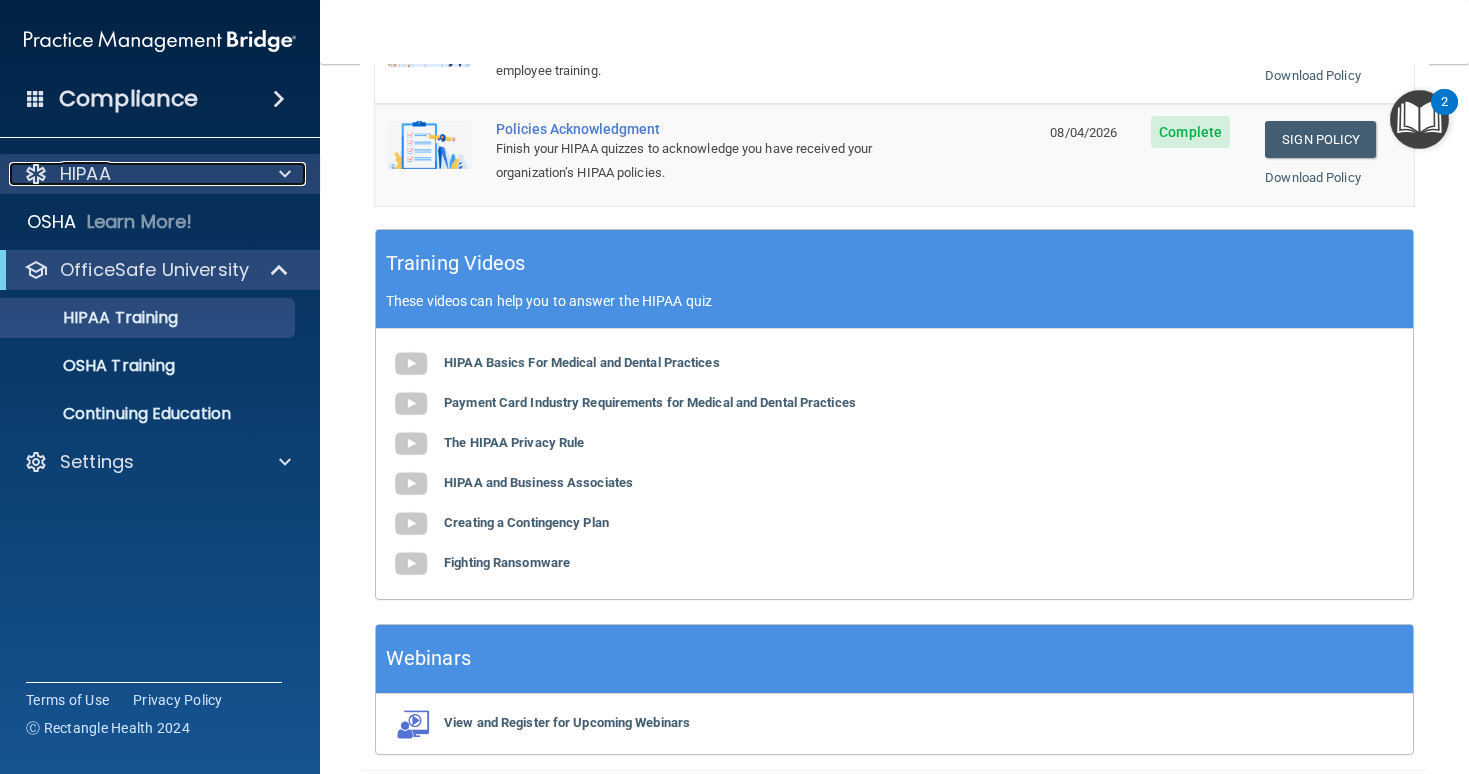 click at bounding box center [285, 174] 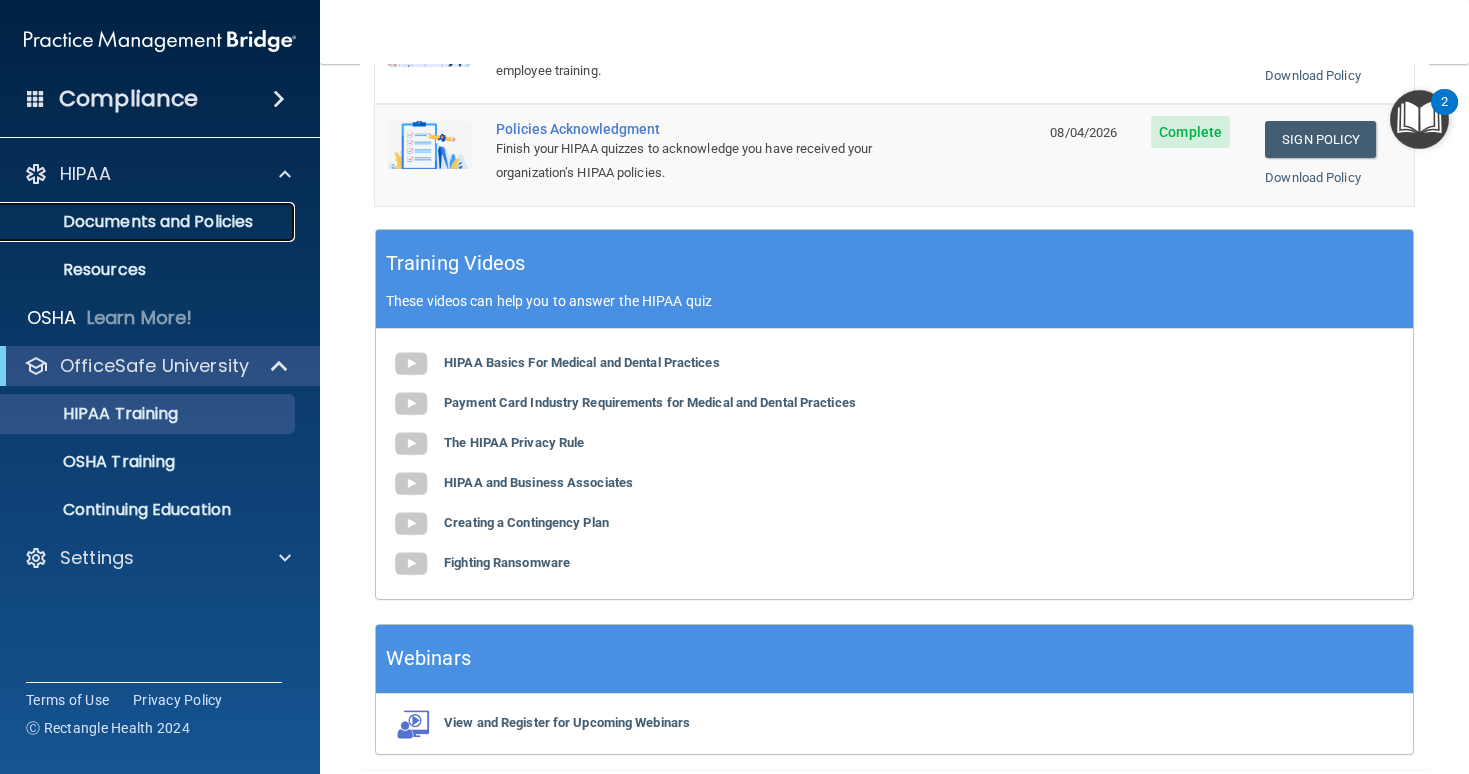 click on "Documents and Policies" at bounding box center (137, 222) 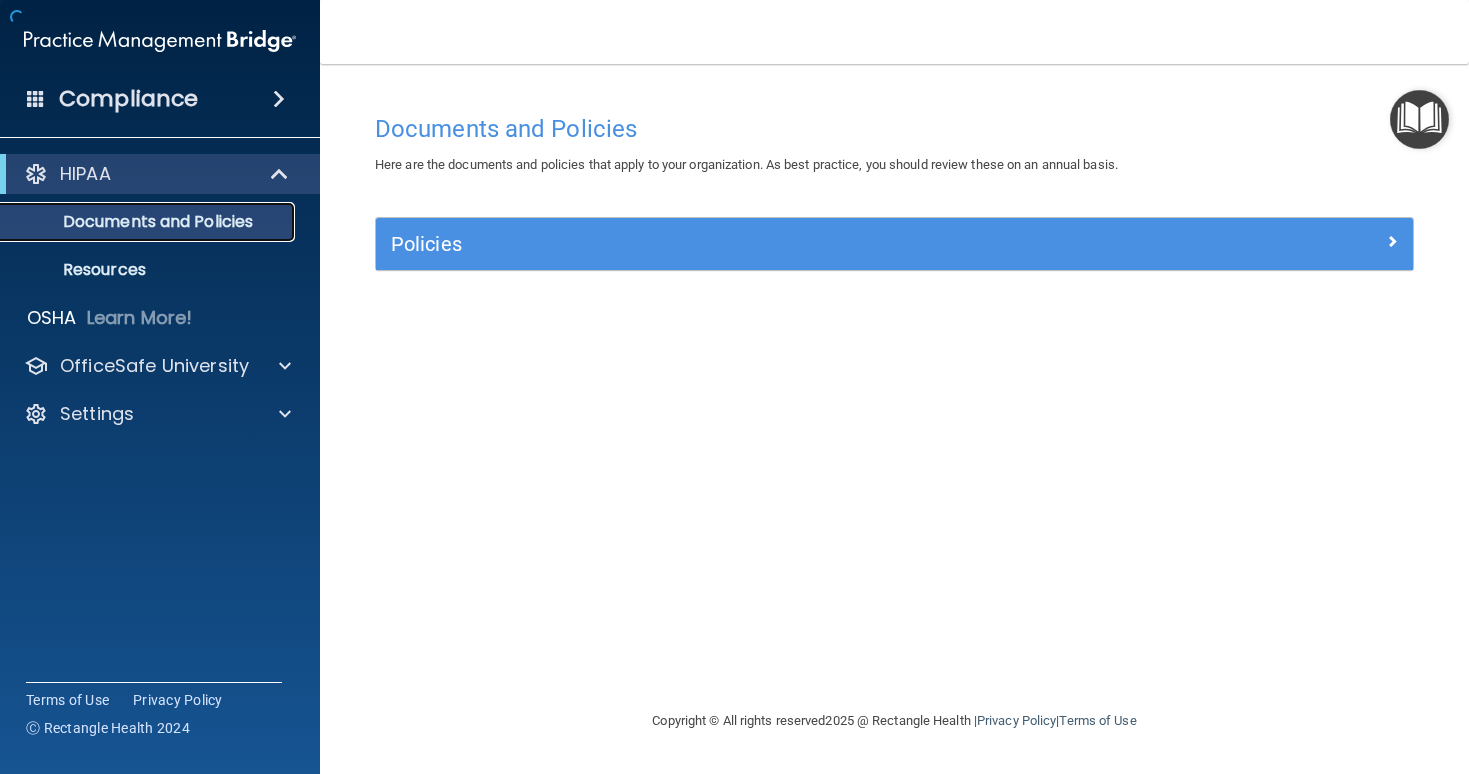 scroll, scrollTop: 0, scrollLeft: 0, axis: both 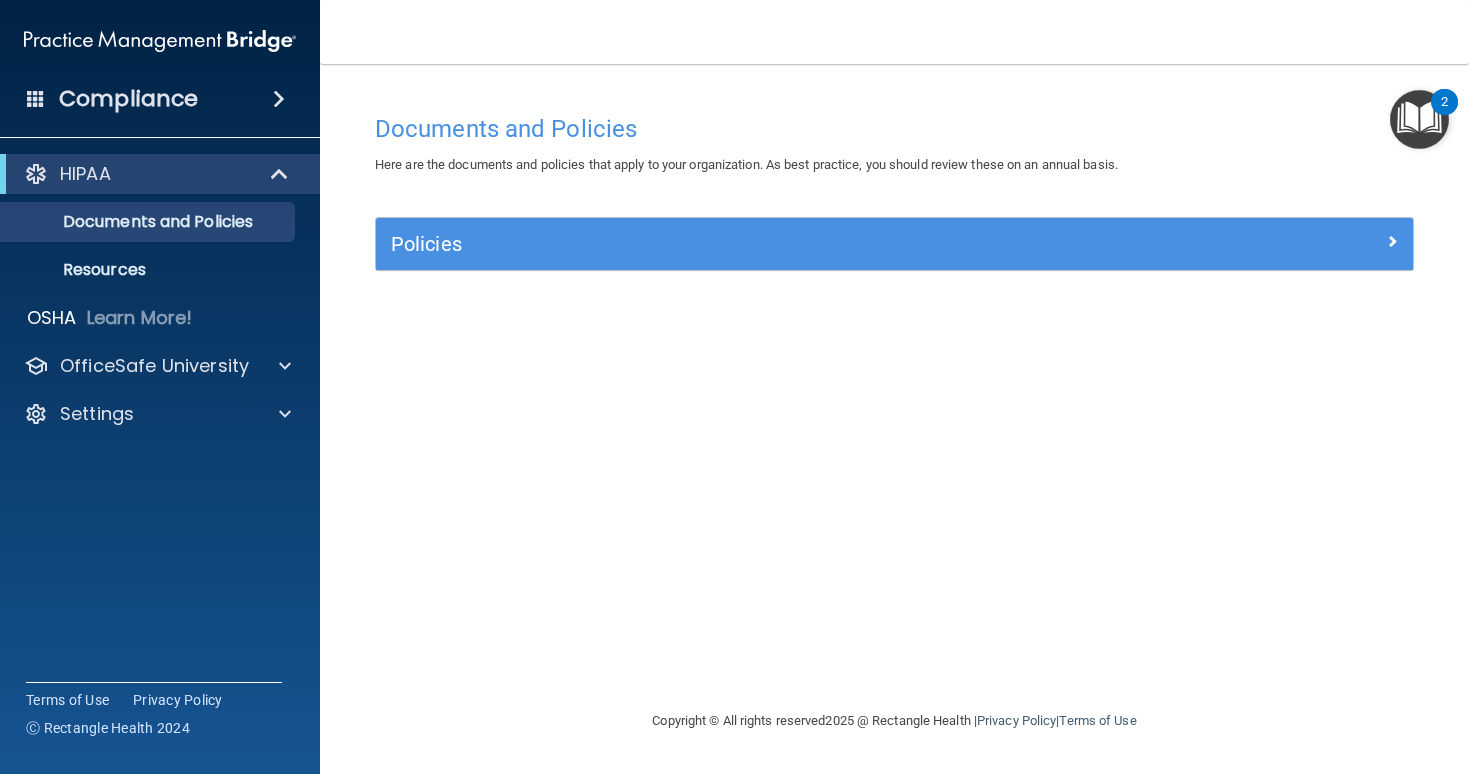 click on "2" at bounding box center (1444, 102) 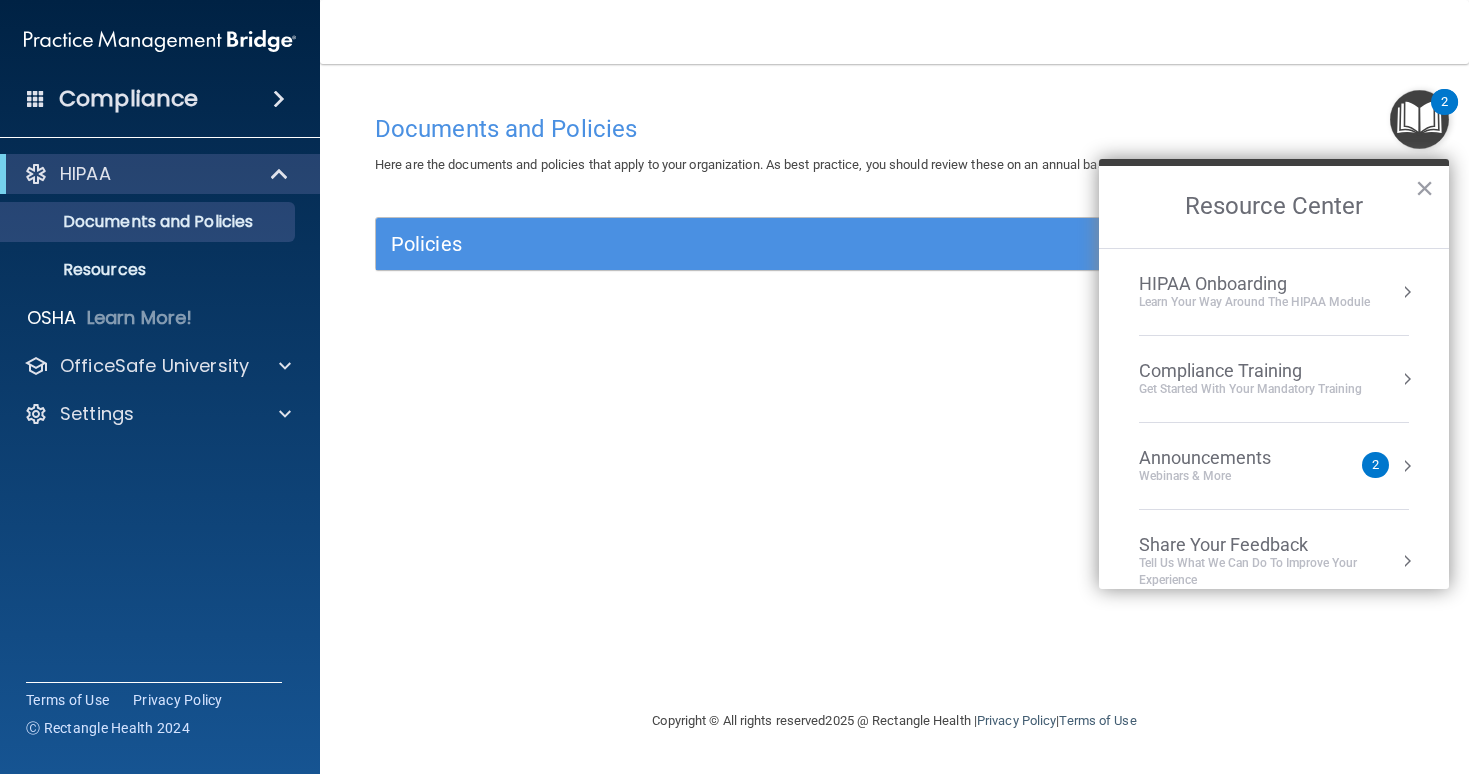 scroll, scrollTop: 14, scrollLeft: 0, axis: vertical 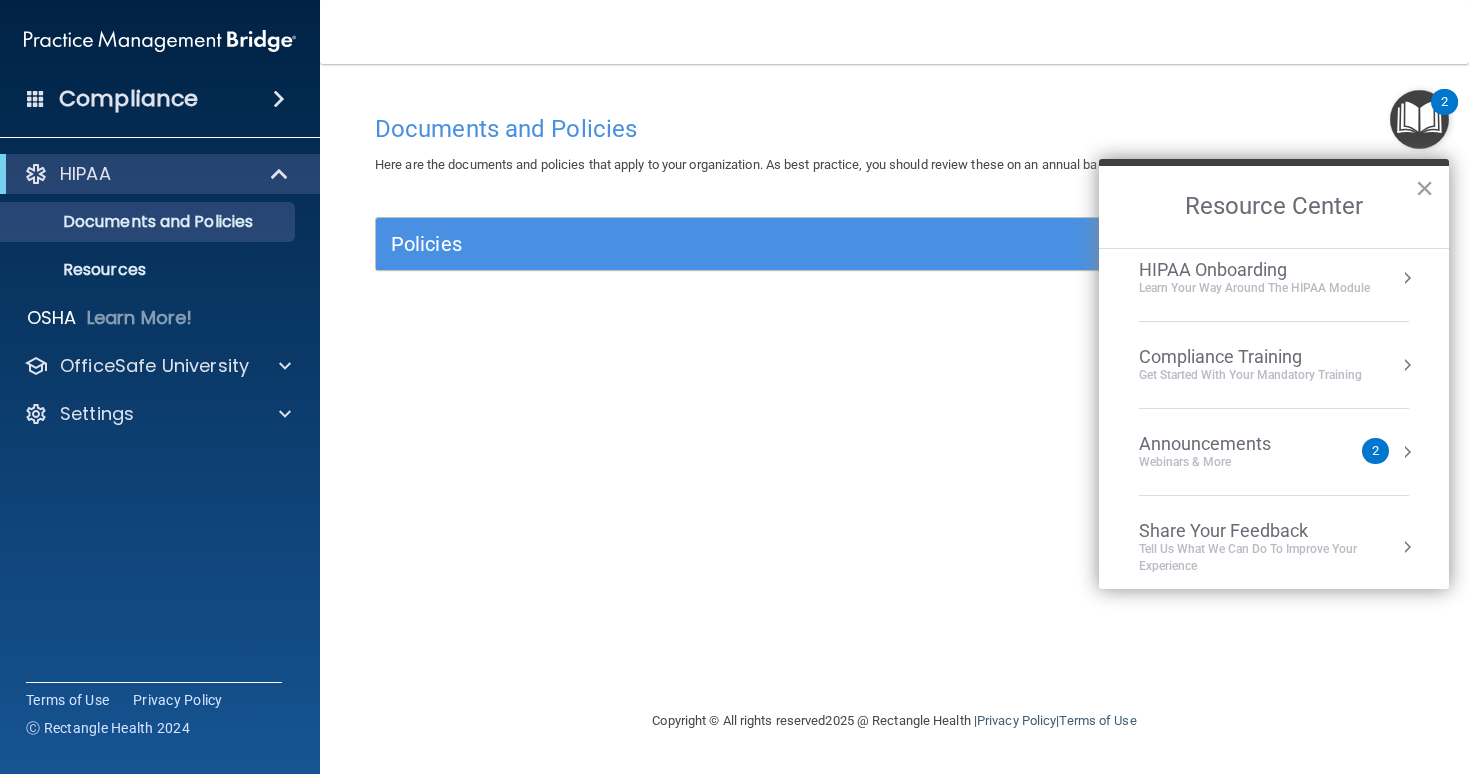 click at bounding box center (1407, 278) 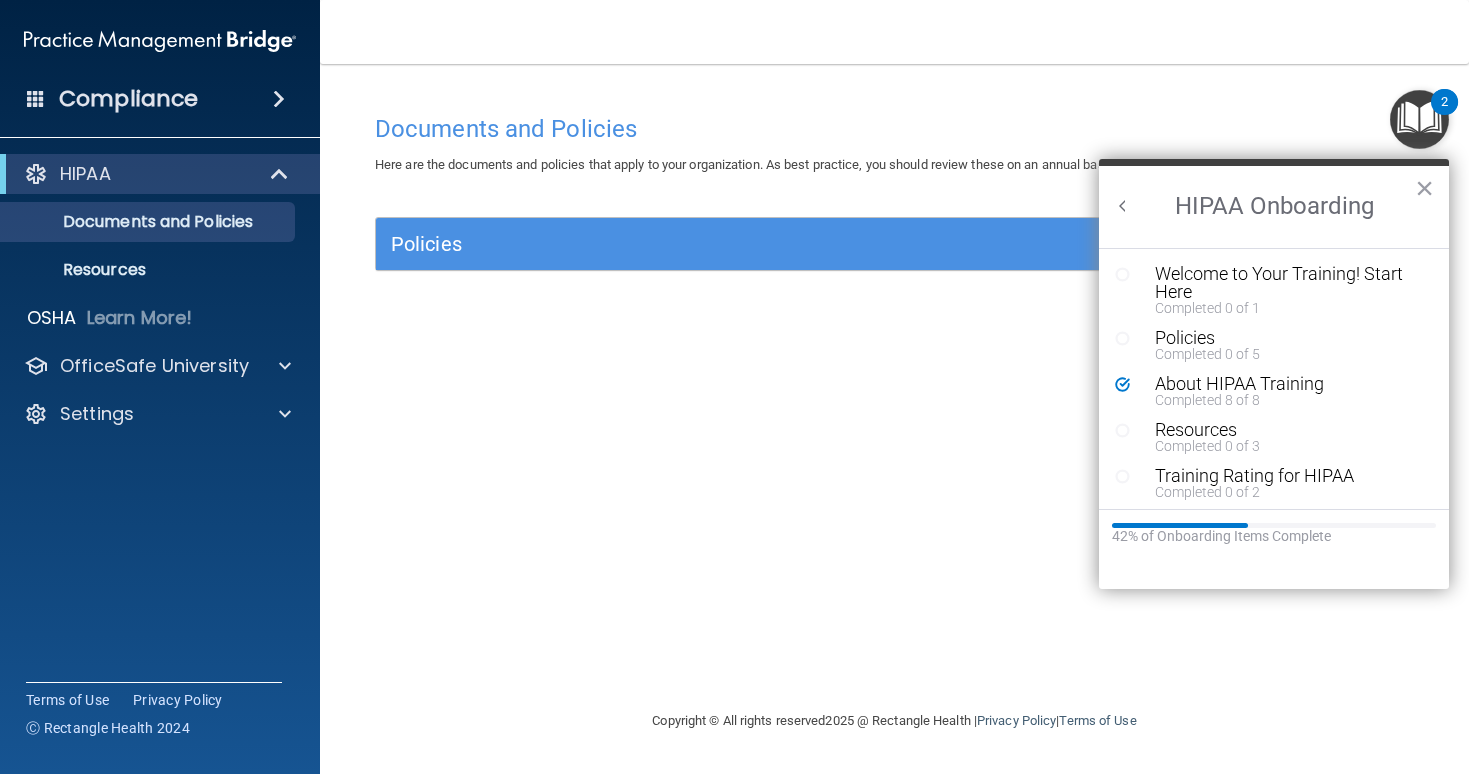 scroll, scrollTop: 0, scrollLeft: 0, axis: both 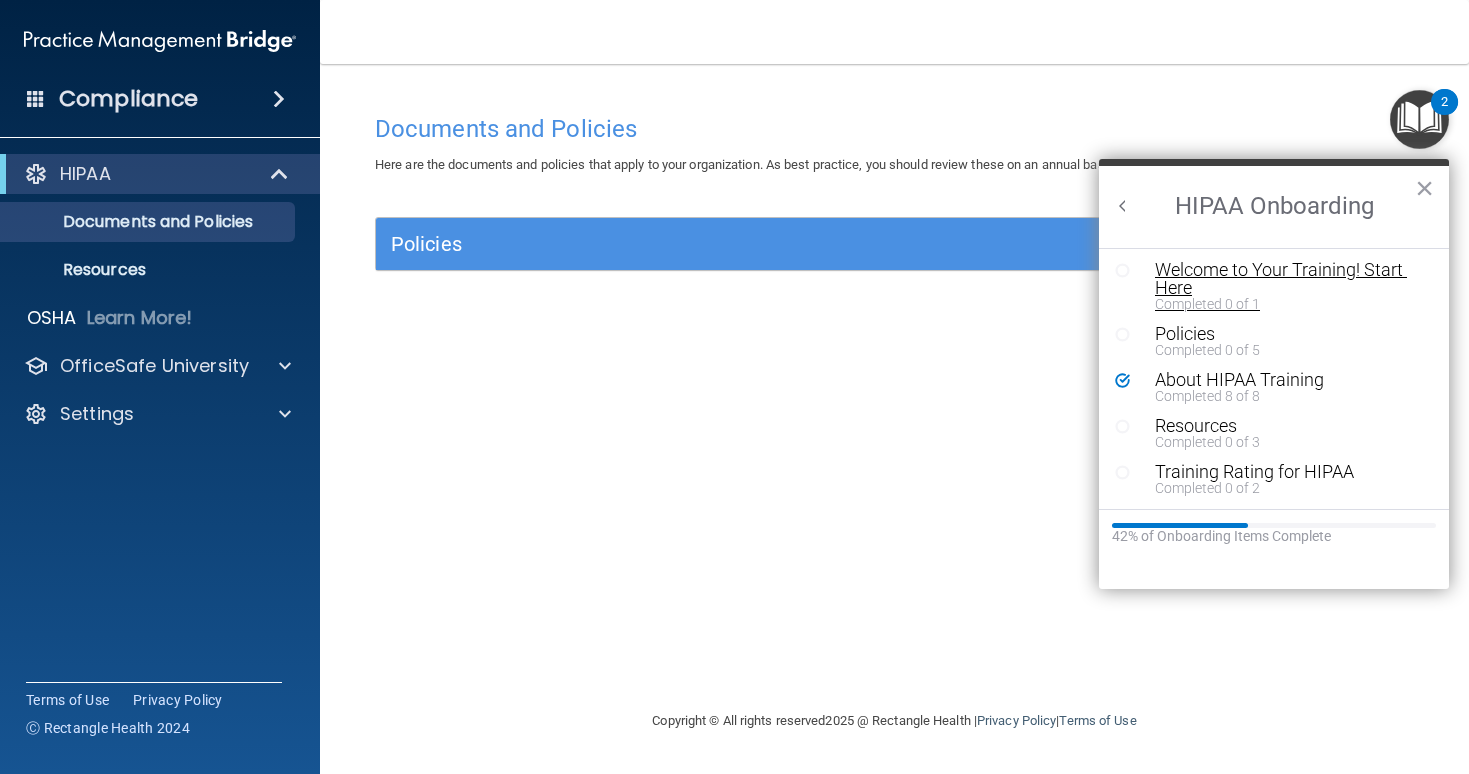 click on "Welcome to Your Training! Start Here" at bounding box center (1289, 279) 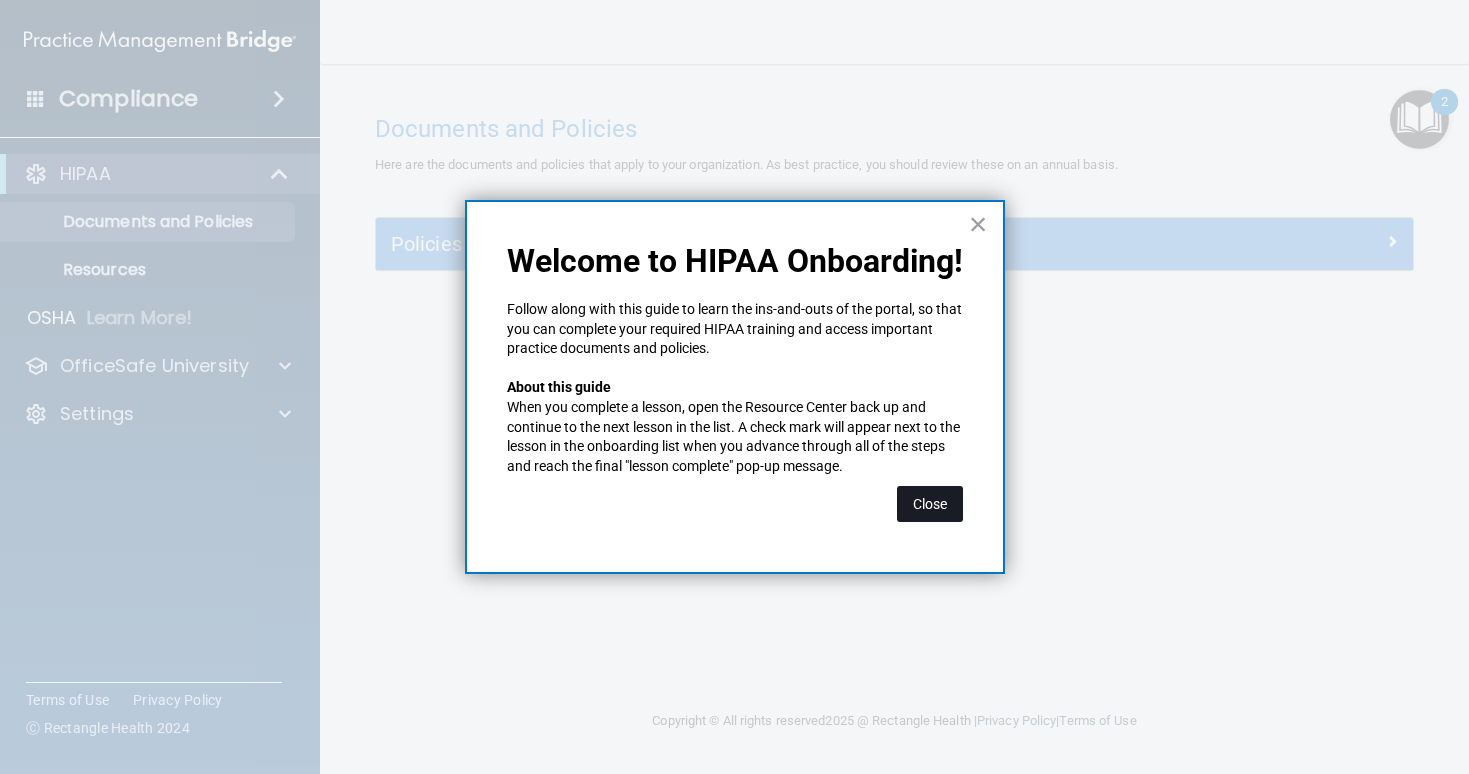 click on "Close" at bounding box center [930, 504] 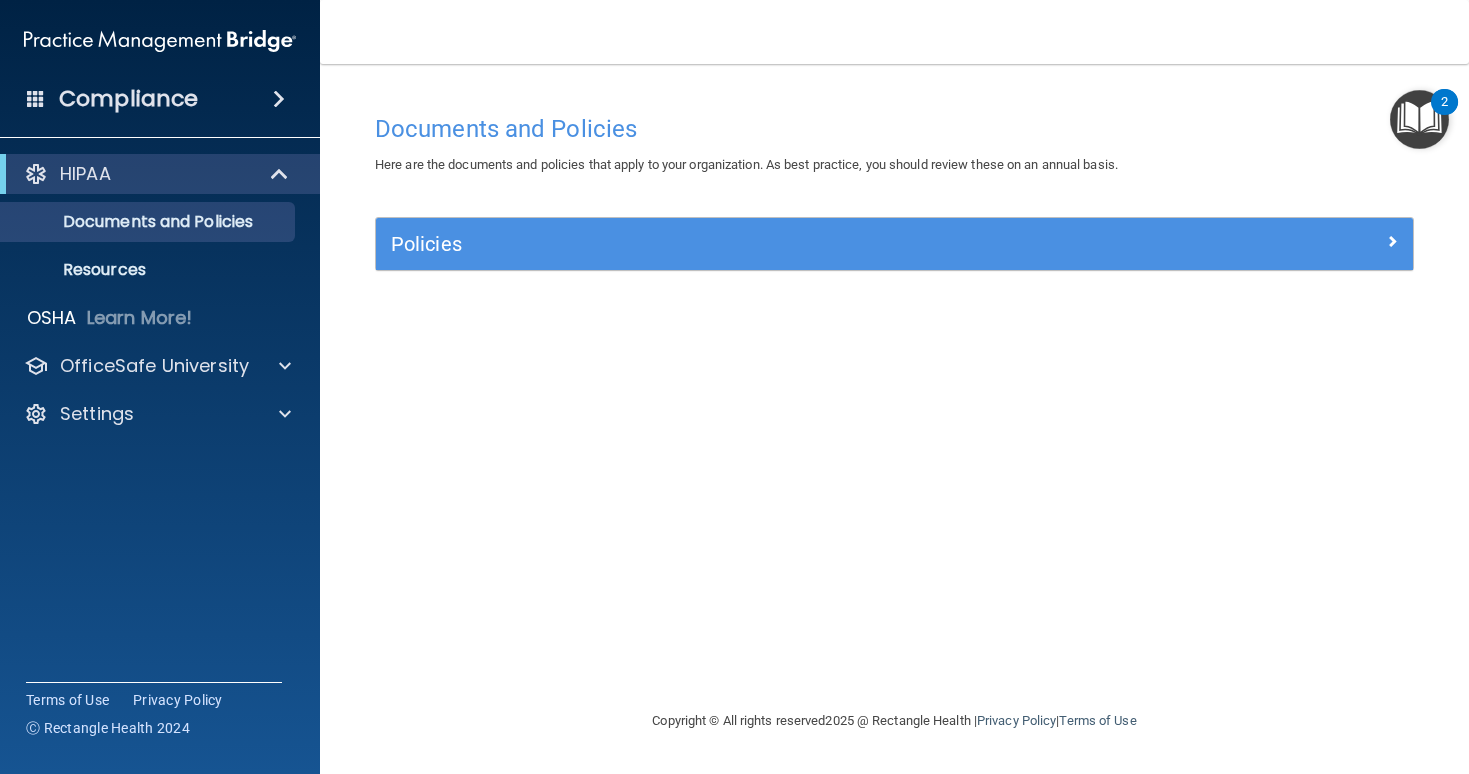 click at bounding box center (1419, 119) 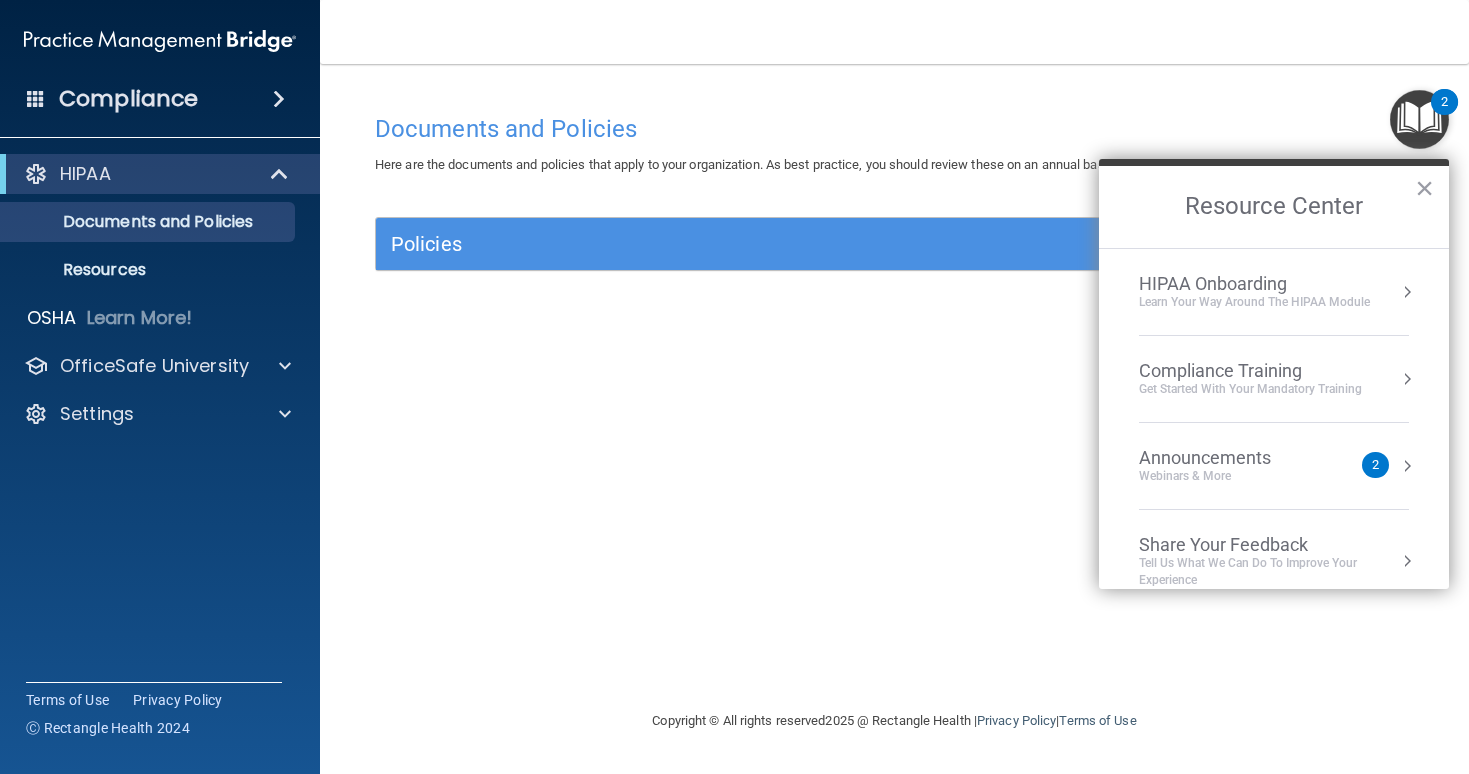 click on "HIPAA Onboarding Learn Your Way around the HIPAA module" at bounding box center [1274, 292] 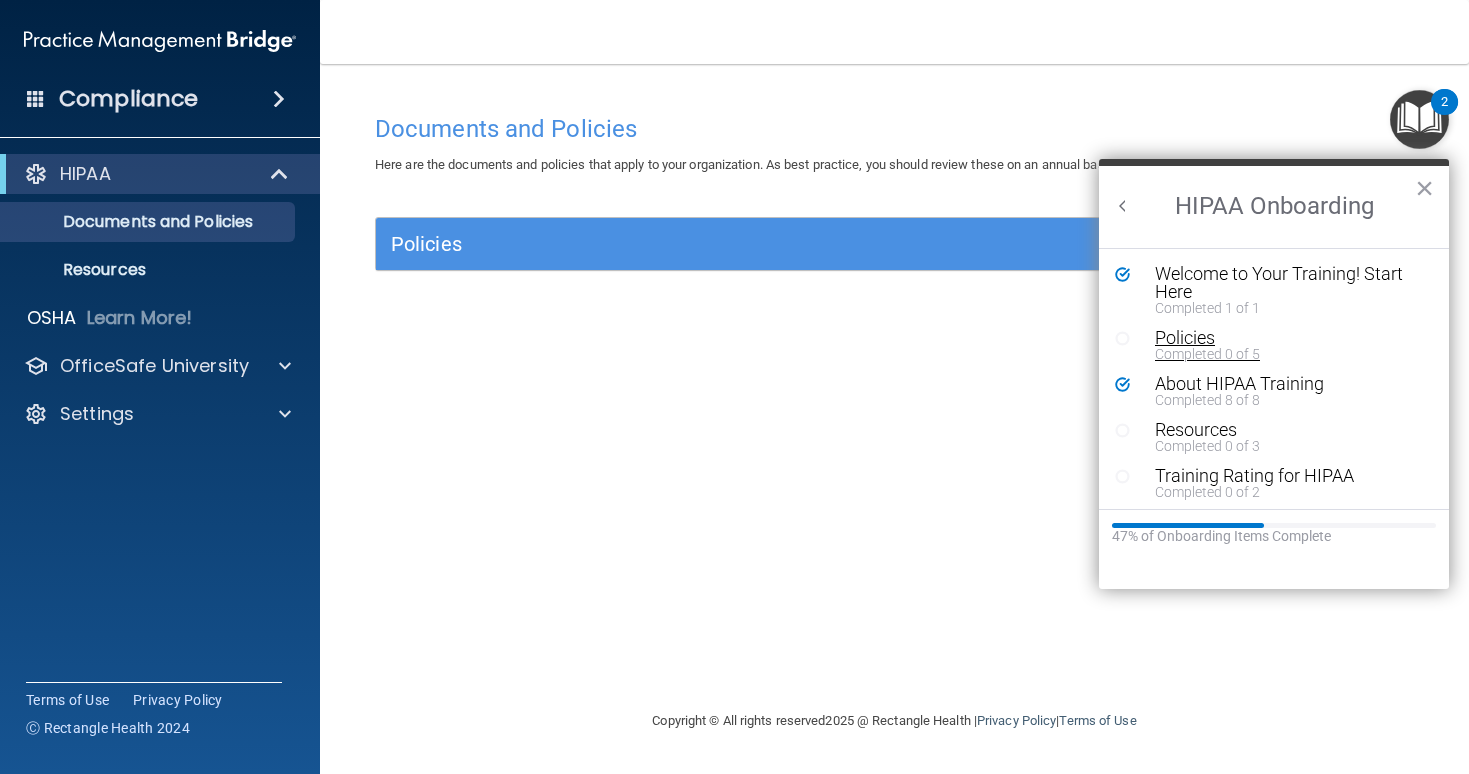 scroll, scrollTop: 0, scrollLeft: 0, axis: both 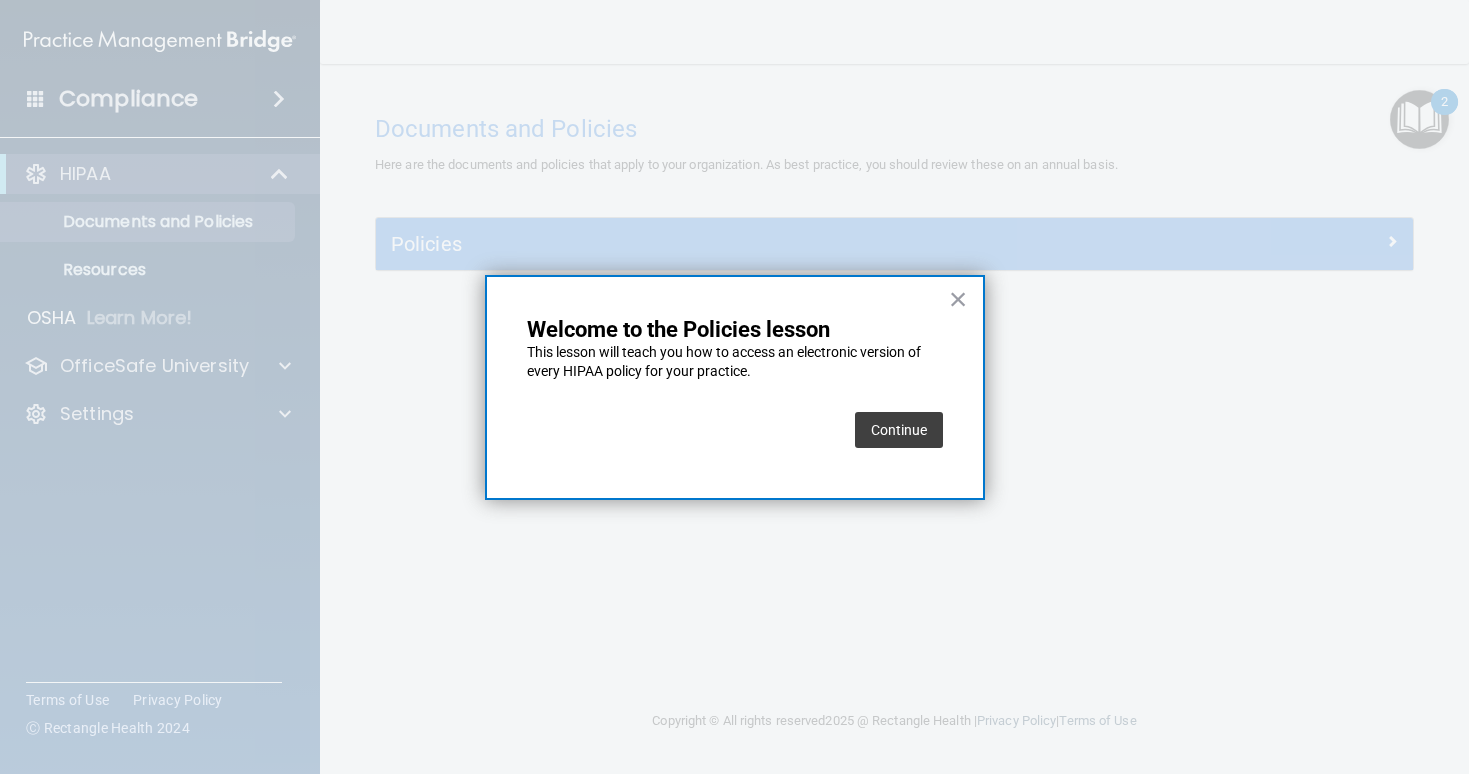 click on "Continue" at bounding box center [899, 430] 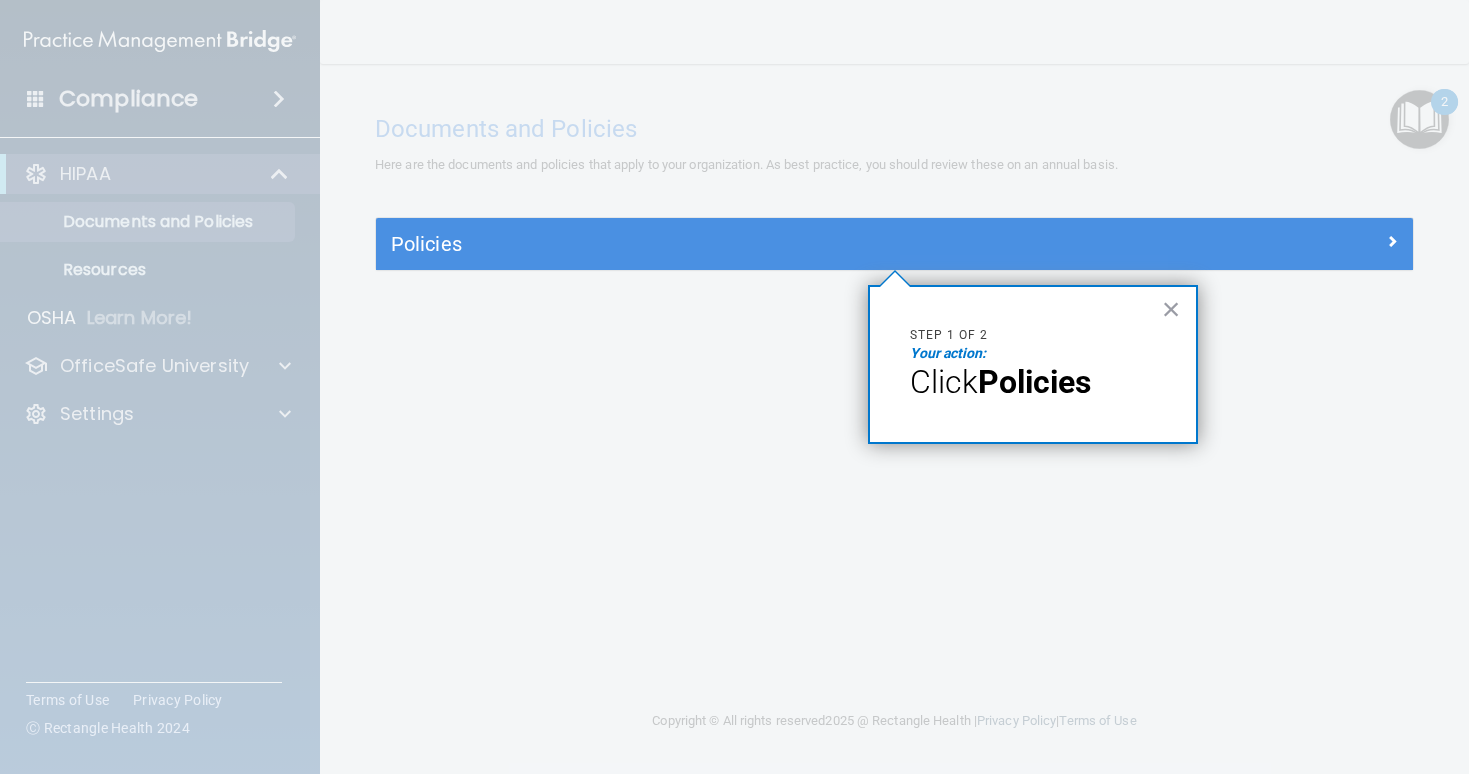 click at bounding box center [894, 522] 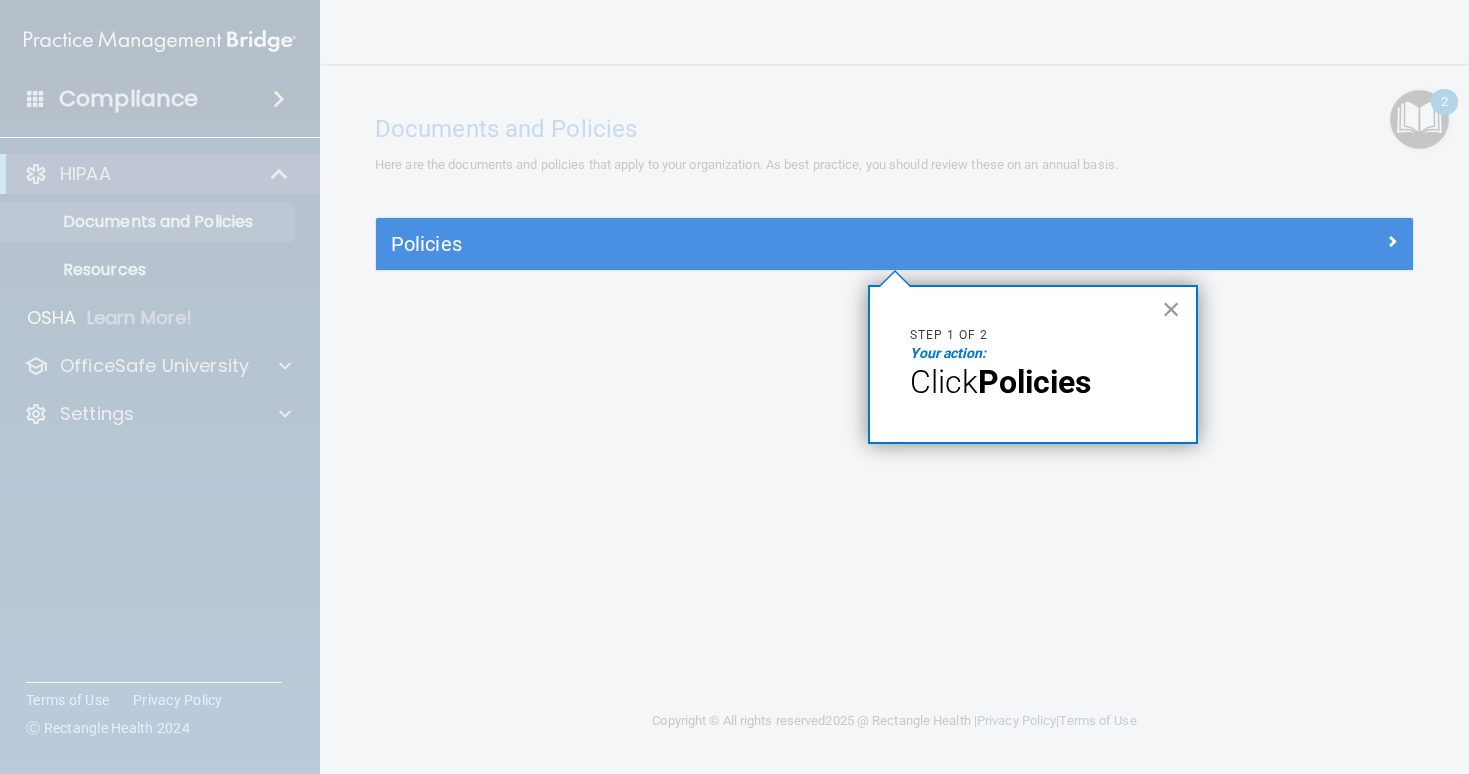 click on "×" at bounding box center (1171, 309) 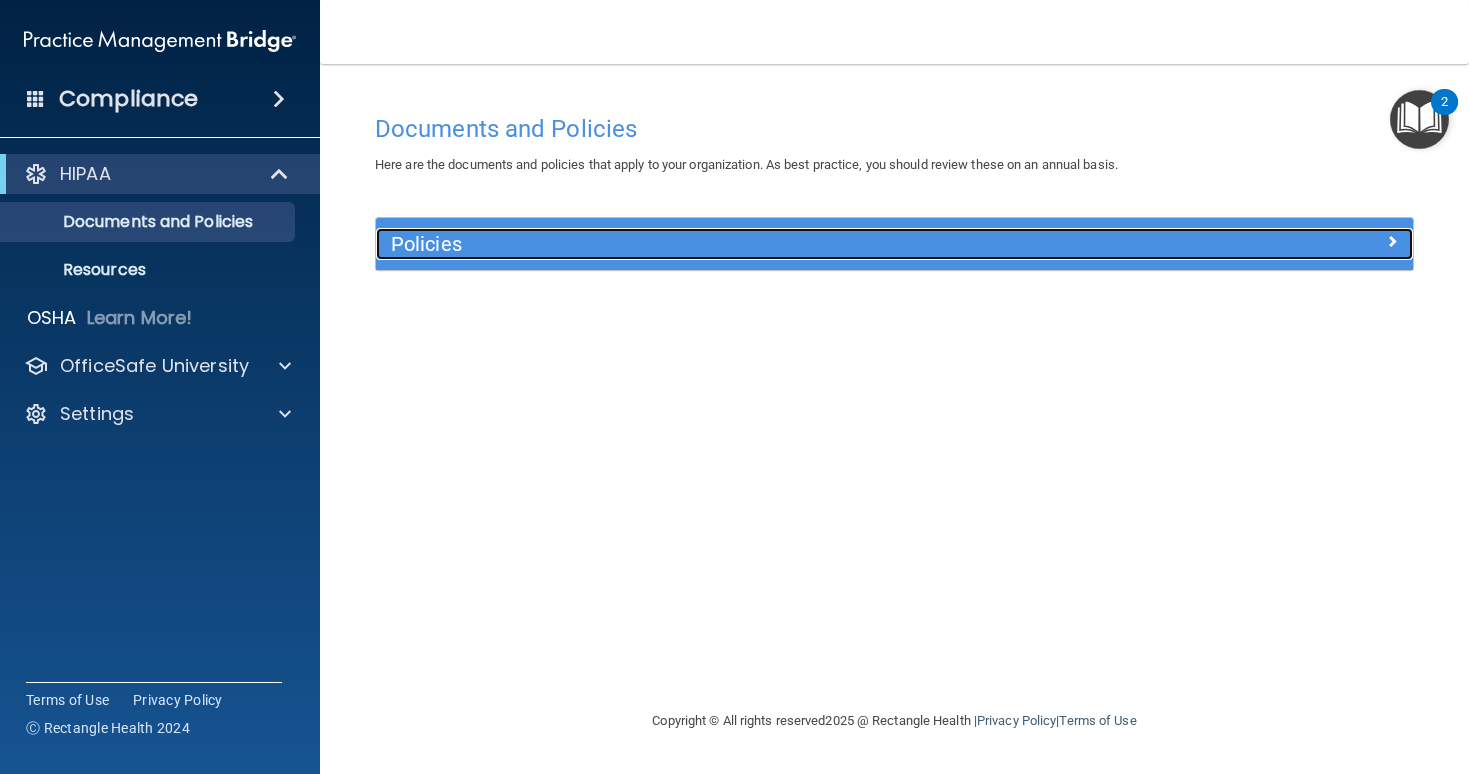 click on "Policies" at bounding box center (894, 244) 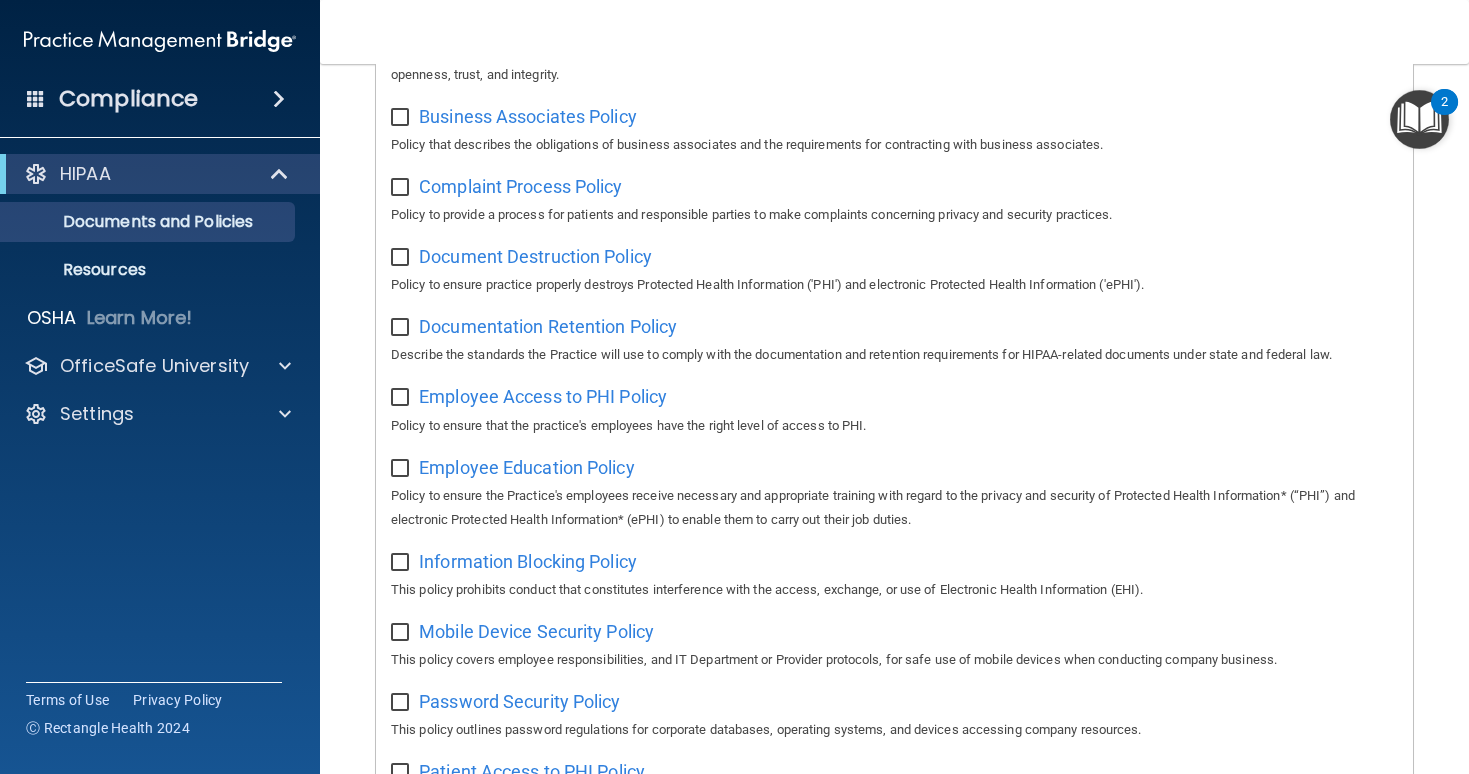 scroll, scrollTop: 0, scrollLeft: 0, axis: both 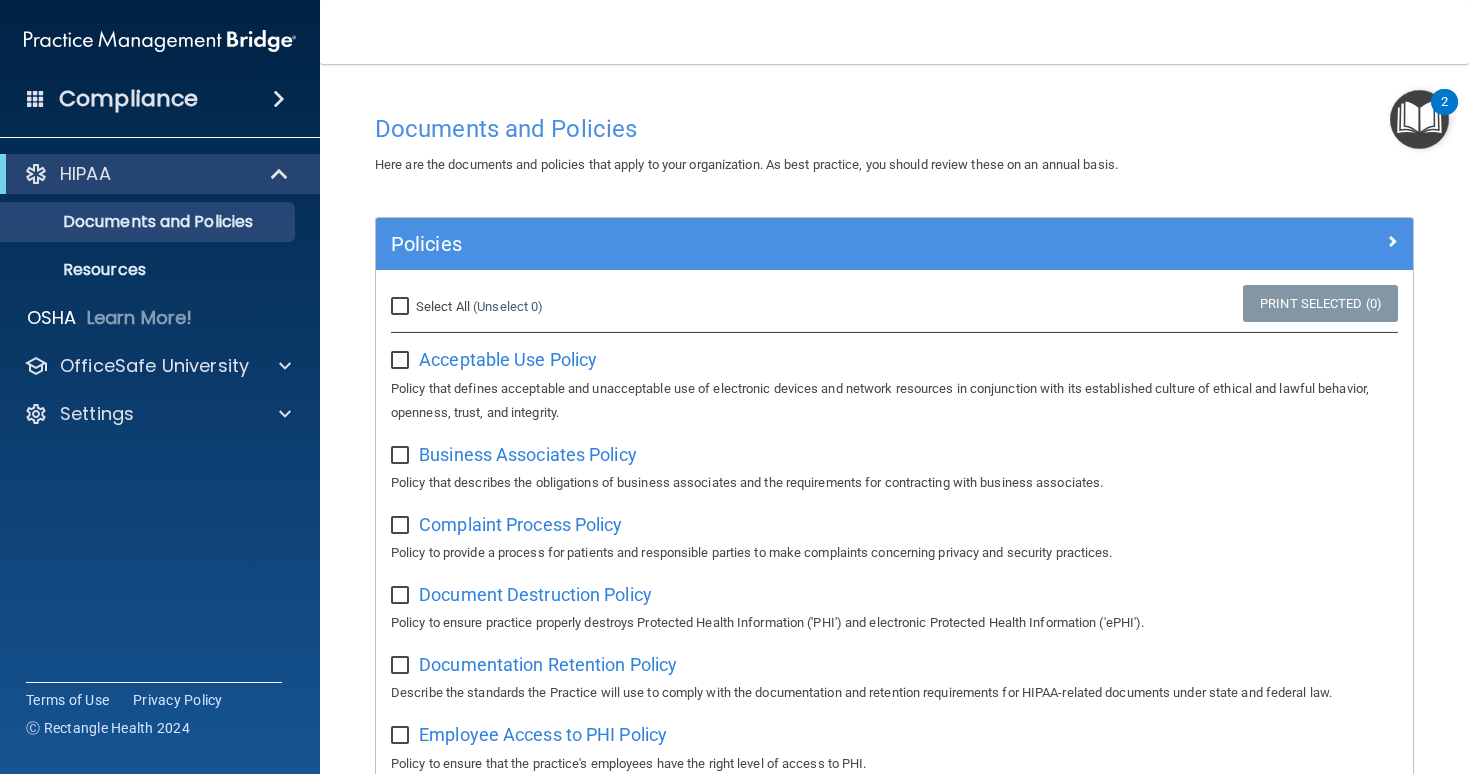 click at bounding box center [1419, 119] 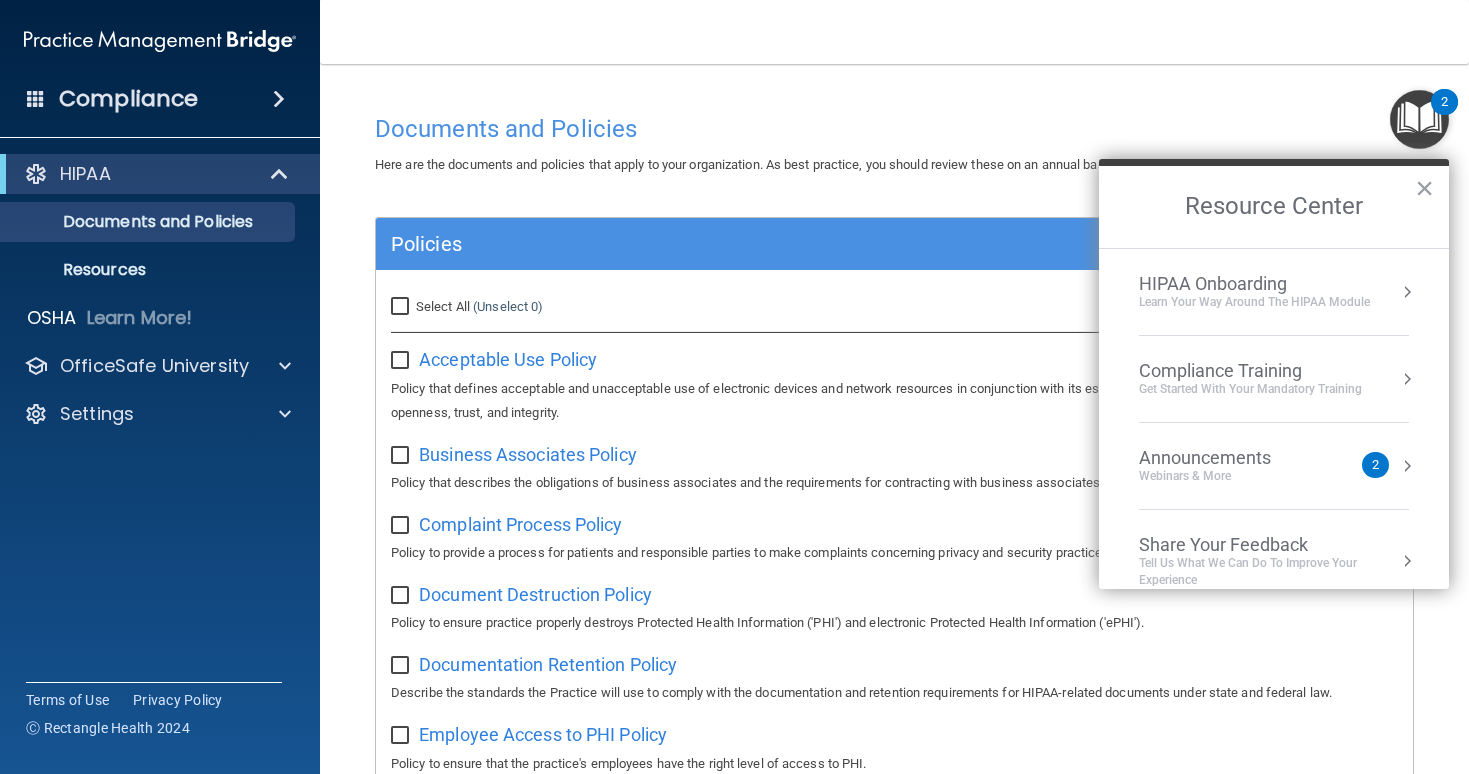 click at bounding box center (1407, 292) 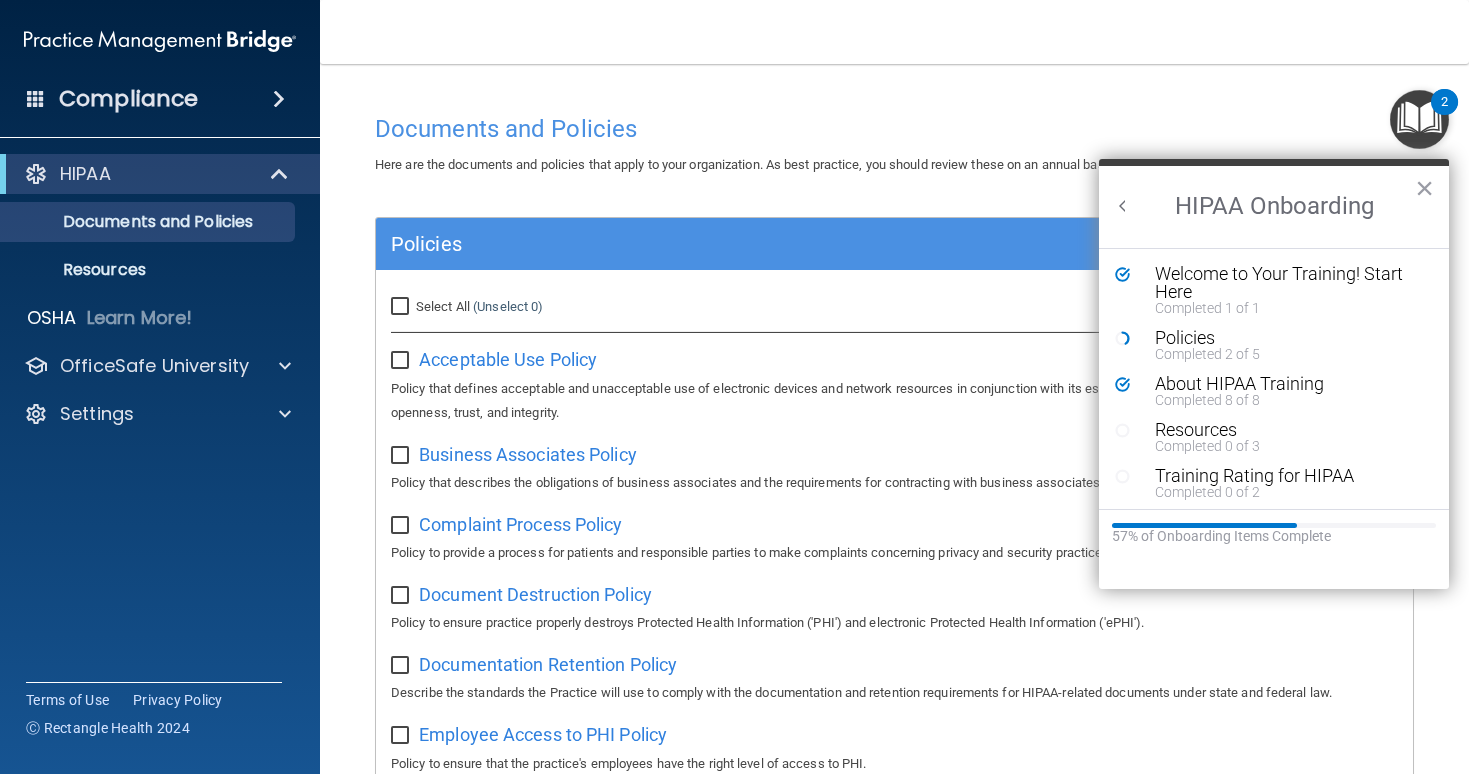 scroll, scrollTop: 0, scrollLeft: 0, axis: both 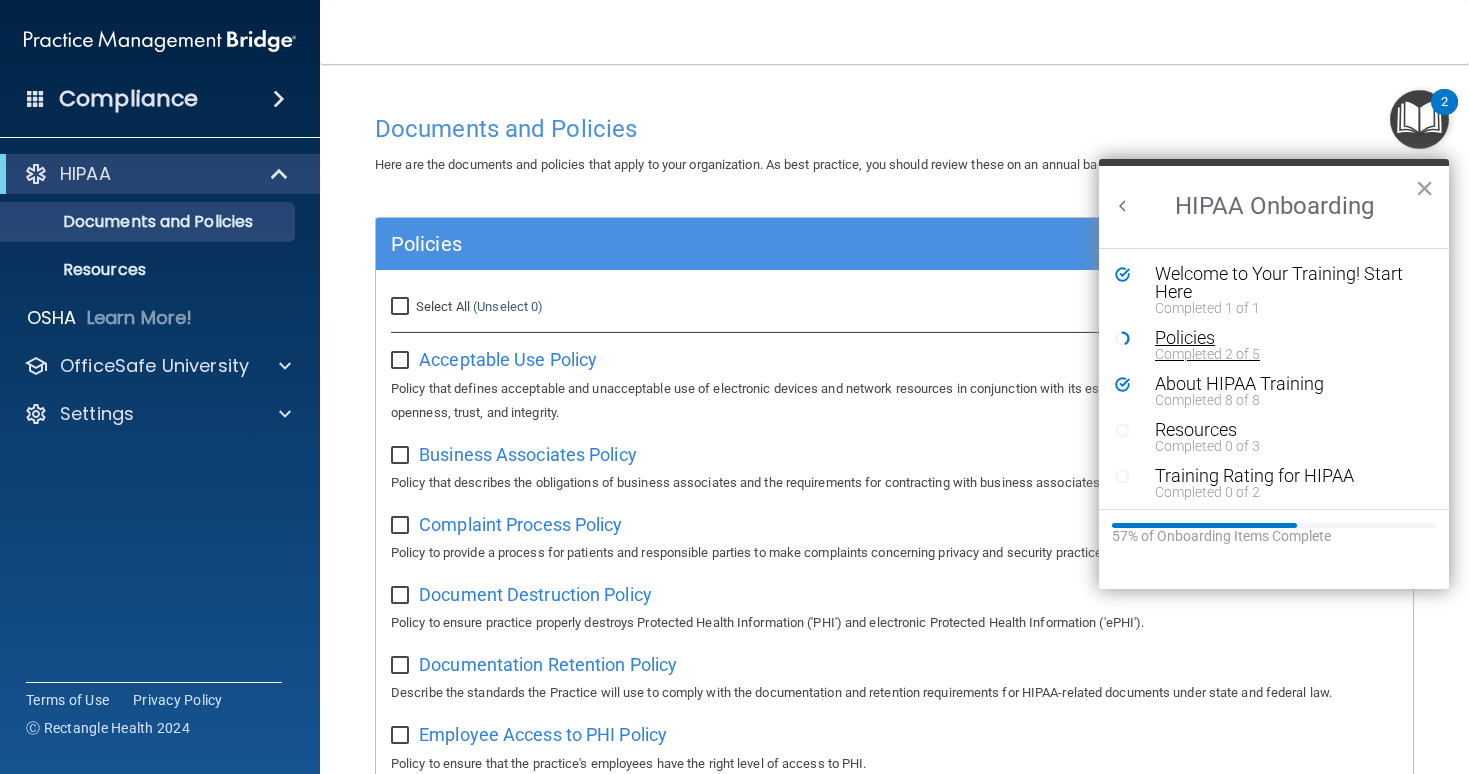 click on "Policies" at bounding box center [1289, 338] 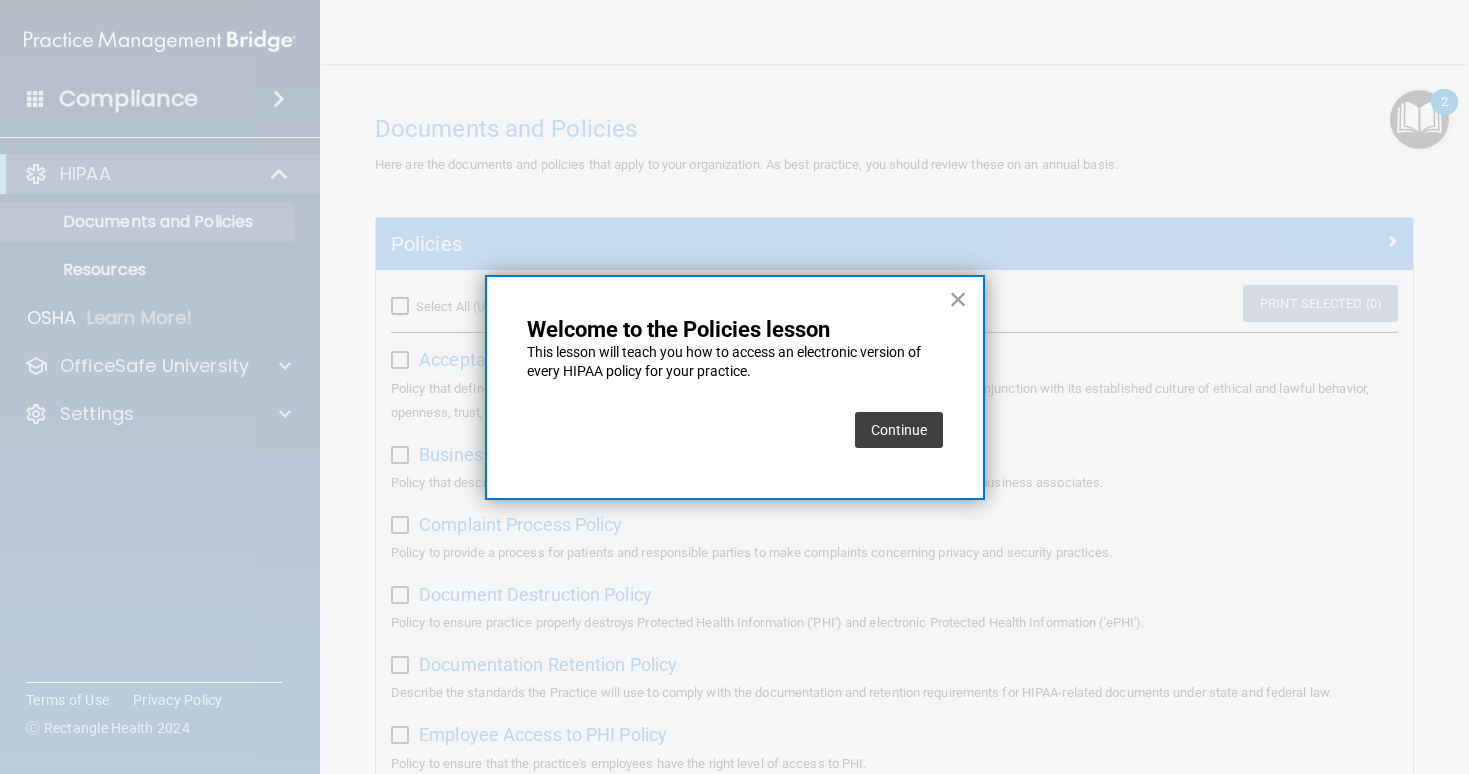click on "Continue" at bounding box center [899, 430] 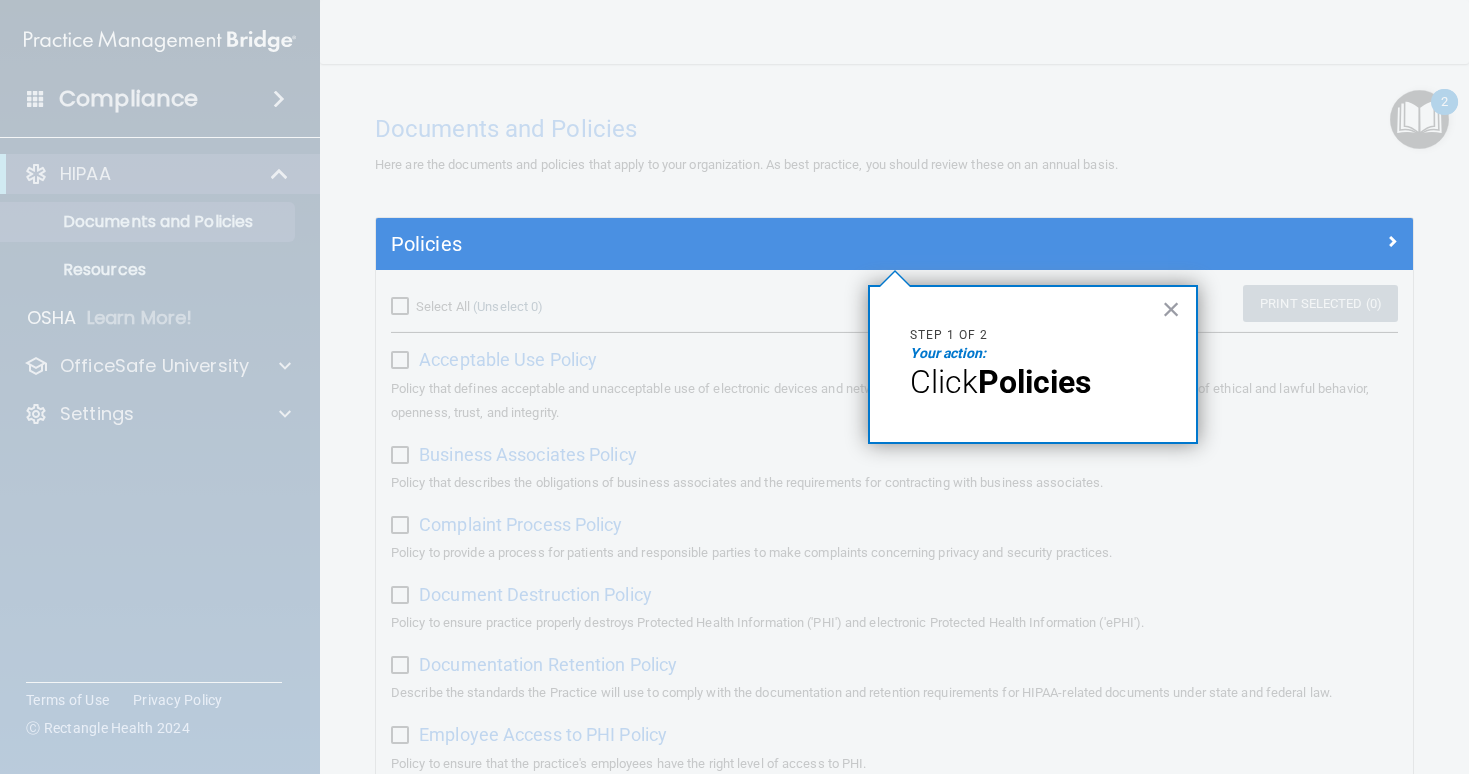 click on "Your action:" at bounding box center [1033, 354] 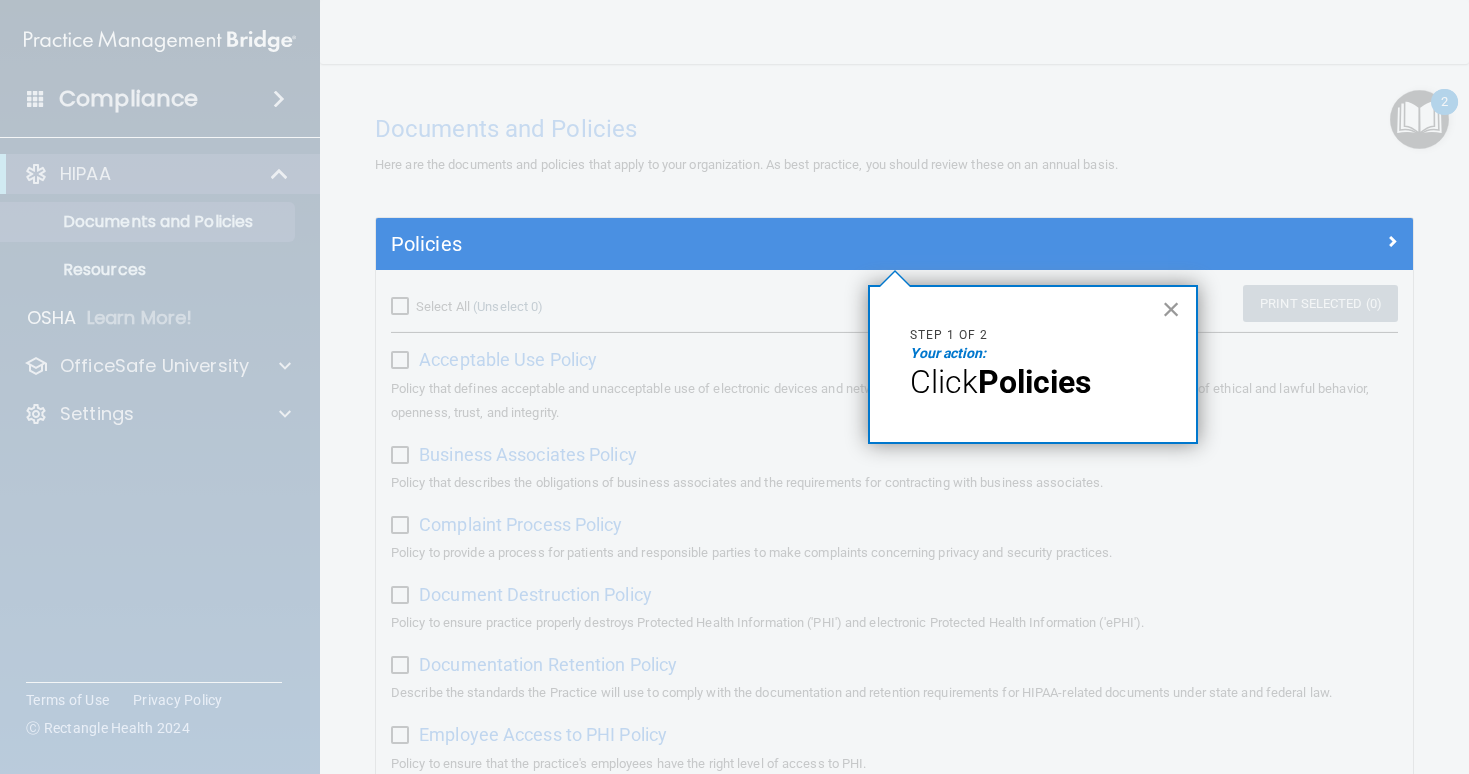 click on "×" at bounding box center [1171, 309] 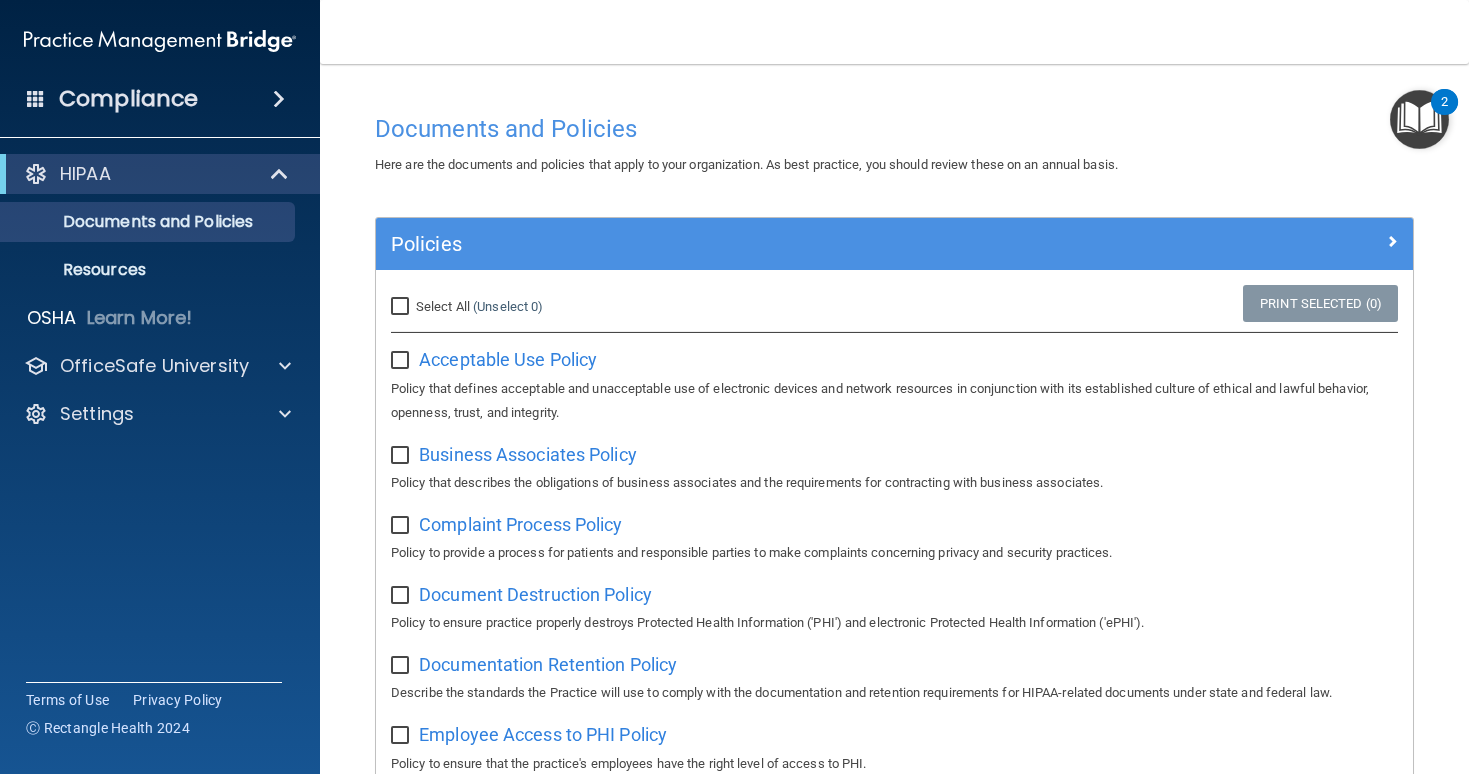 click on "Documents and Policies       Here are the documents and policies that apply to your organization. As best practice, you should review these on an annual basis.             There are no documents selected                Search Documents:                      Search Results            Name  Description        Acceptable Use Policy   Acceptable Use Policy     Policy that defines acceptable and unacceptable use of electronic devices and network resources in conjunction with its established culture of ethical and lawful behavior, openness, trust, and integrity.        Business Associates Policy   Business Associates Policy     Policy that describes the obligations of business associates and the requirements for contracting with business associates.        Complaint Process Policy   Complaint Process Policy     Policy to provide a process for patients and responsible parties to make complaints concerning privacy and security practices.        Document Destruction Policy   Document Destruction Policy" at bounding box center (894, 1038) 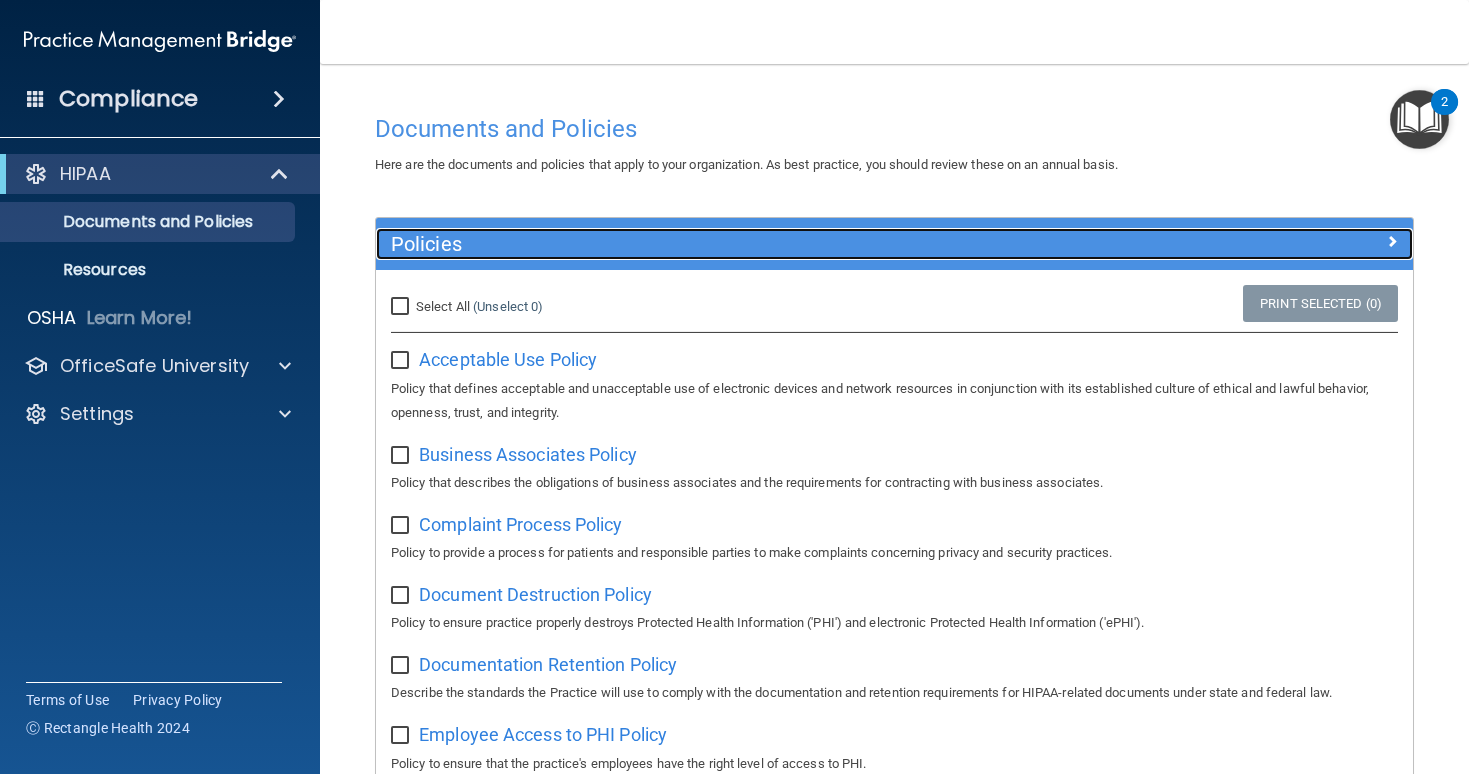 click on "Policies" at bounding box center [765, 244] 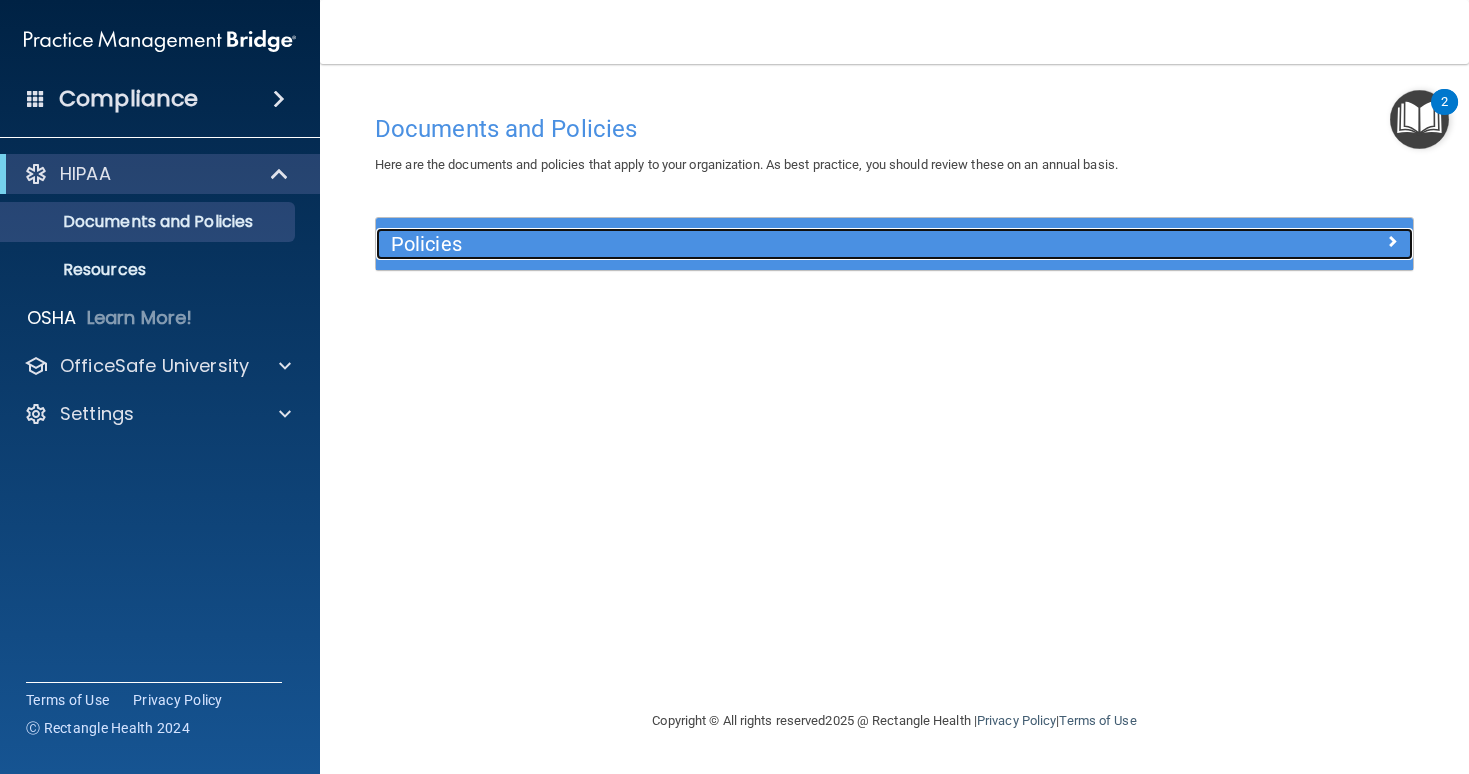 click at bounding box center (1392, 241) 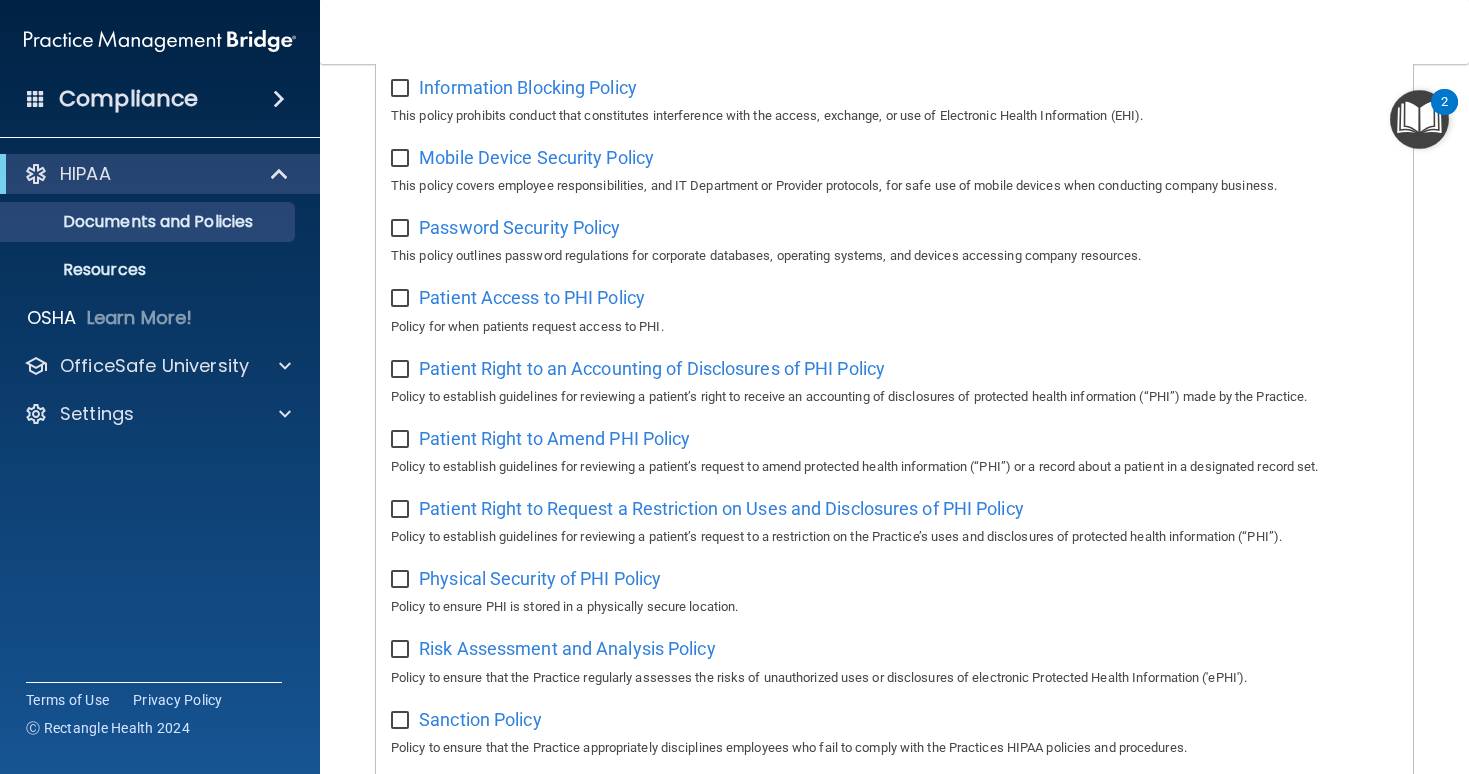 scroll, scrollTop: 1269, scrollLeft: 0, axis: vertical 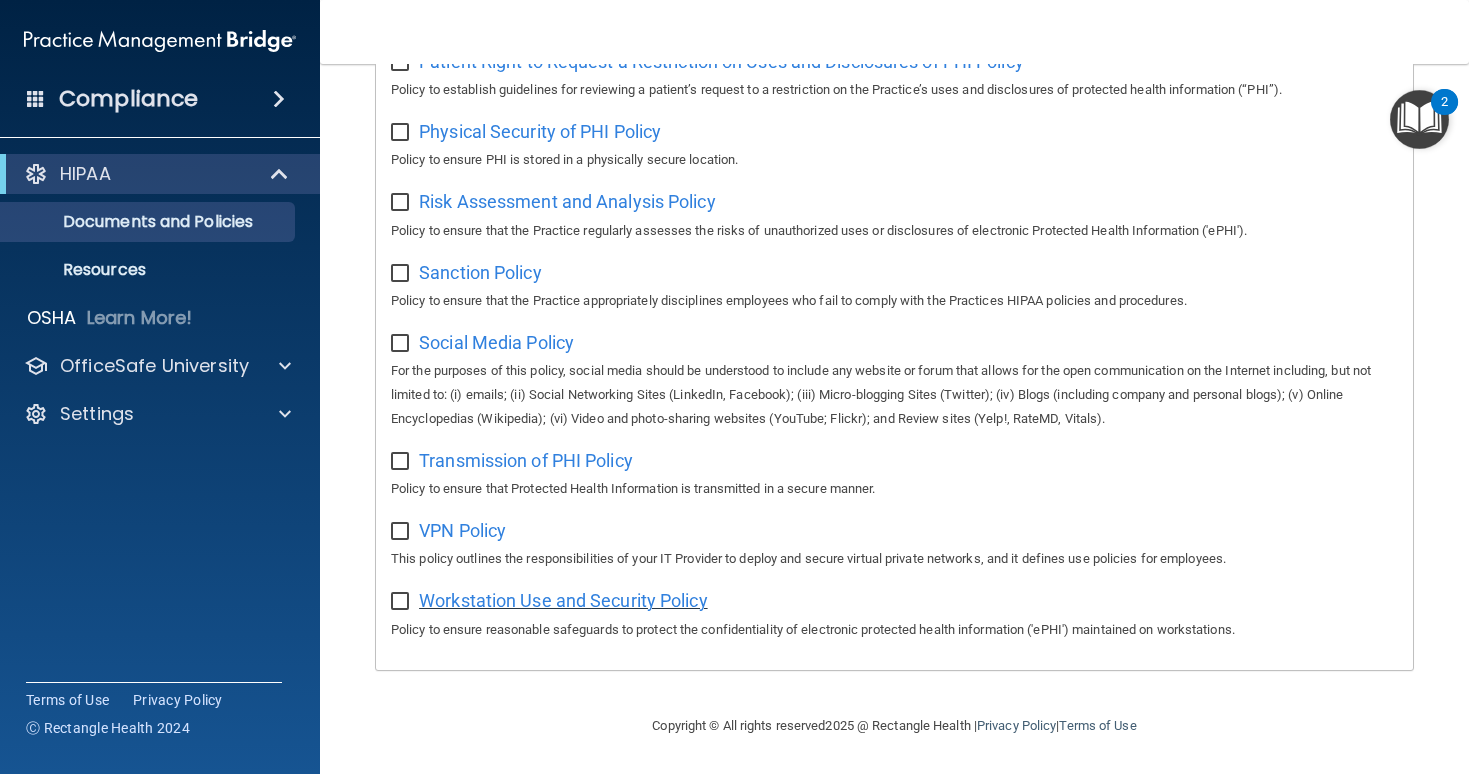 click on "Workstation Use and Security Policy" at bounding box center [563, 600] 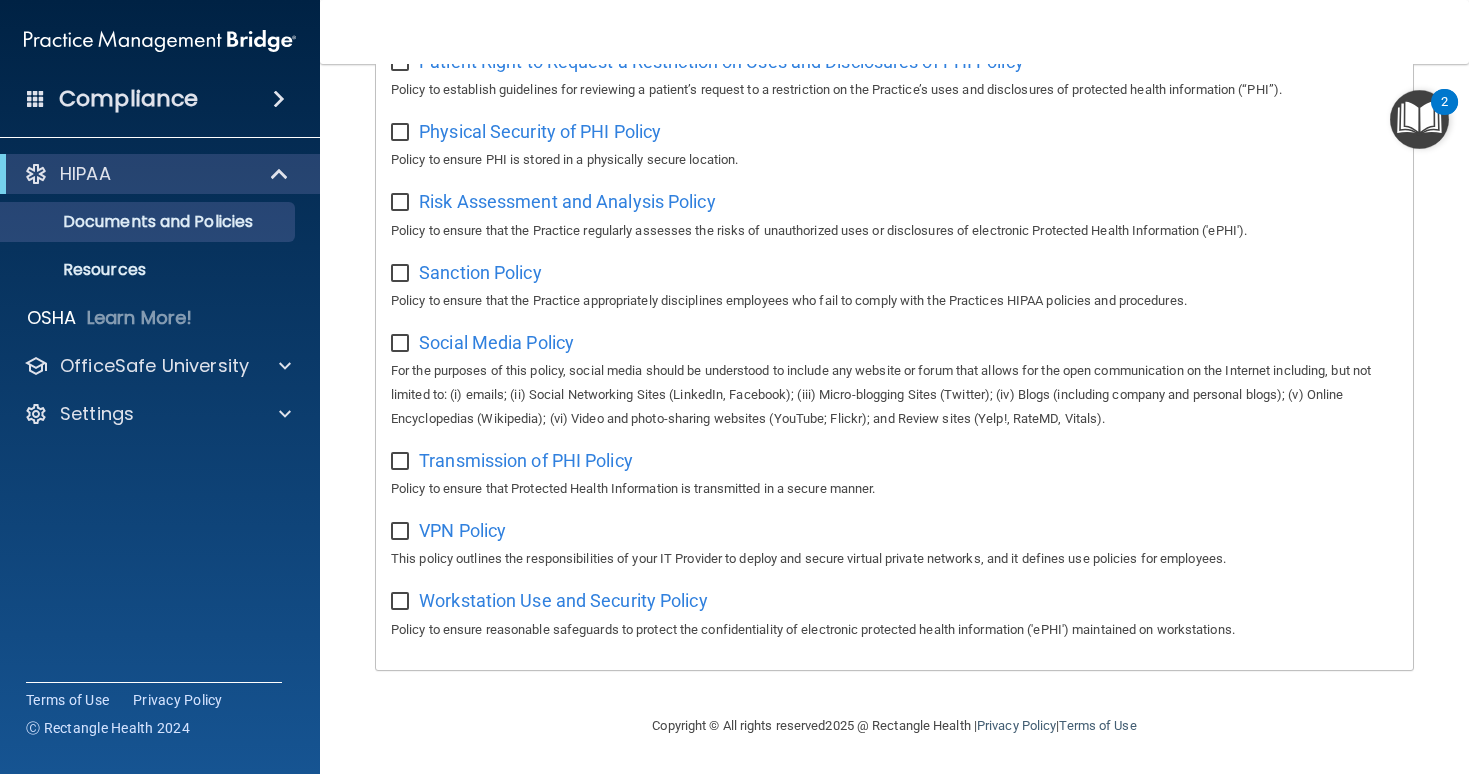 click at bounding box center [402, 602] 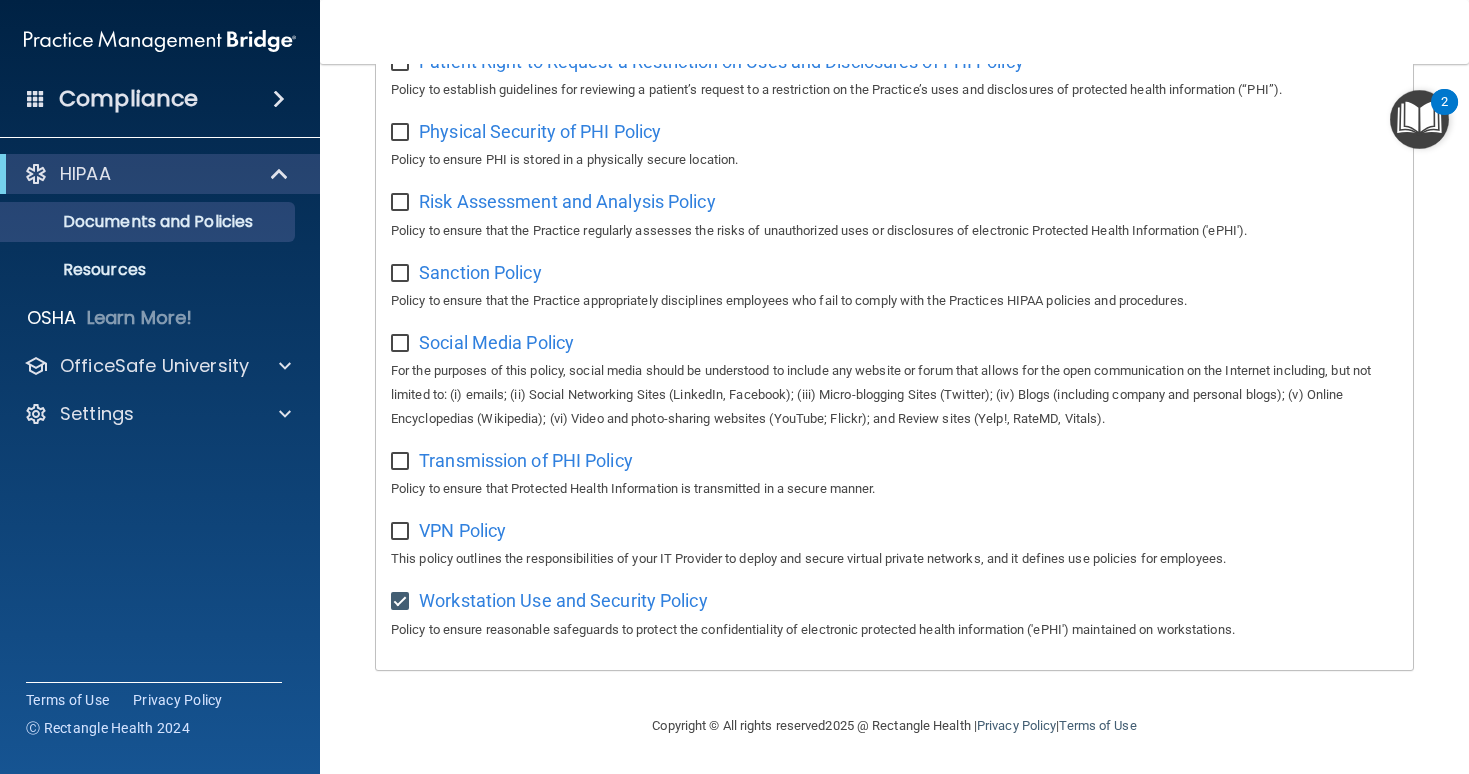 click on "VPN Policy                         This policy outlines the responsibilities of your IT Provider to deploy and secure virtual private networks, and it defines use policies for employees." at bounding box center [894, 542] 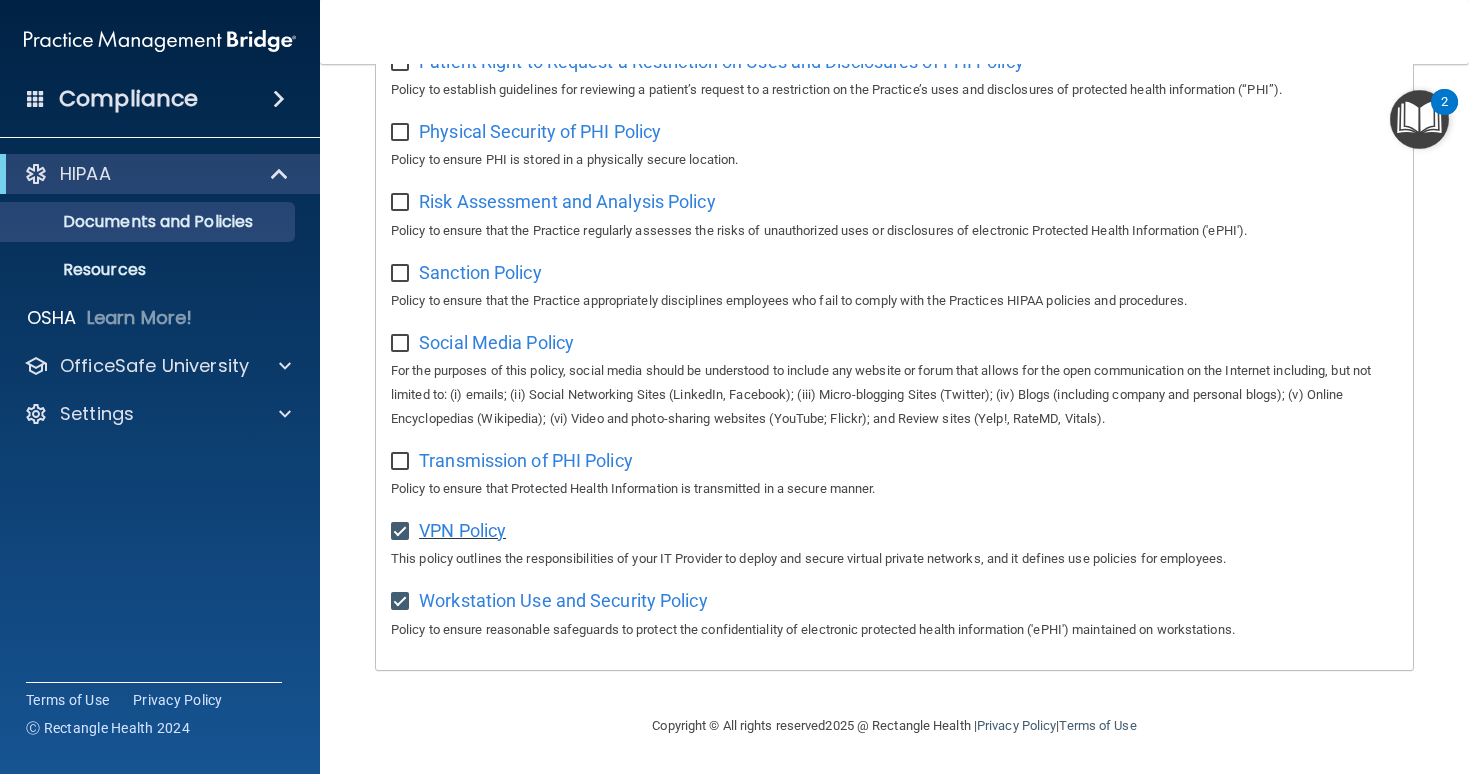 click on "VPN Policy" at bounding box center (462, 530) 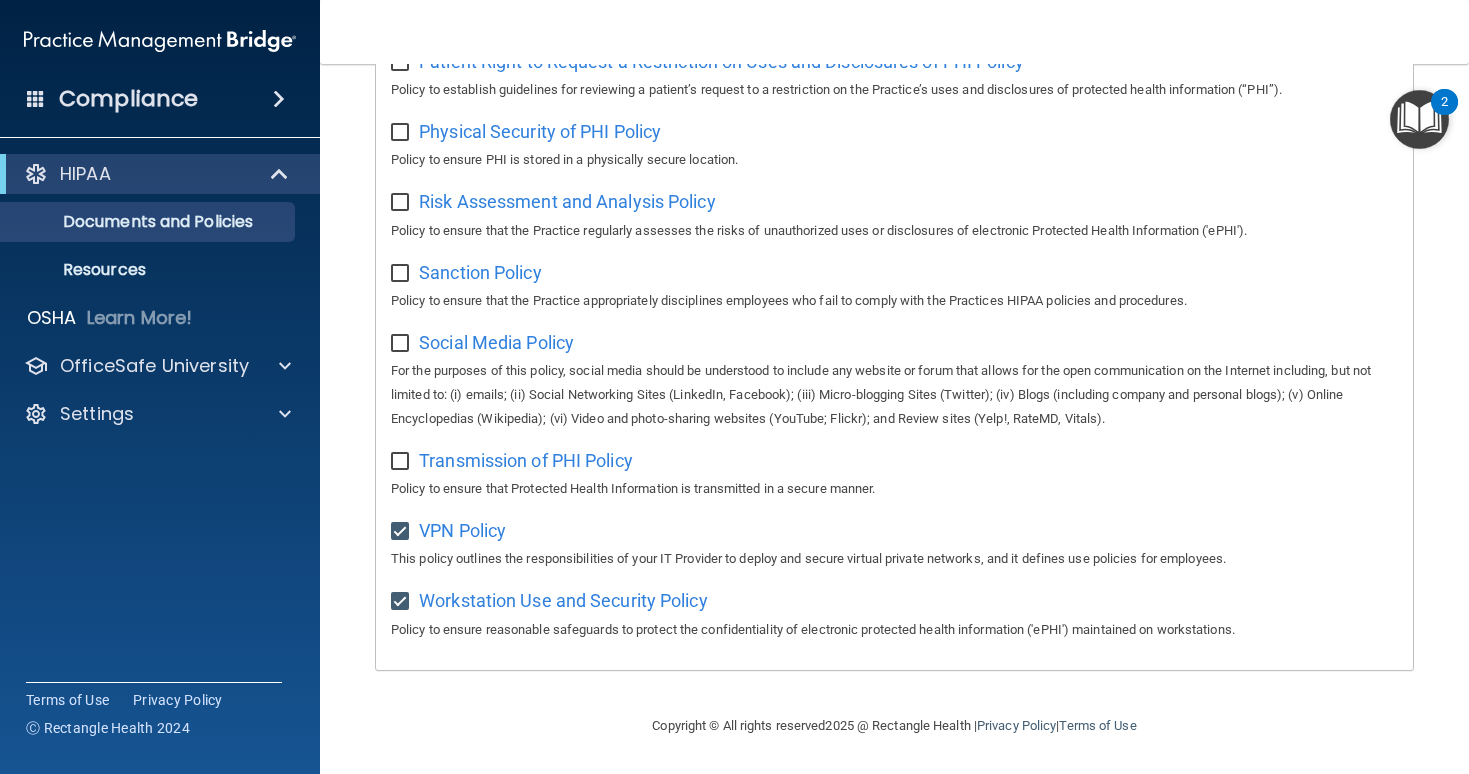 click at bounding box center [1419, 119] 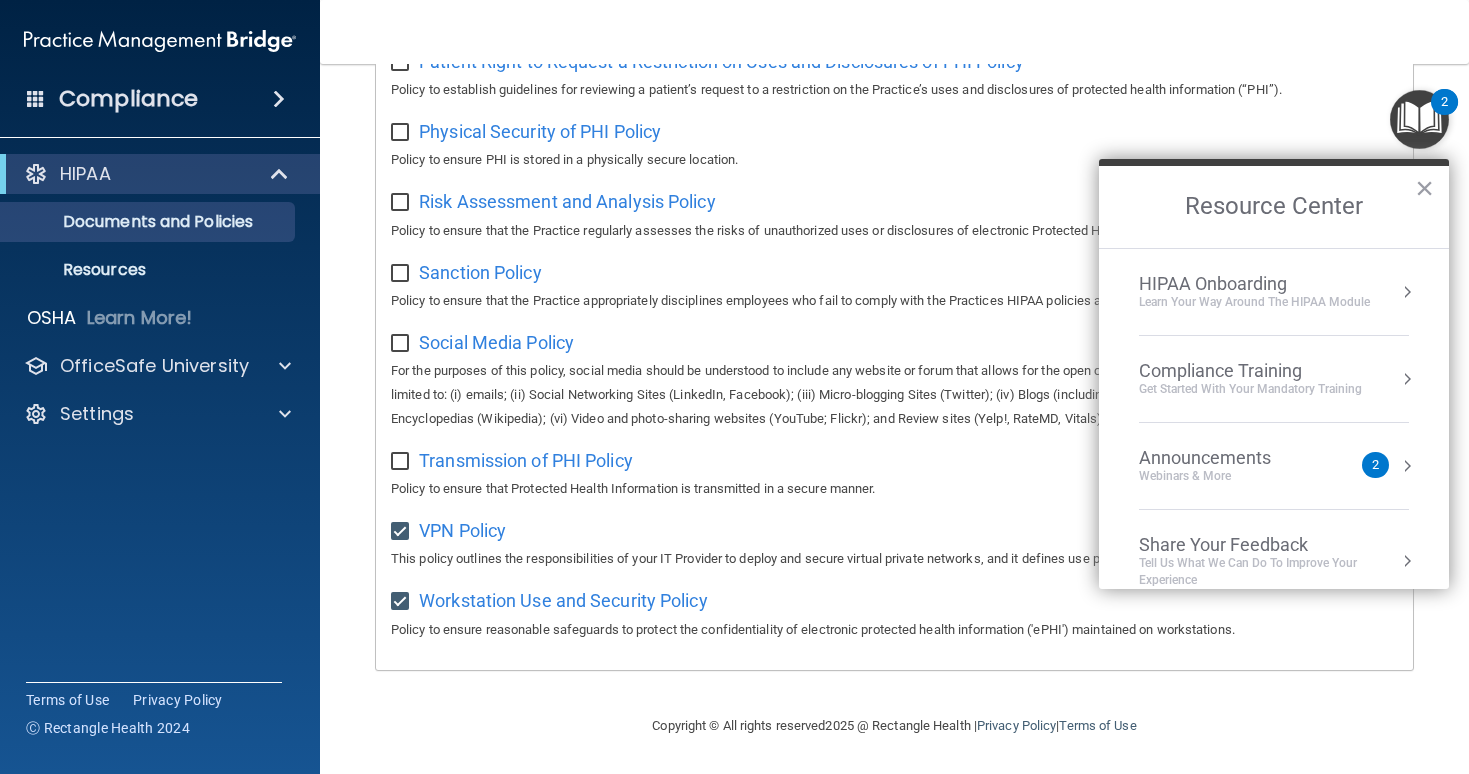 click on "HIPAA Onboarding Learn Your Way around the HIPAA module" at bounding box center (1274, 292) 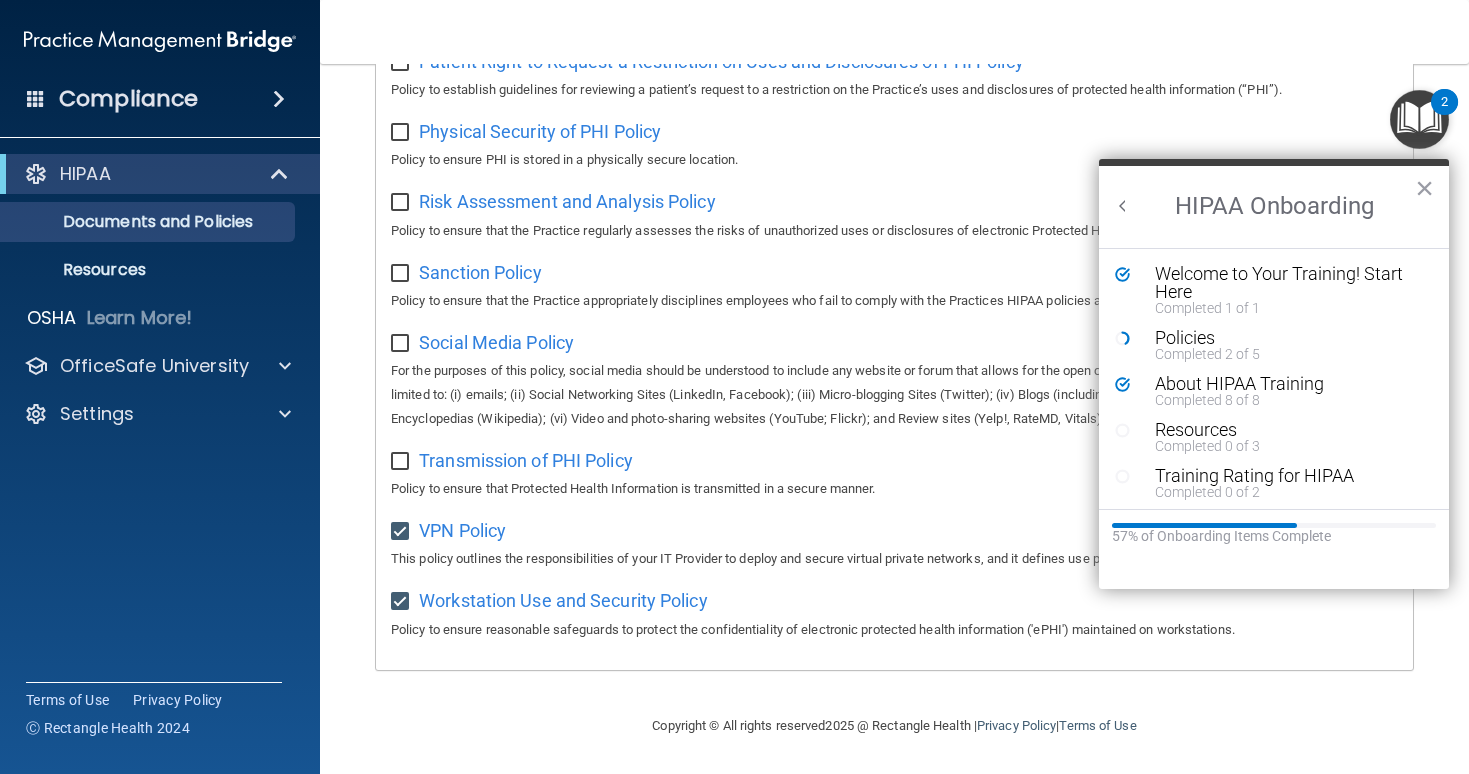 scroll, scrollTop: 0, scrollLeft: 0, axis: both 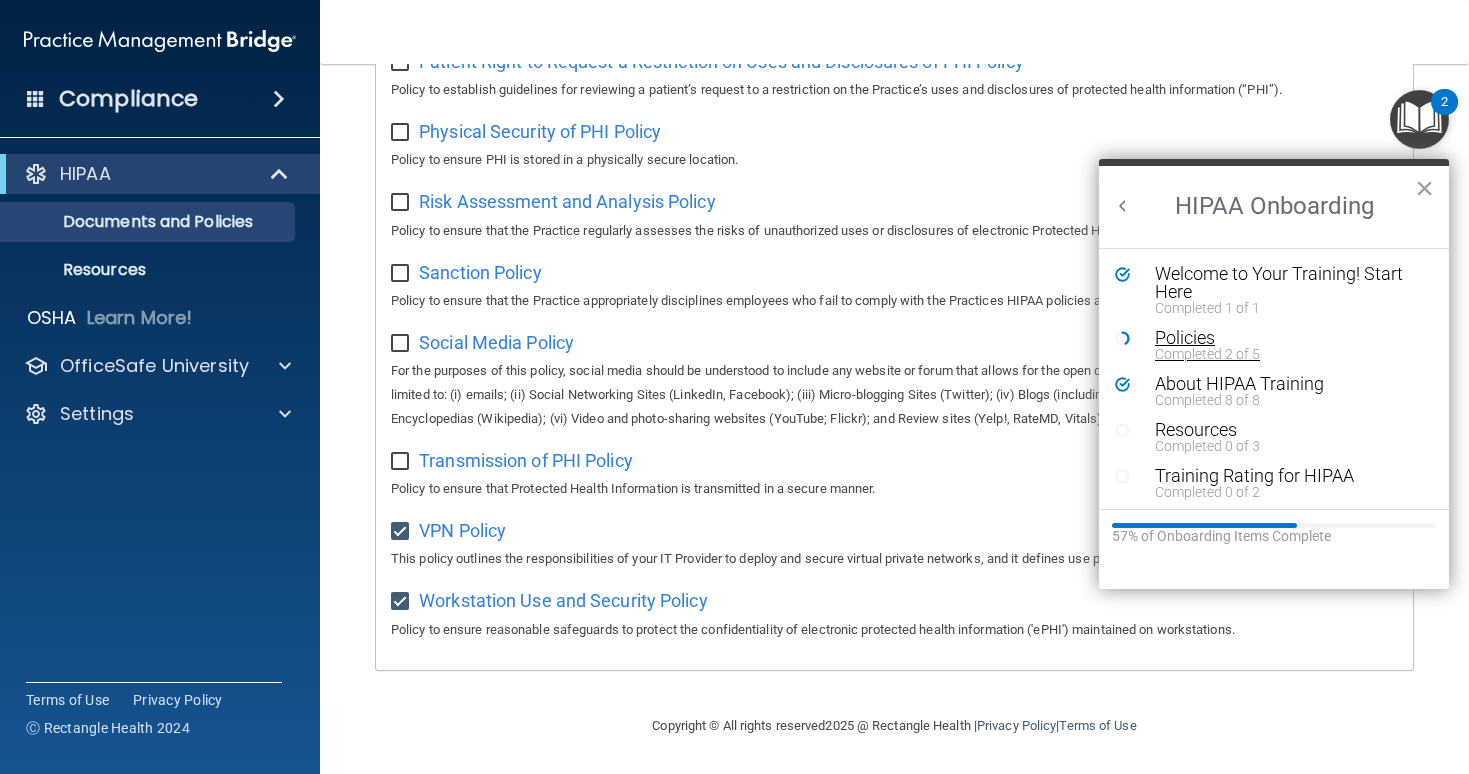 click on "Policies" at bounding box center [1289, 338] 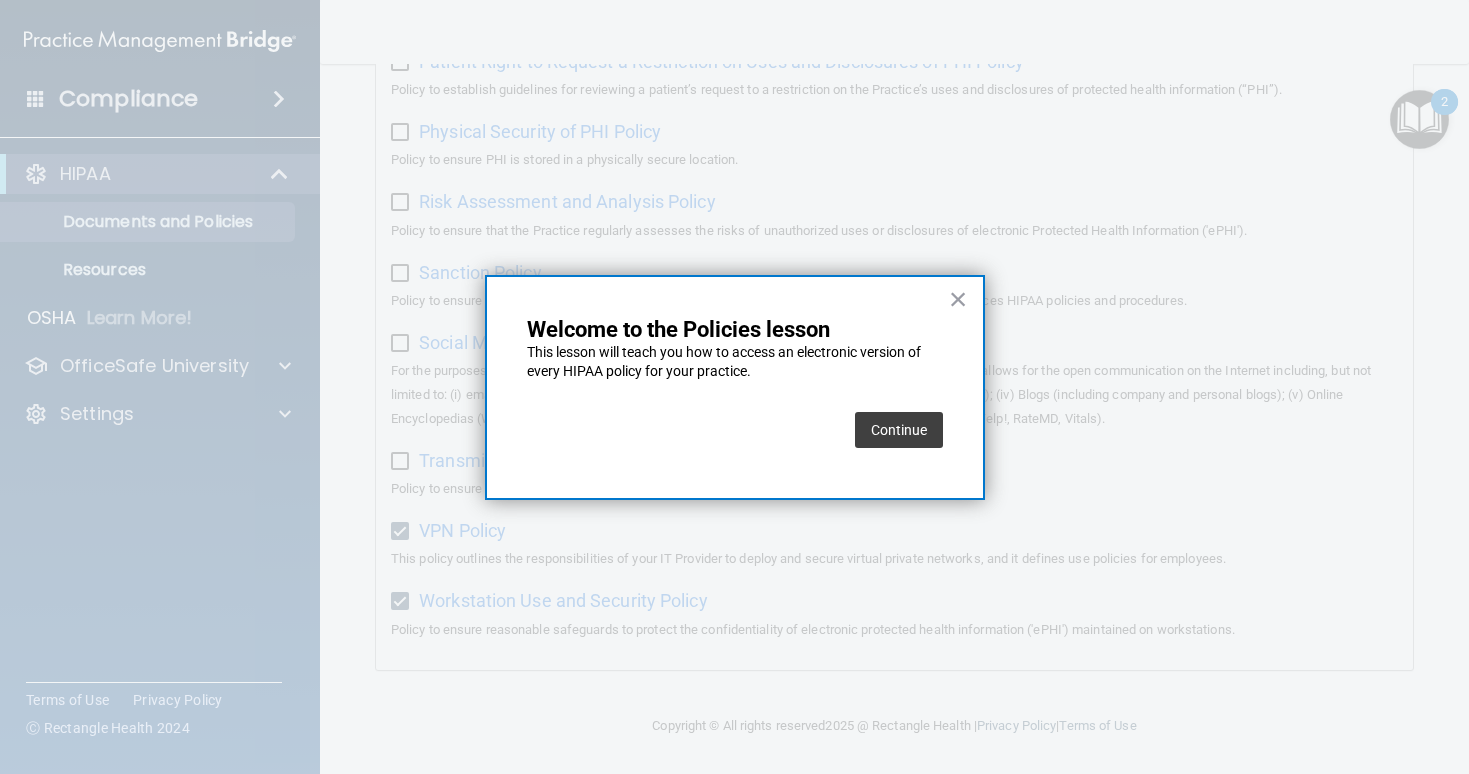 click on "Continue" at bounding box center [899, 430] 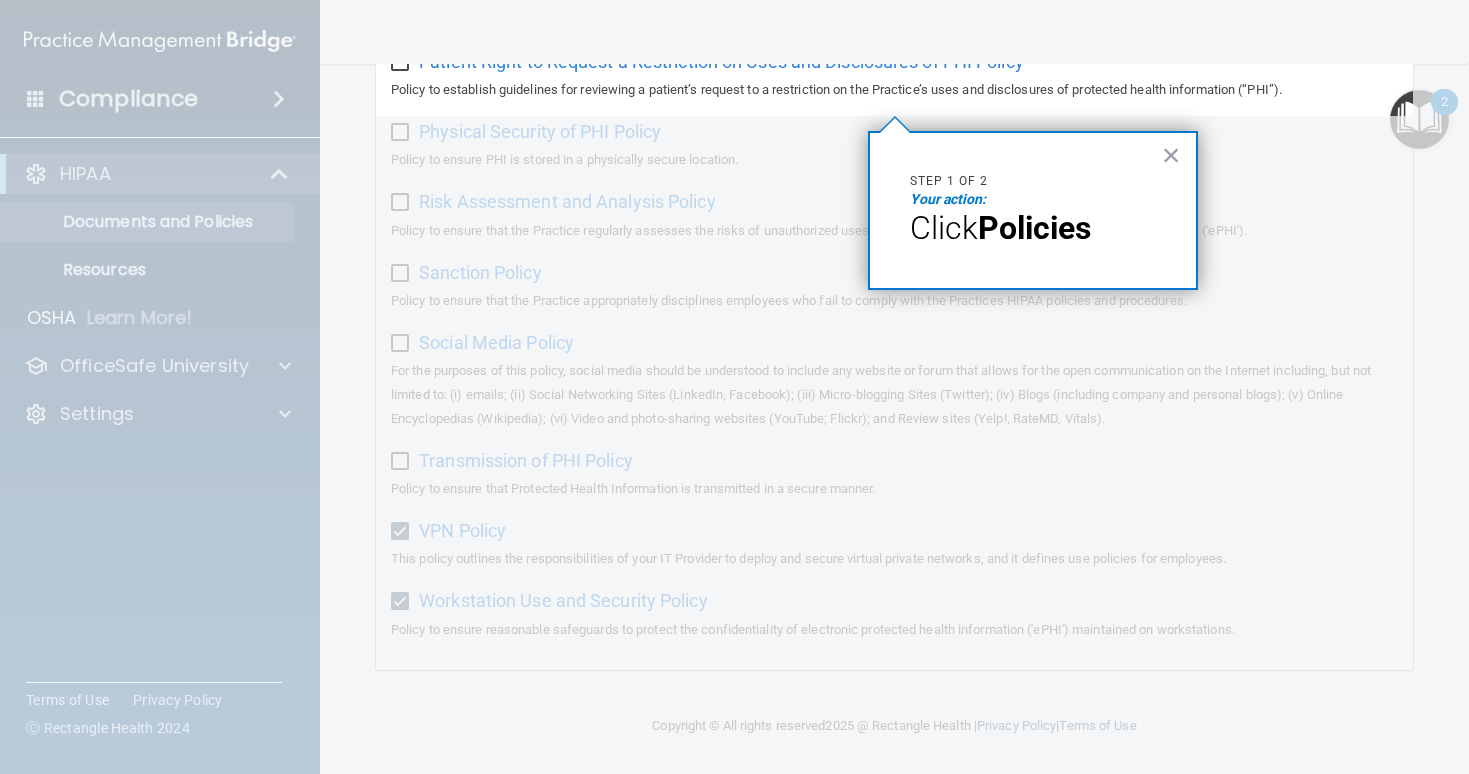 scroll, scrollTop: 154, scrollLeft: 0, axis: vertical 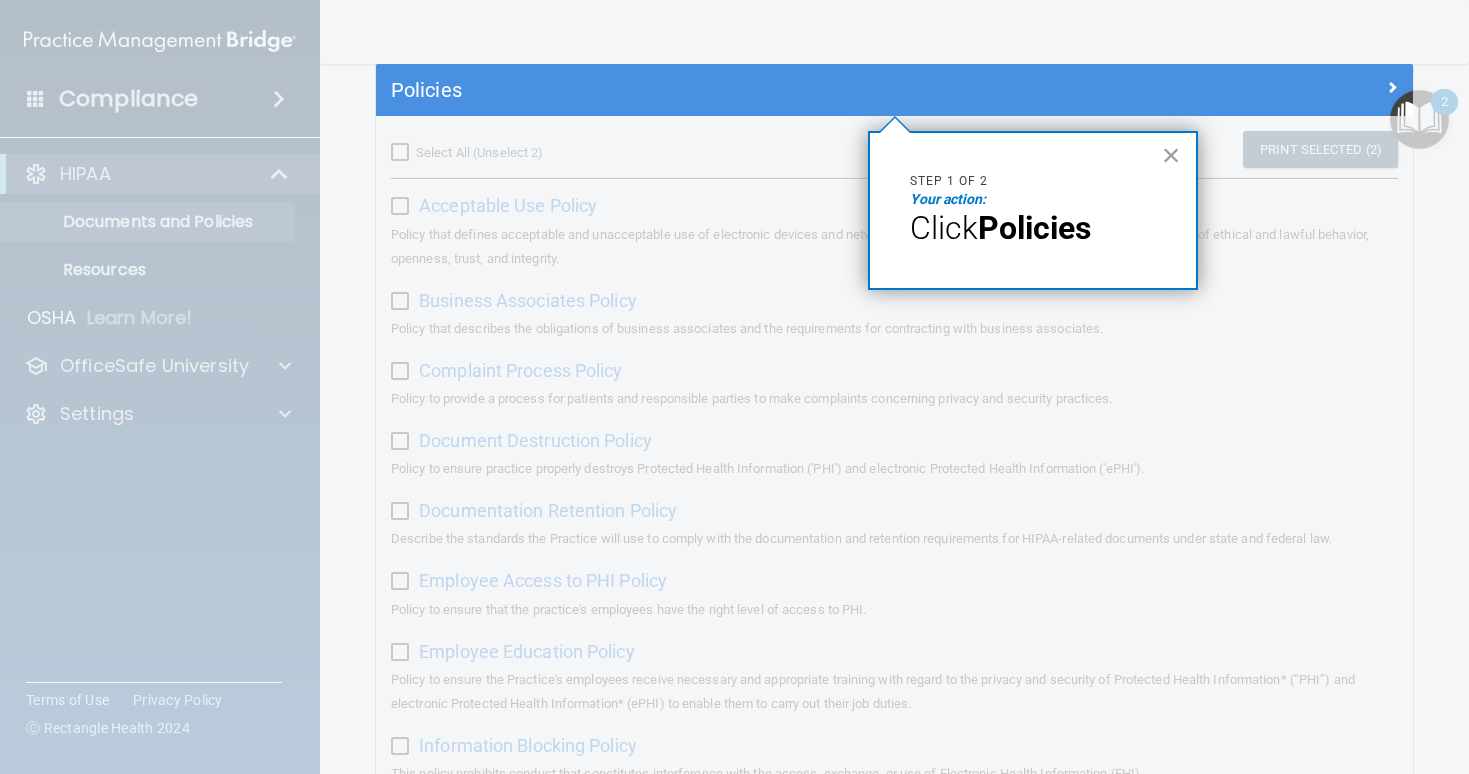 click on "Your action:" at bounding box center [948, 199] 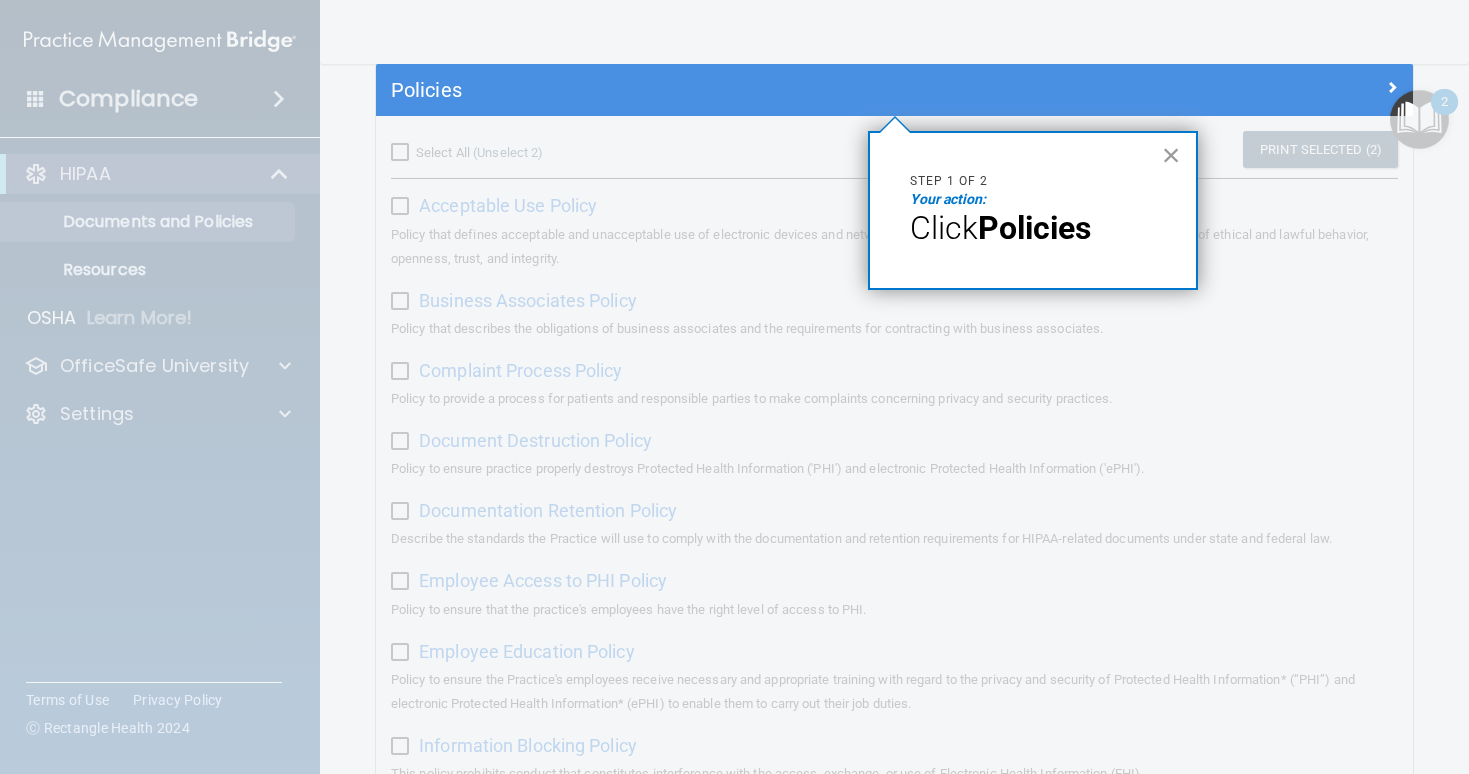 click on "×" at bounding box center (1171, 155) 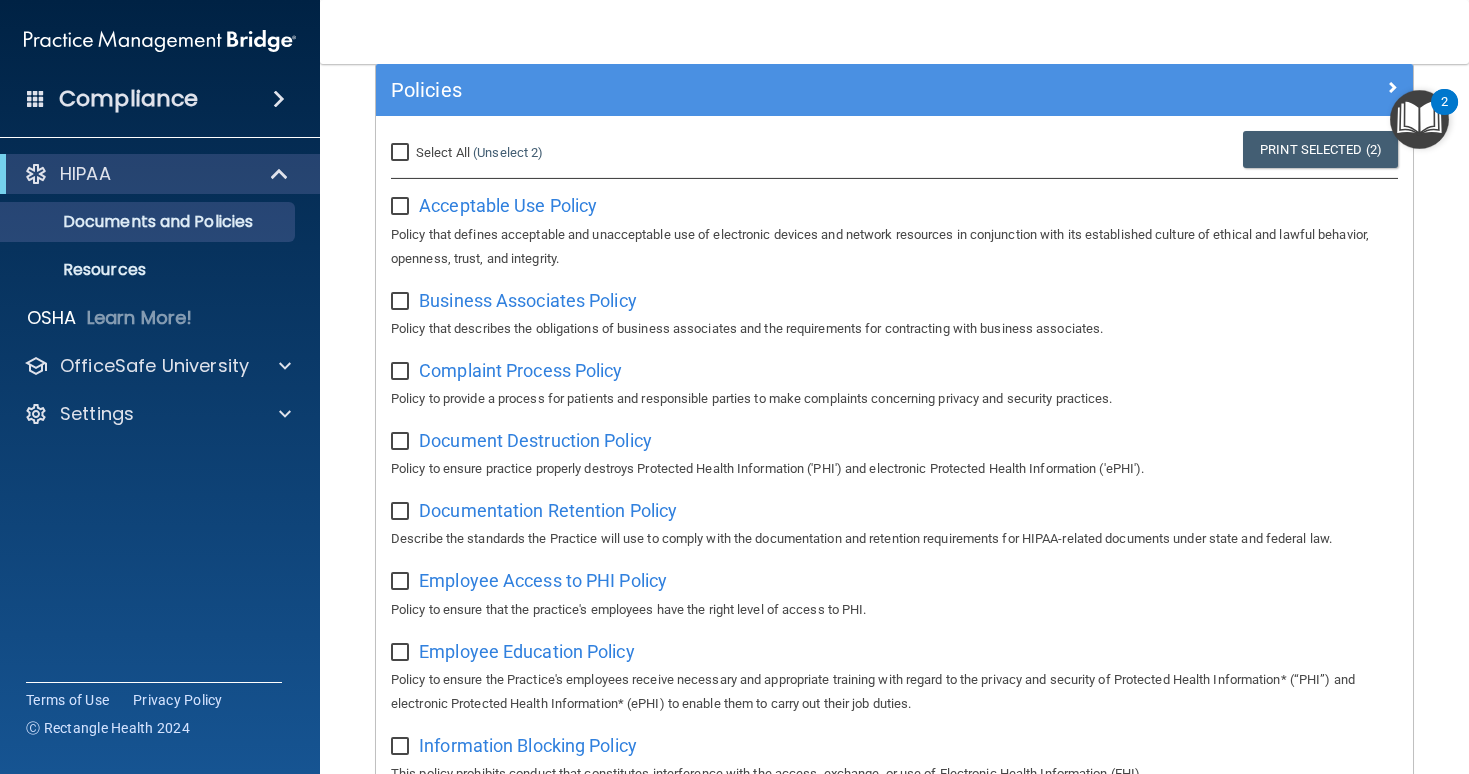 scroll, scrollTop: 0, scrollLeft: 0, axis: both 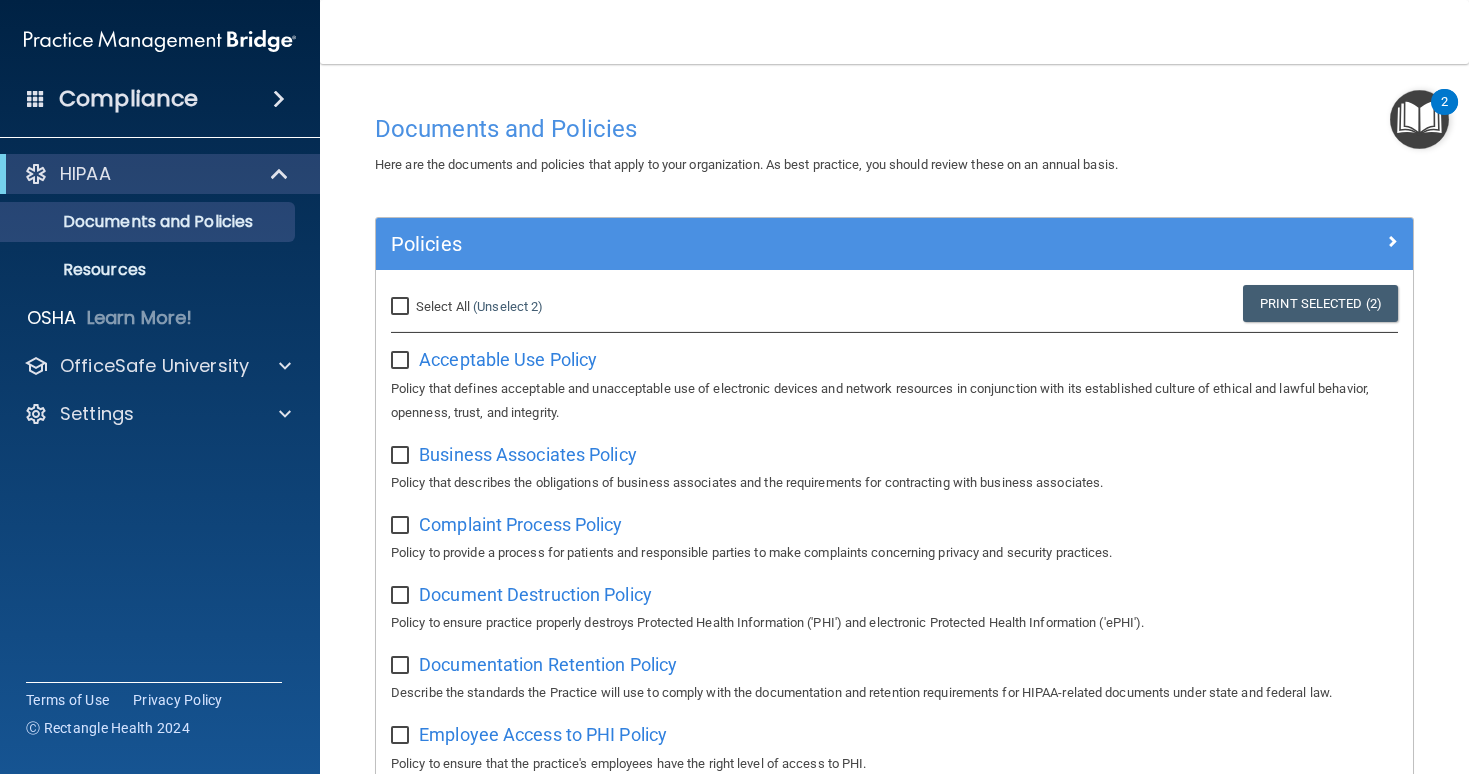 click on "Select All" at bounding box center [443, 306] 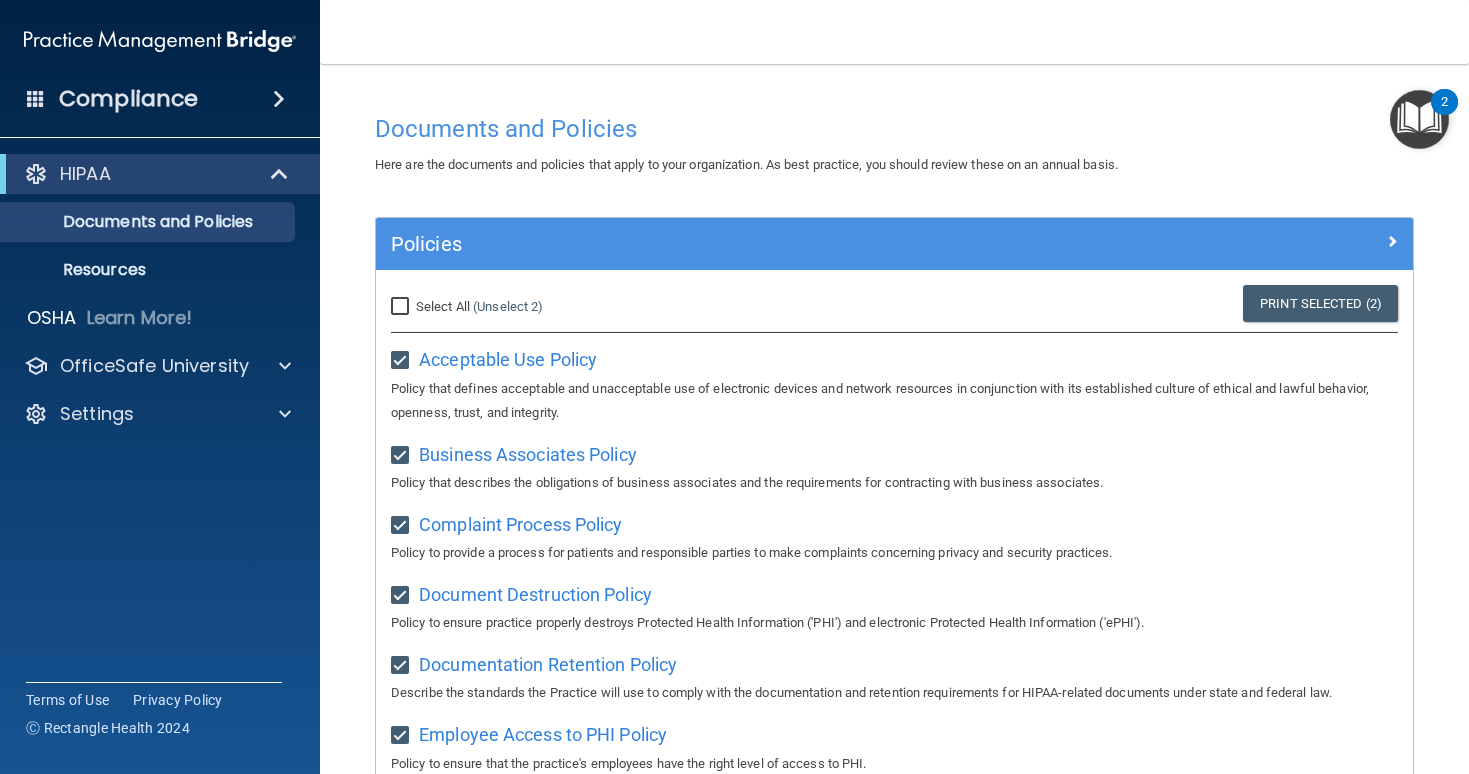 checkbox on "true" 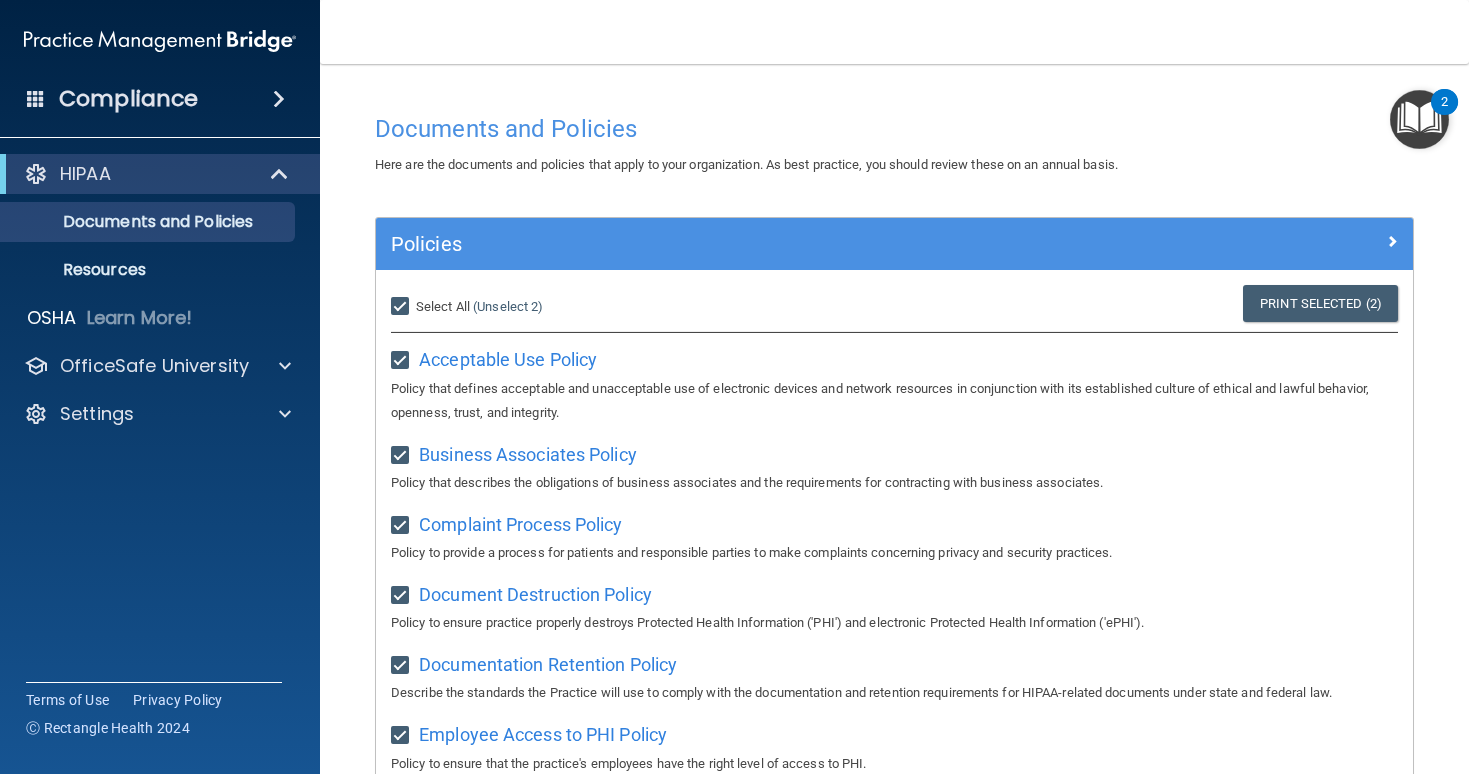 checkbox on "true" 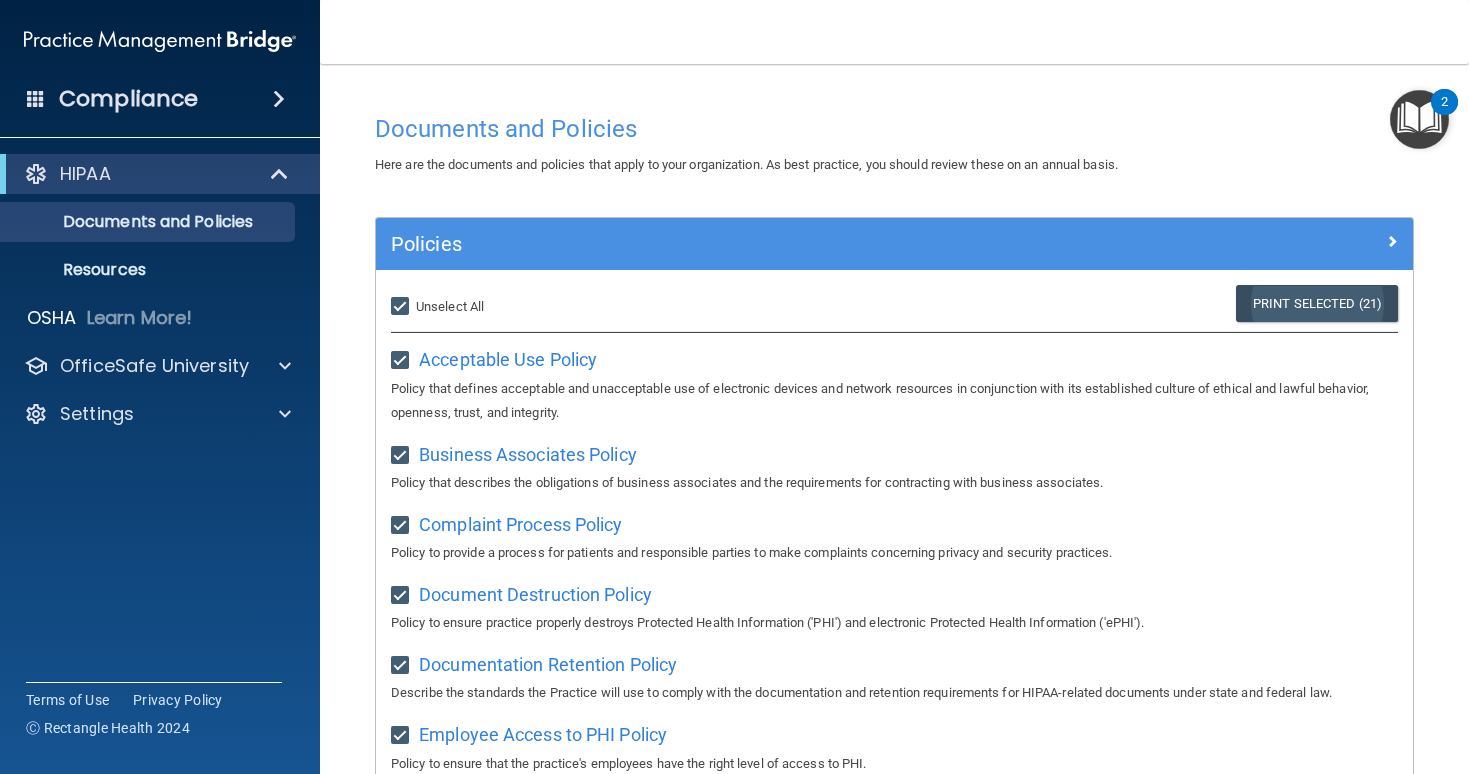 click on "Print Selected (21)" at bounding box center (1317, 303) 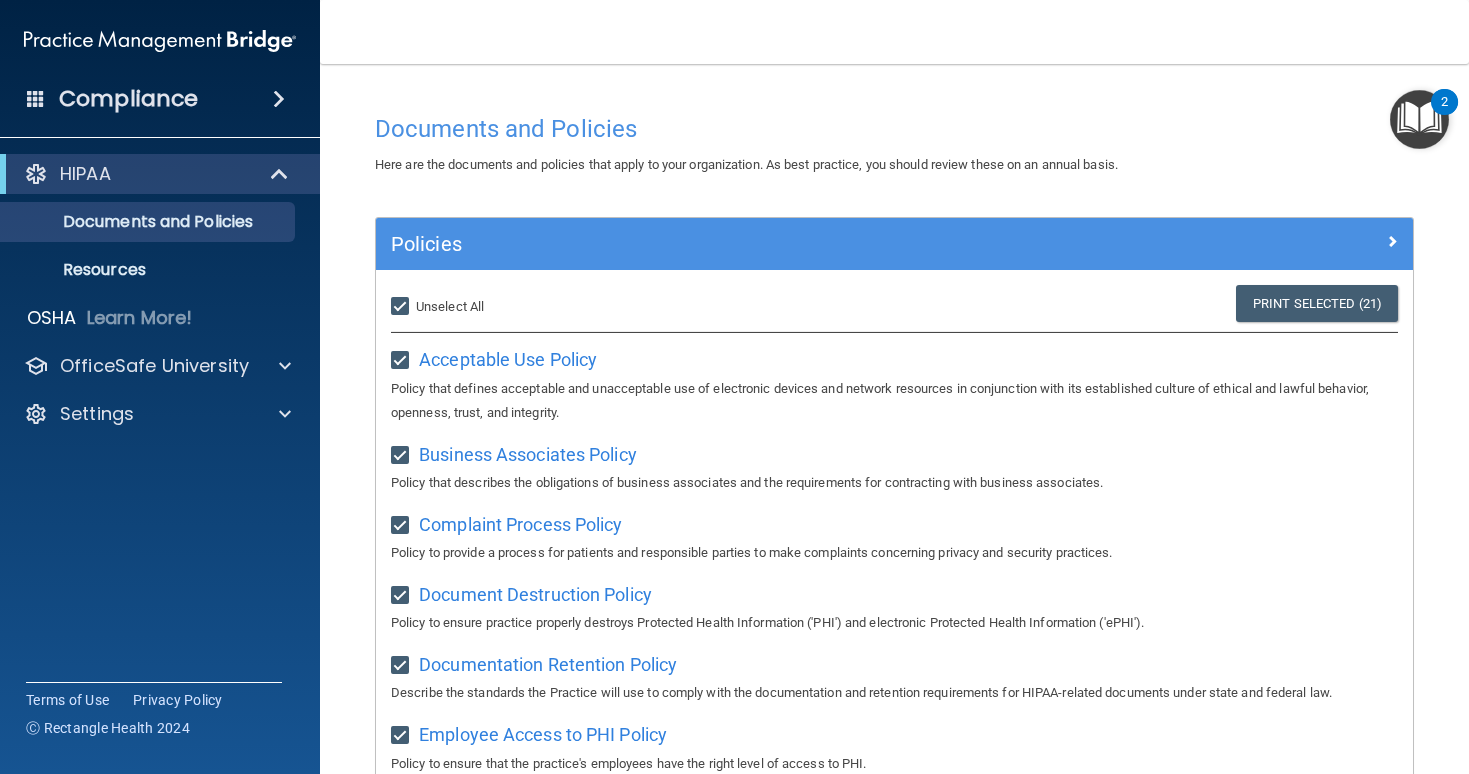 scroll, scrollTop: 1269, scrollLeft: 0, axis: vertical 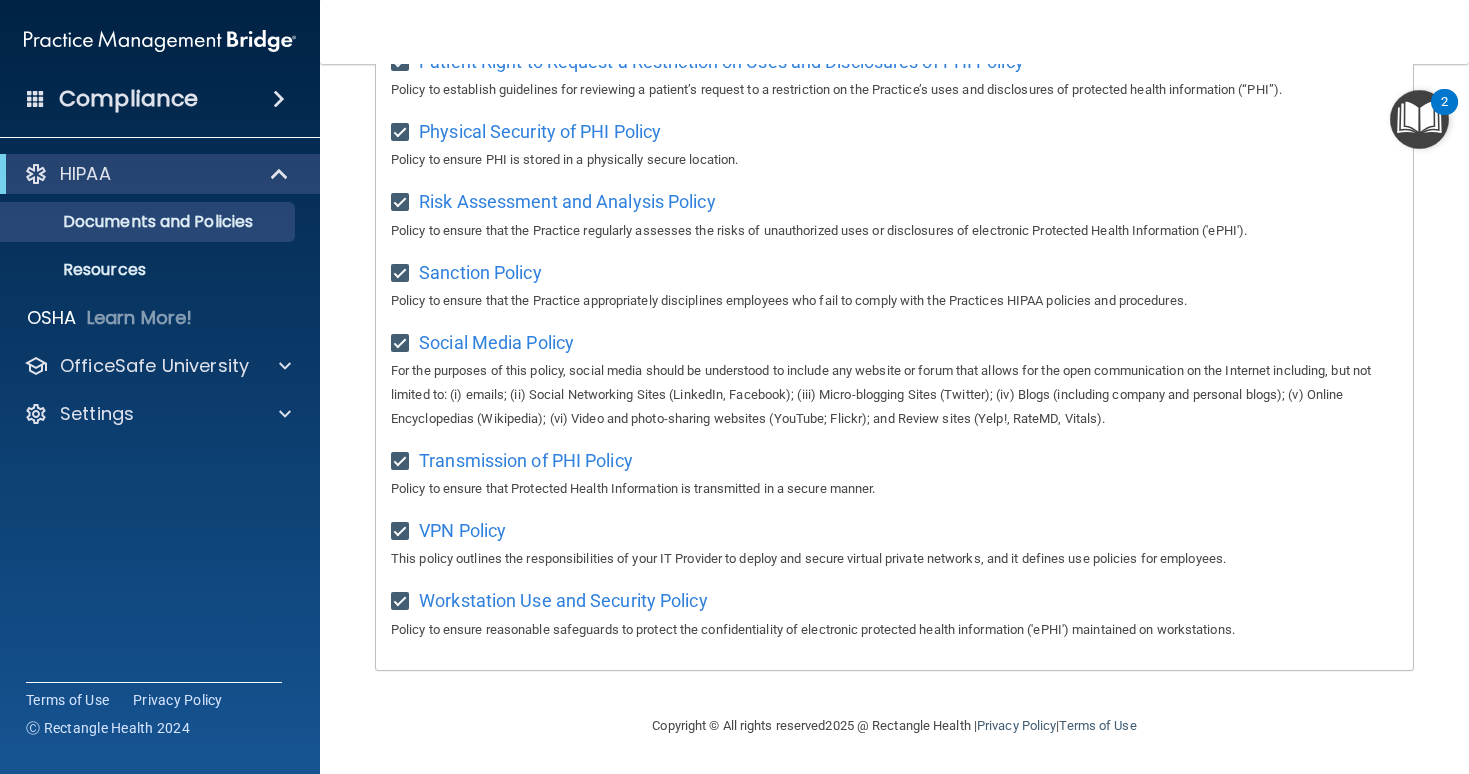 click at bounding box center (1419, 119) 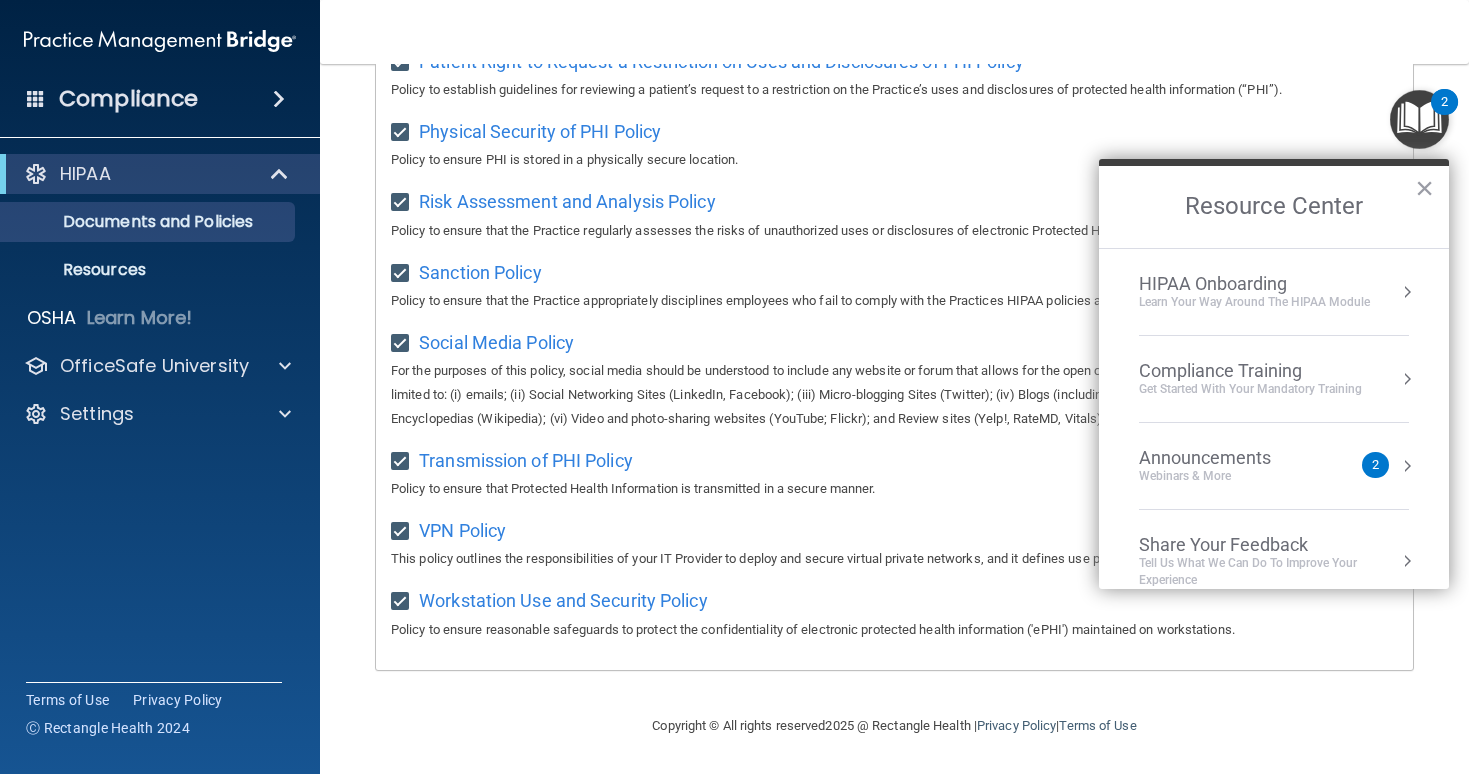 click on "HIPAA Onboarding Learn Your Way around the HIPAA module" at bounding box center (1274, 292) 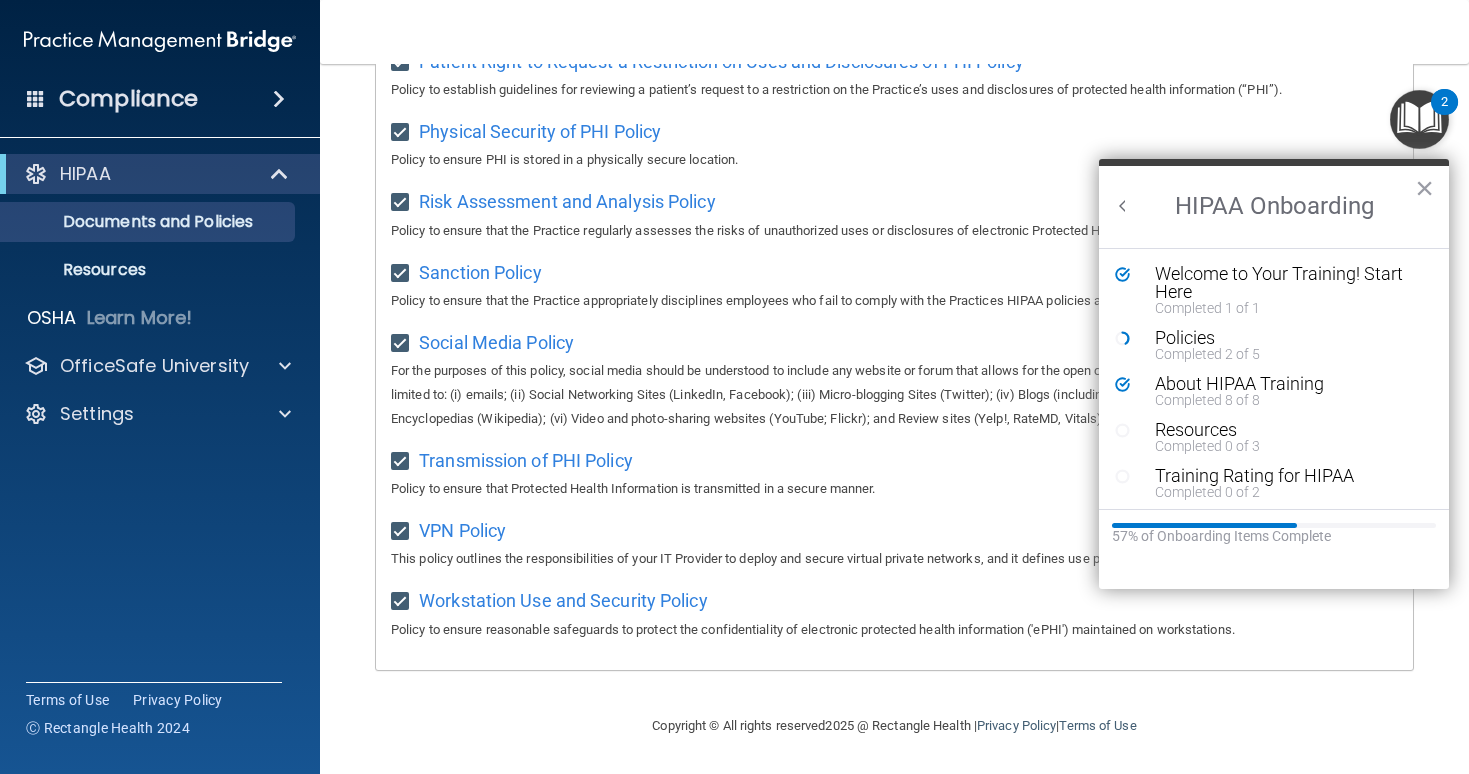 scroll, scrollTop: 0, scrollLeft: 0, axis: both 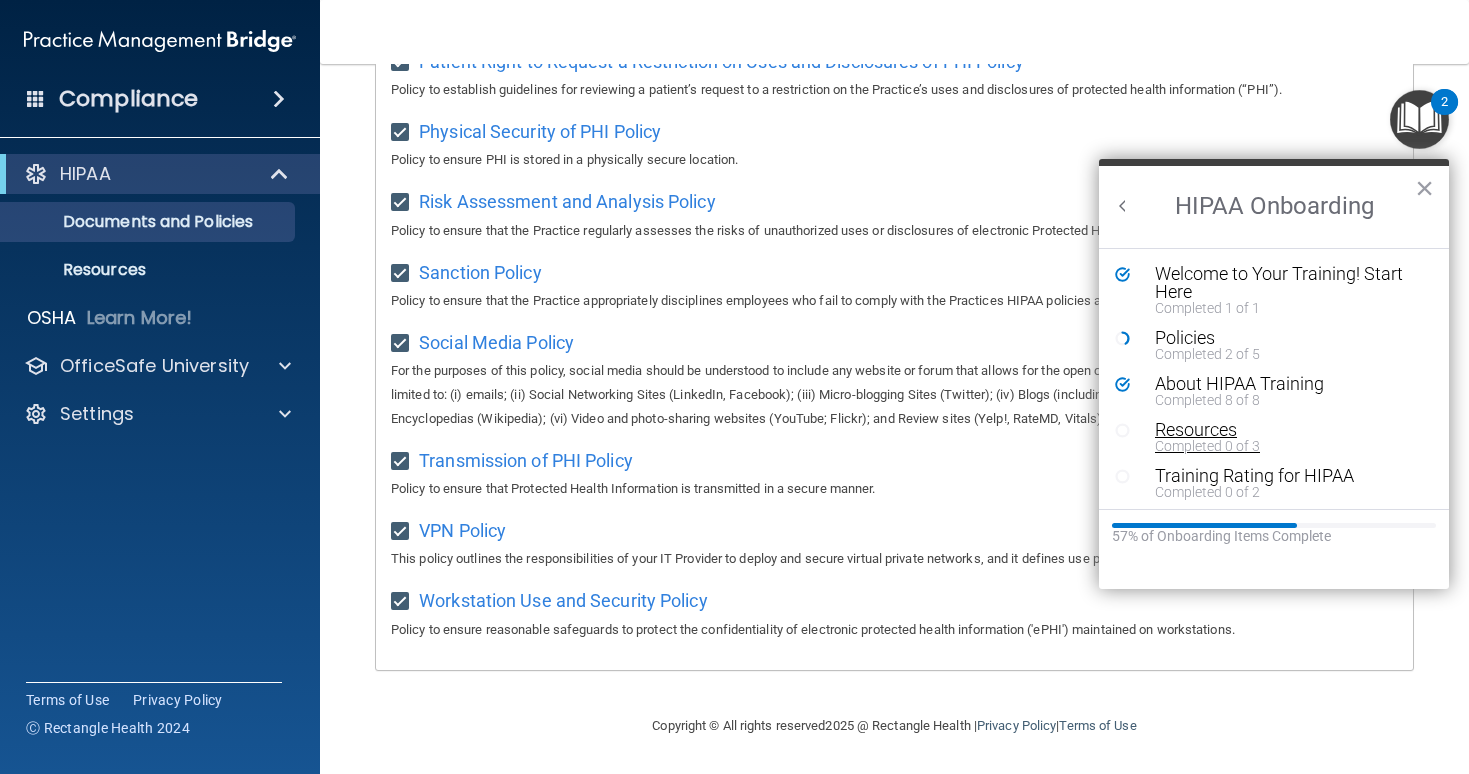click on "Resources" at bounding box center (1289, 430) 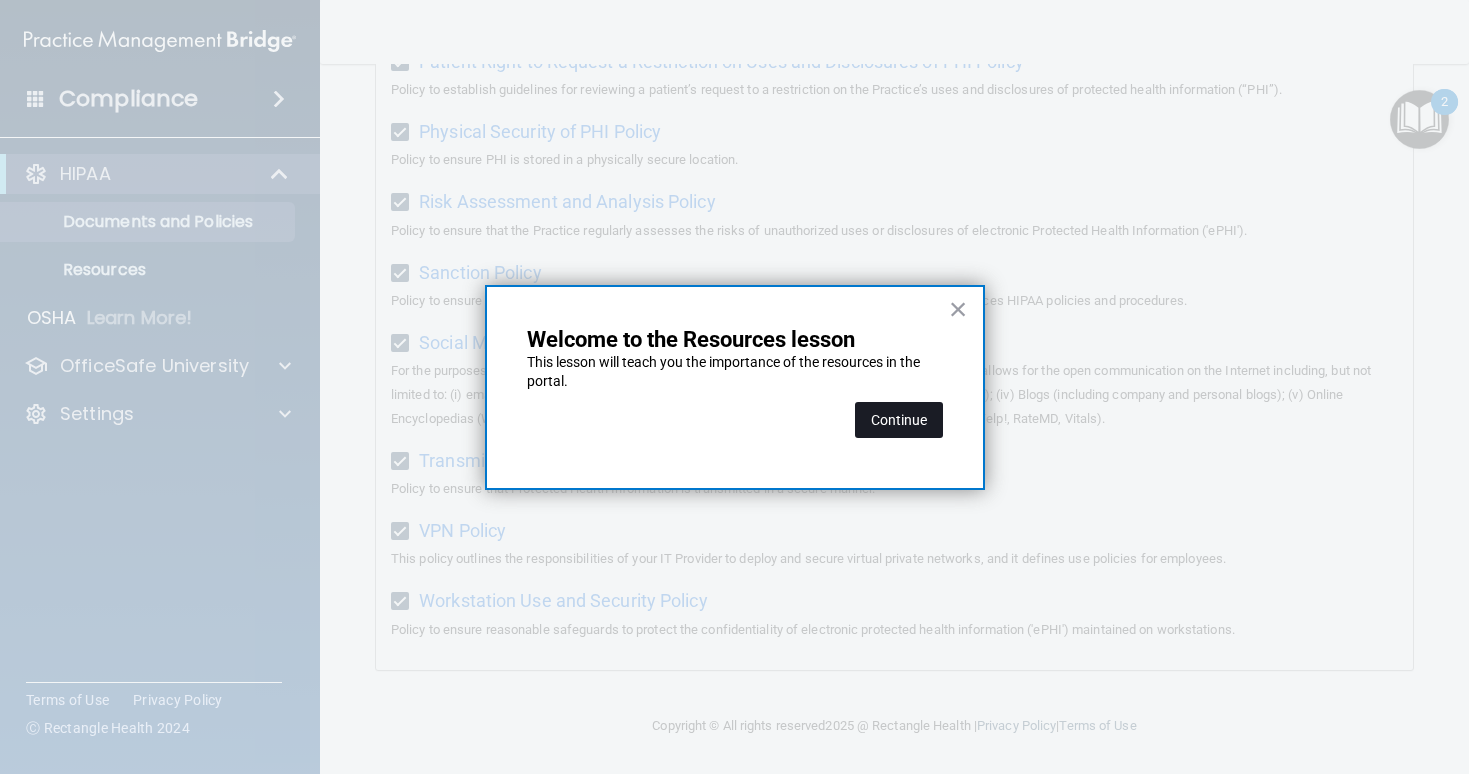 click on "Continue" at bounding box center (899, 420) 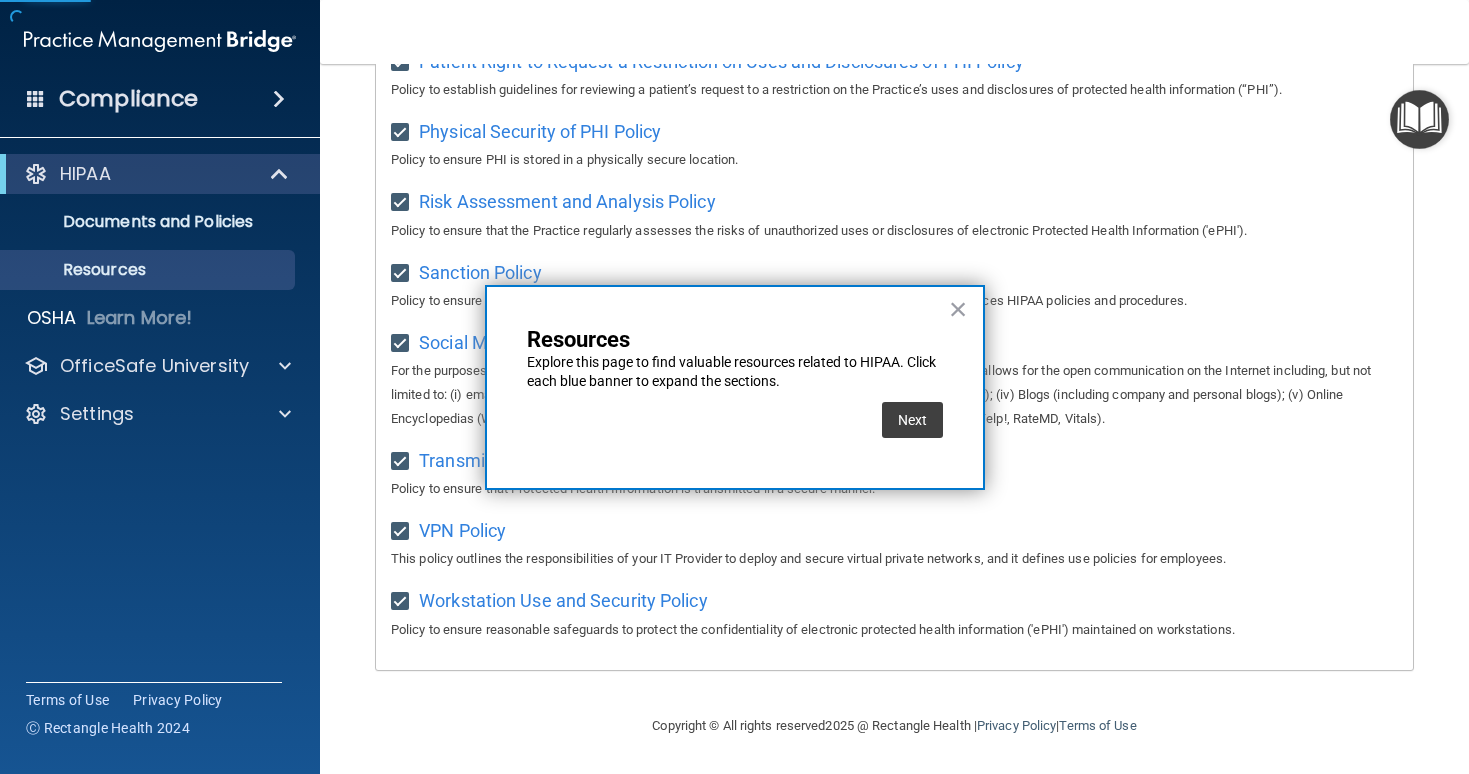 scroll, scrollTop: 0, scrollLeft: 0, axis: both 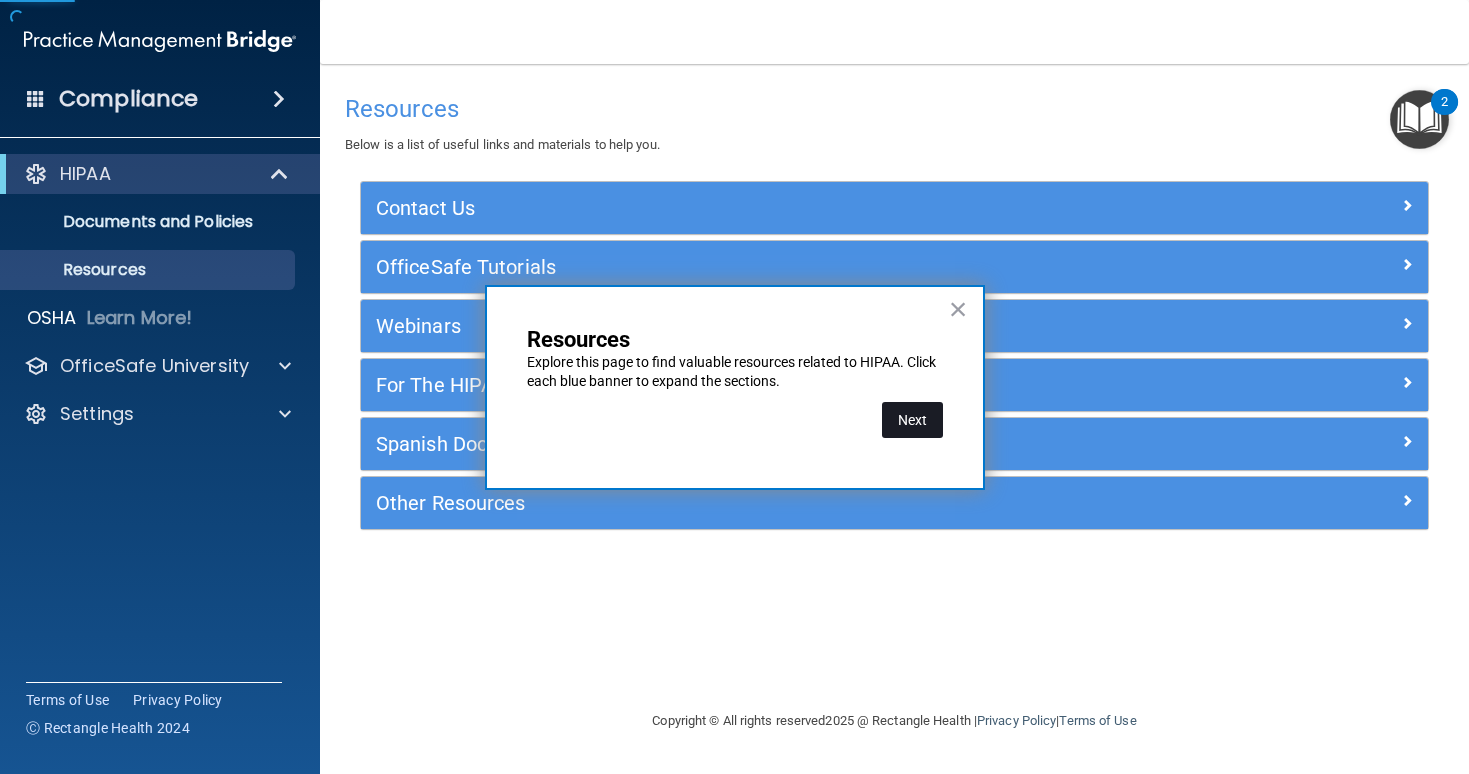 click on "Next" at bounding box center [912, 420] 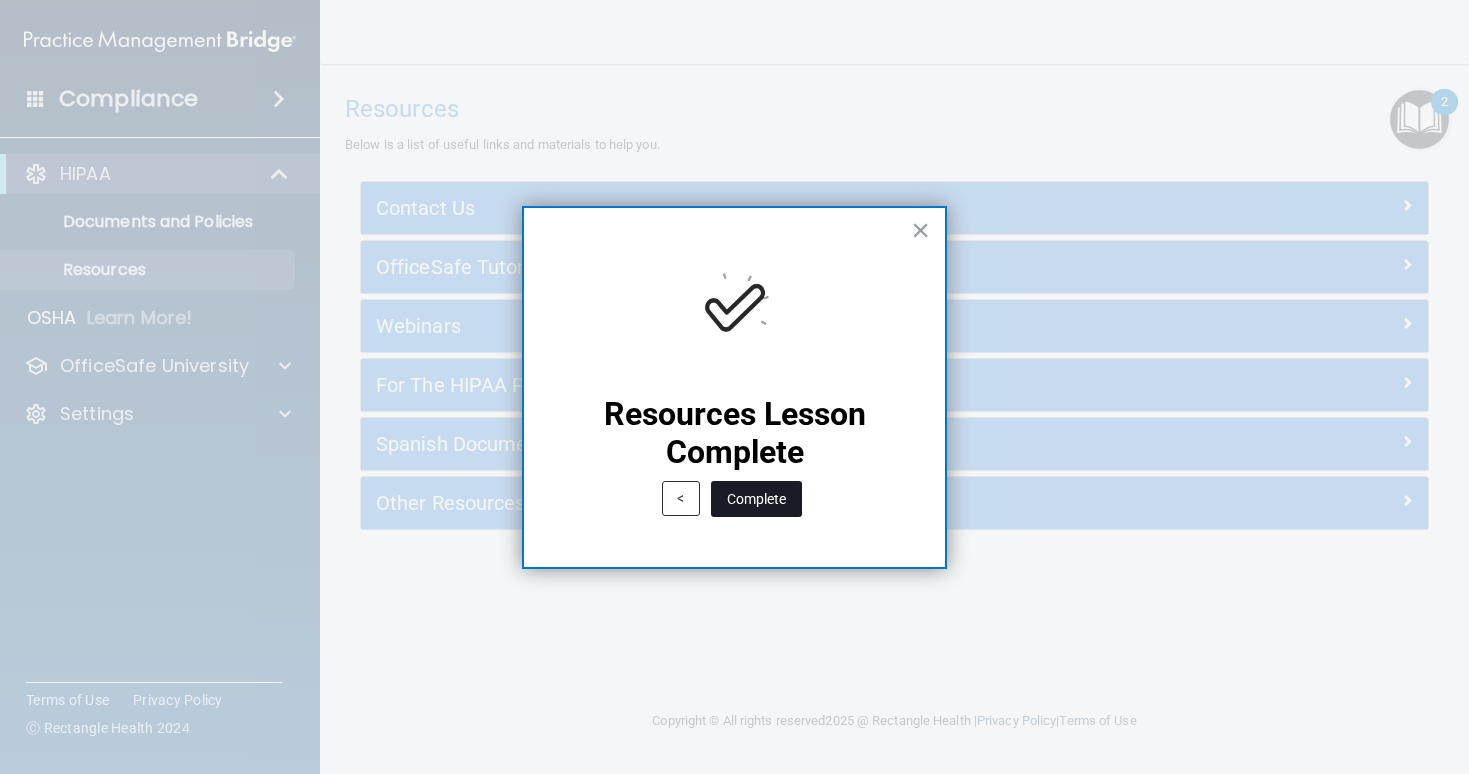 click on "Complete" at bounding box center [756, 499] 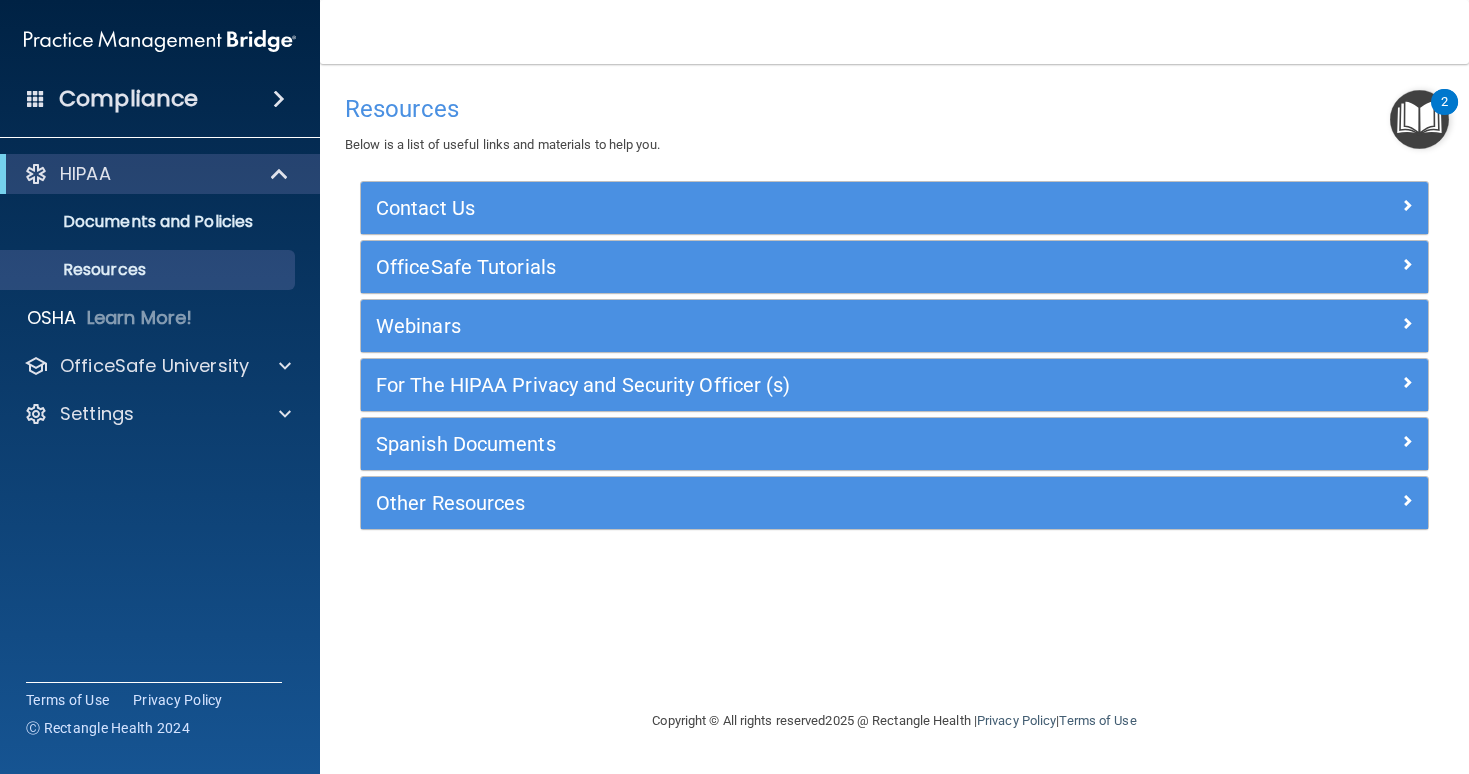 click at bounding box center [1419, 119] 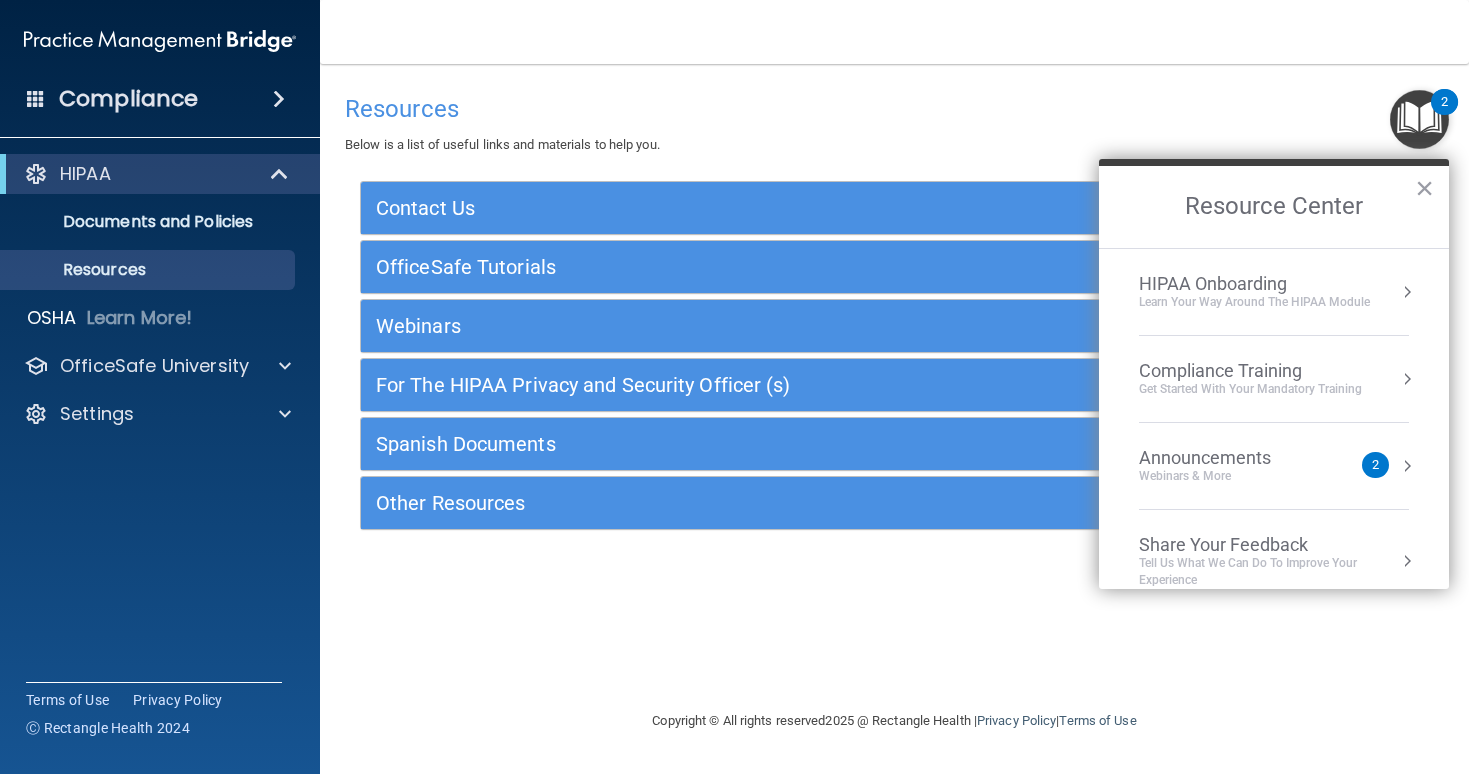 click on "HIPAA Onboarding Learn Your Way around the HIPAA module" at bounding box center (1274, 292) 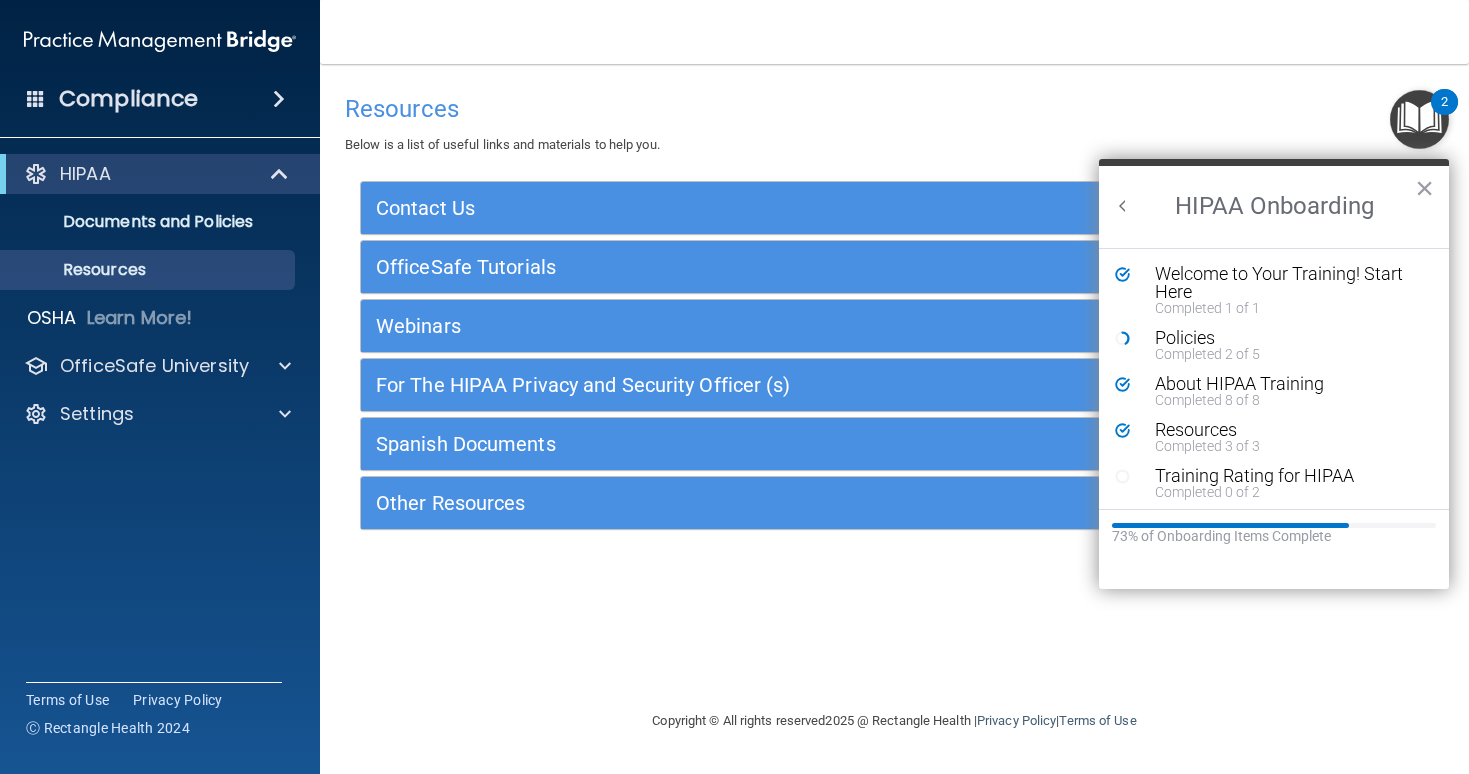 scroll, scrollTop: 0, scrollLeft: 0, axis: both 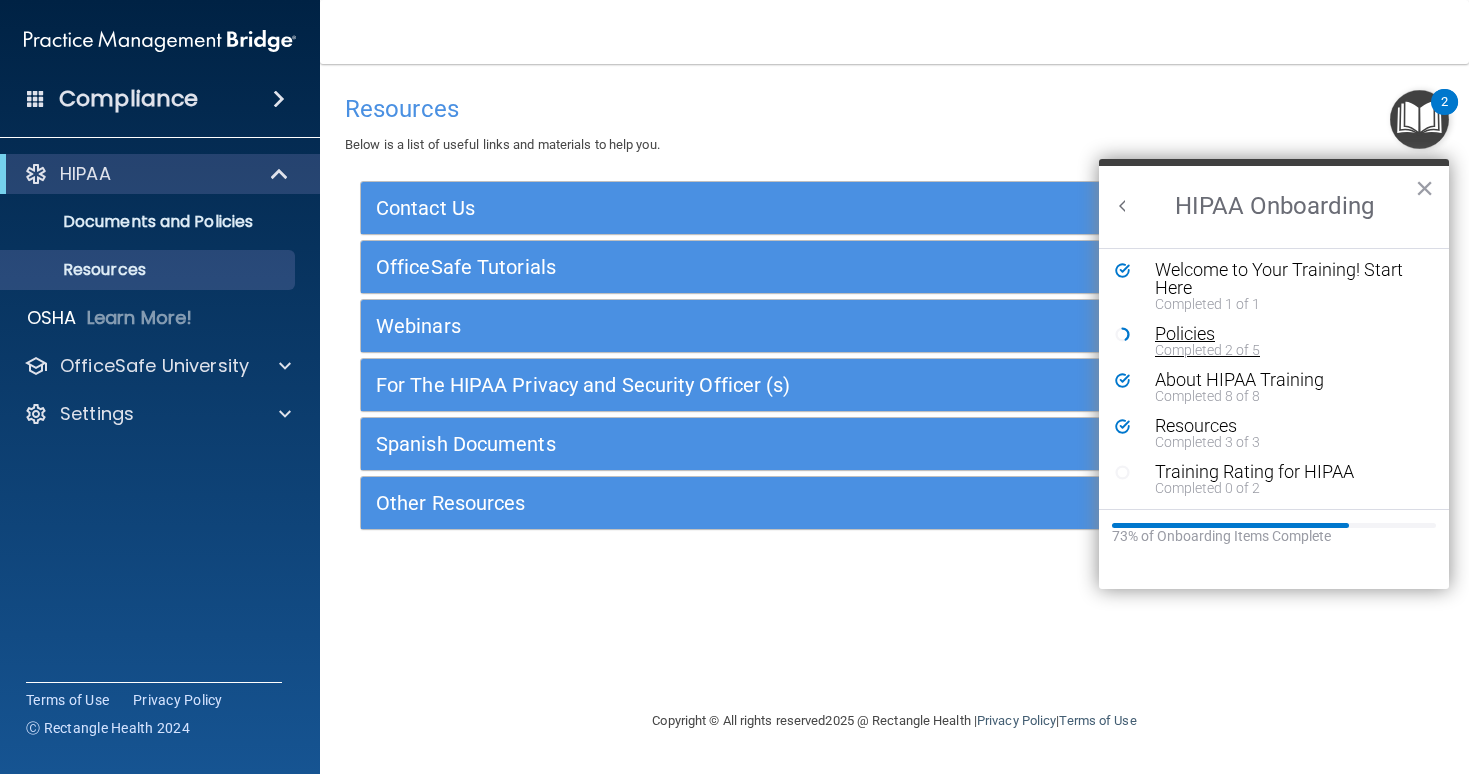 click on "Policies" at bounding box center (1289, 334) 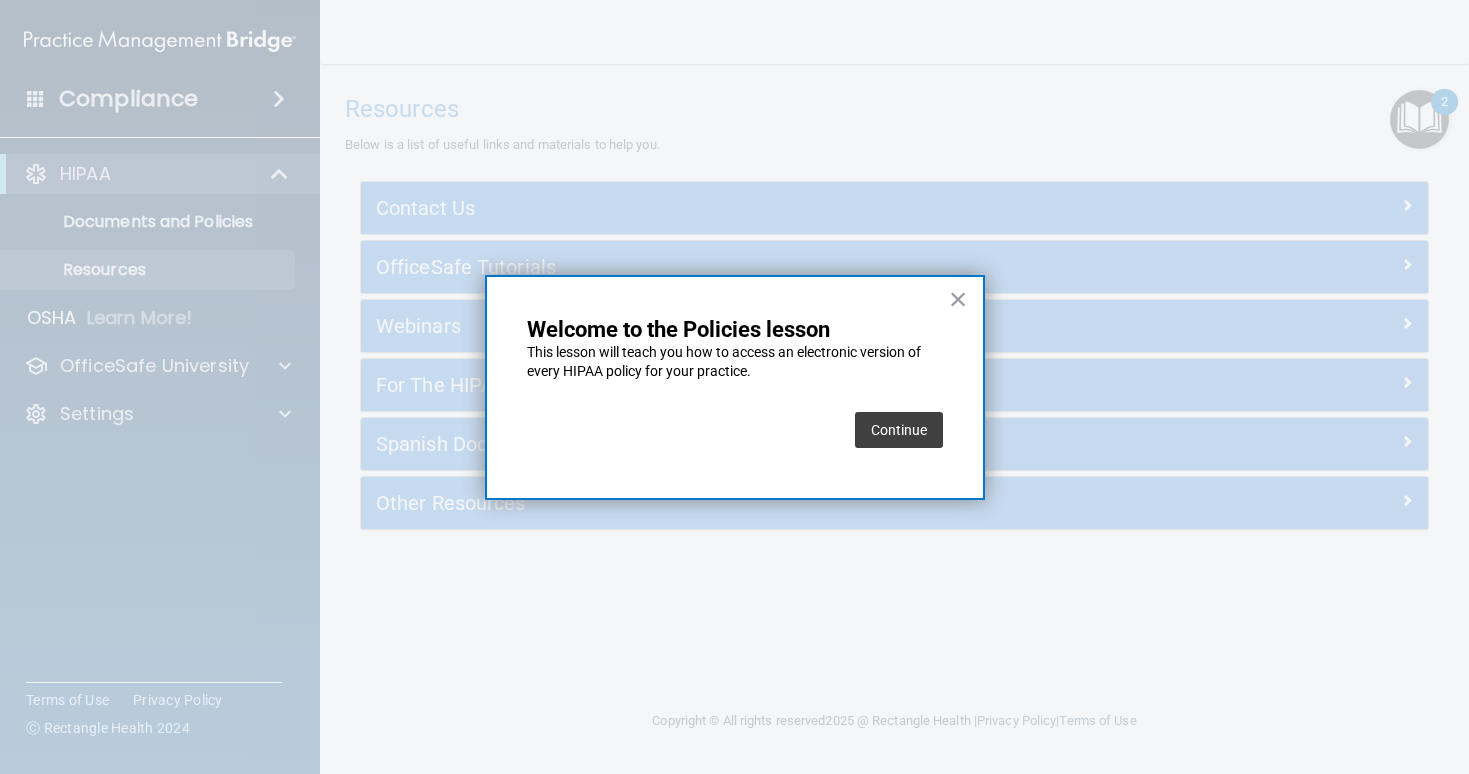 click on "Continue" at bounding box center (899, 430) 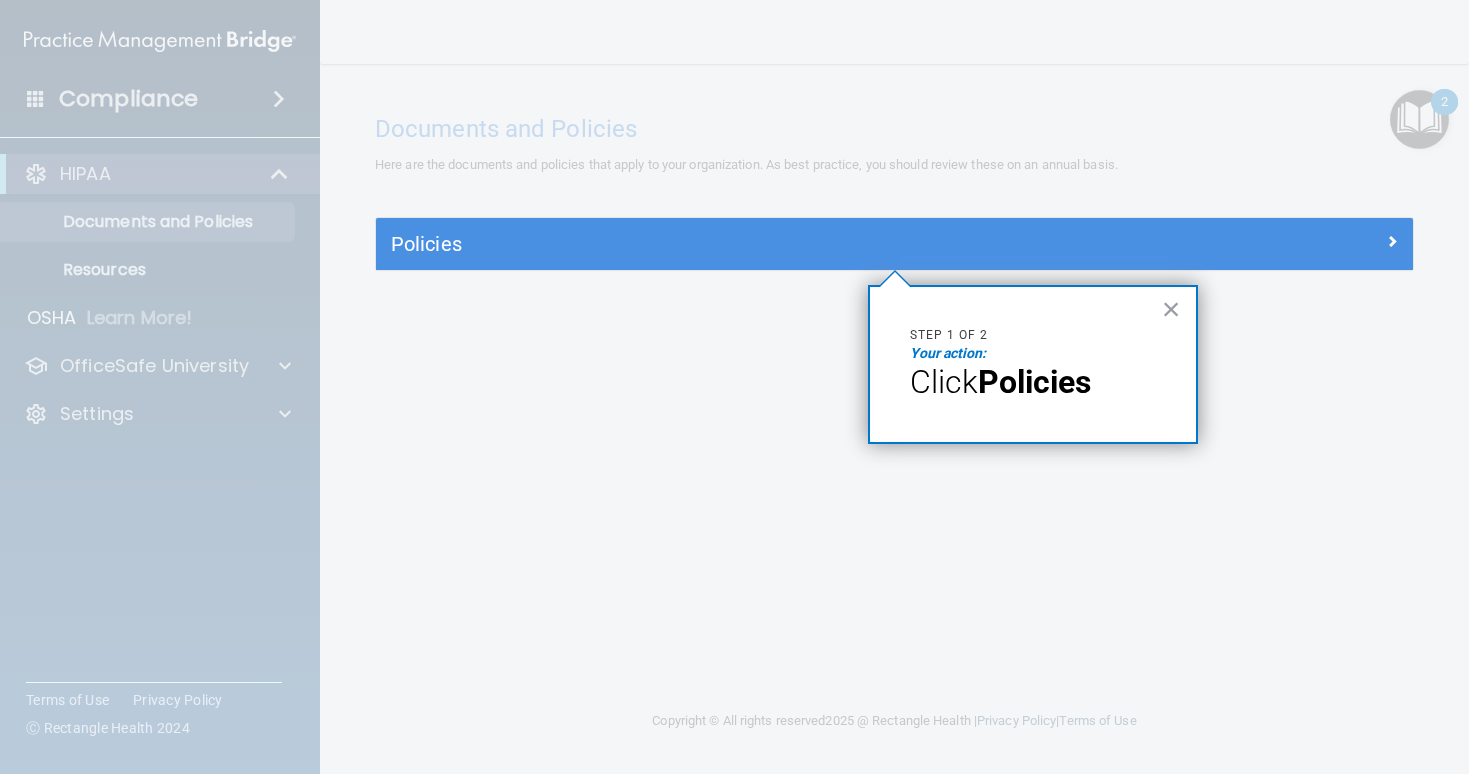 click on "Your action:" at bounding box center (948, 353) 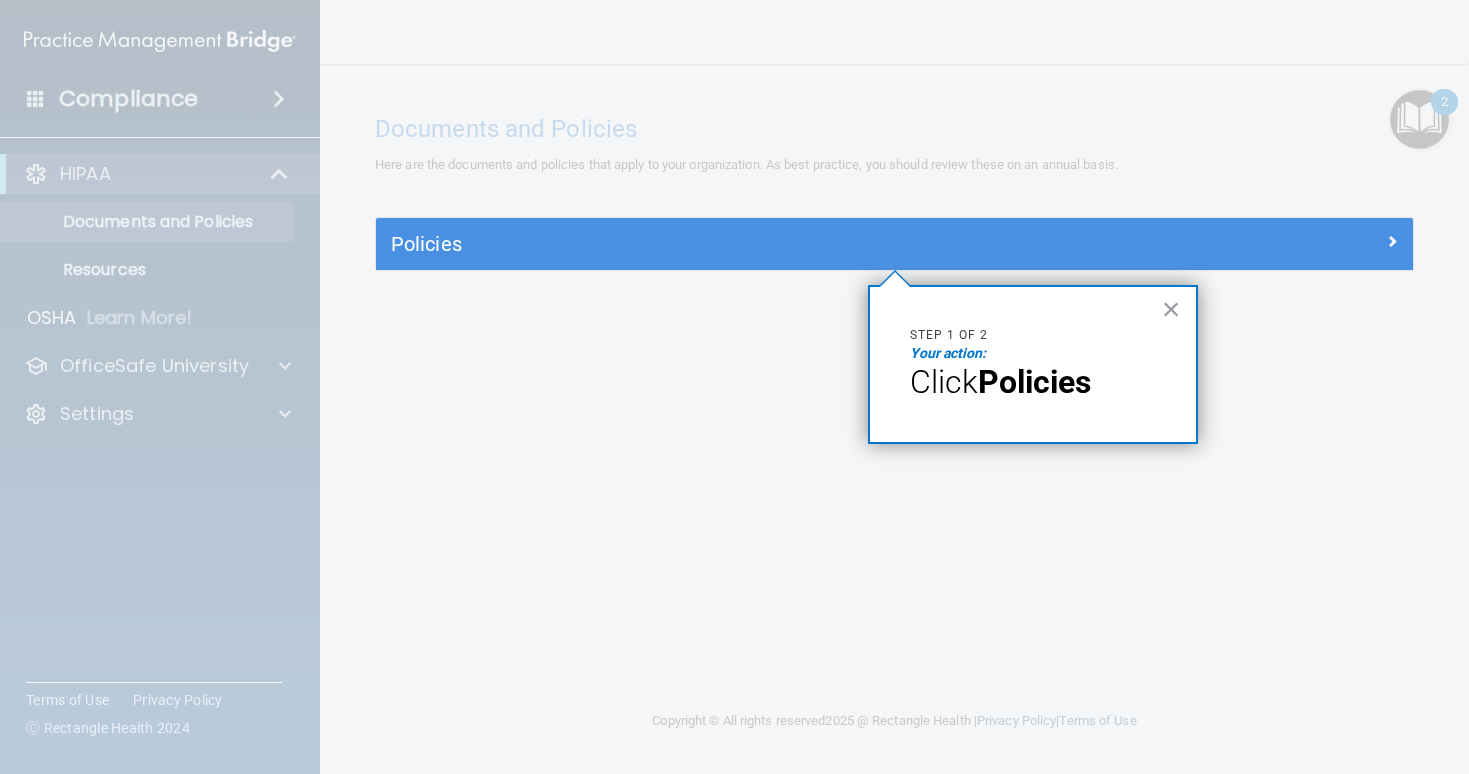 click on "Policies" at bounding box center (1034, 382) 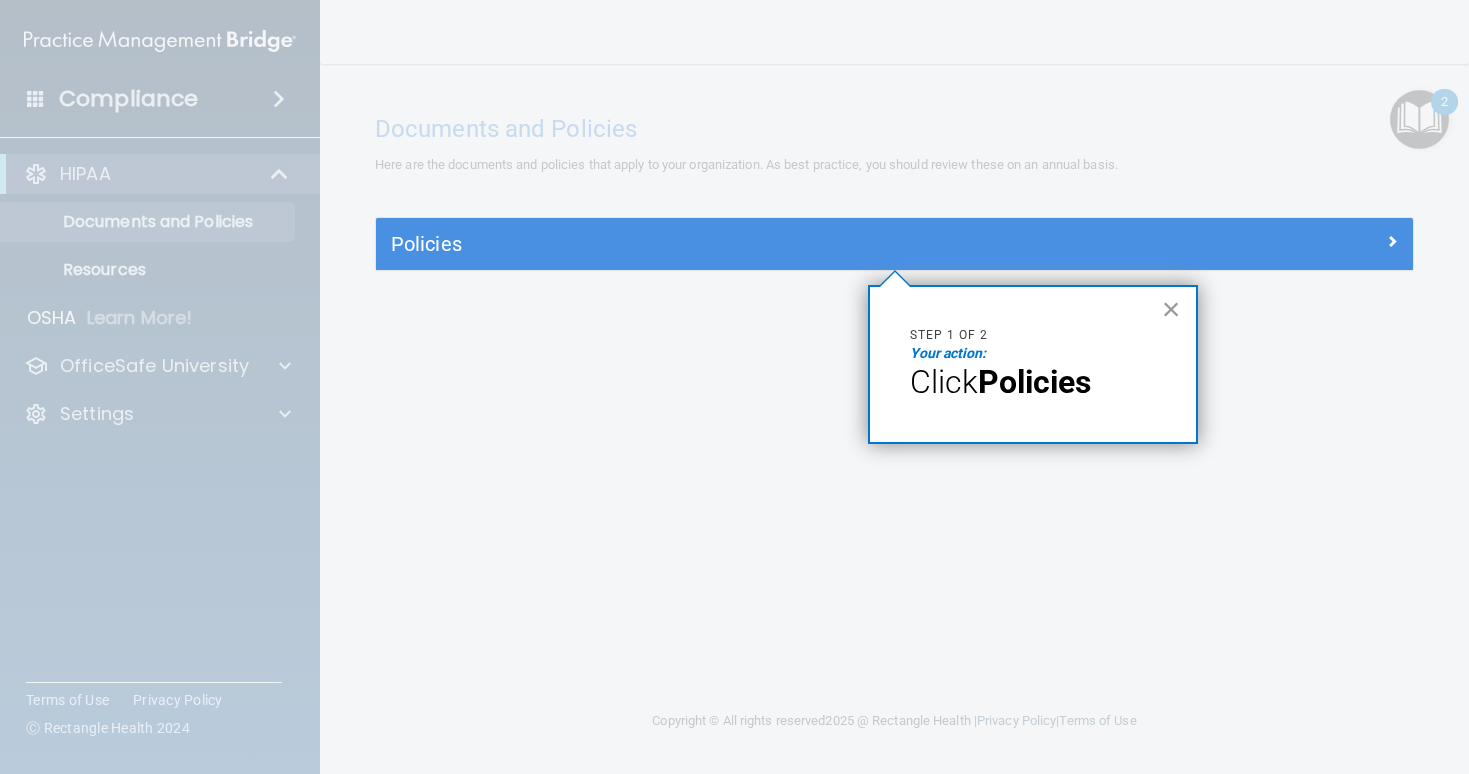 click on "×" at bounding box center [1171, 309] 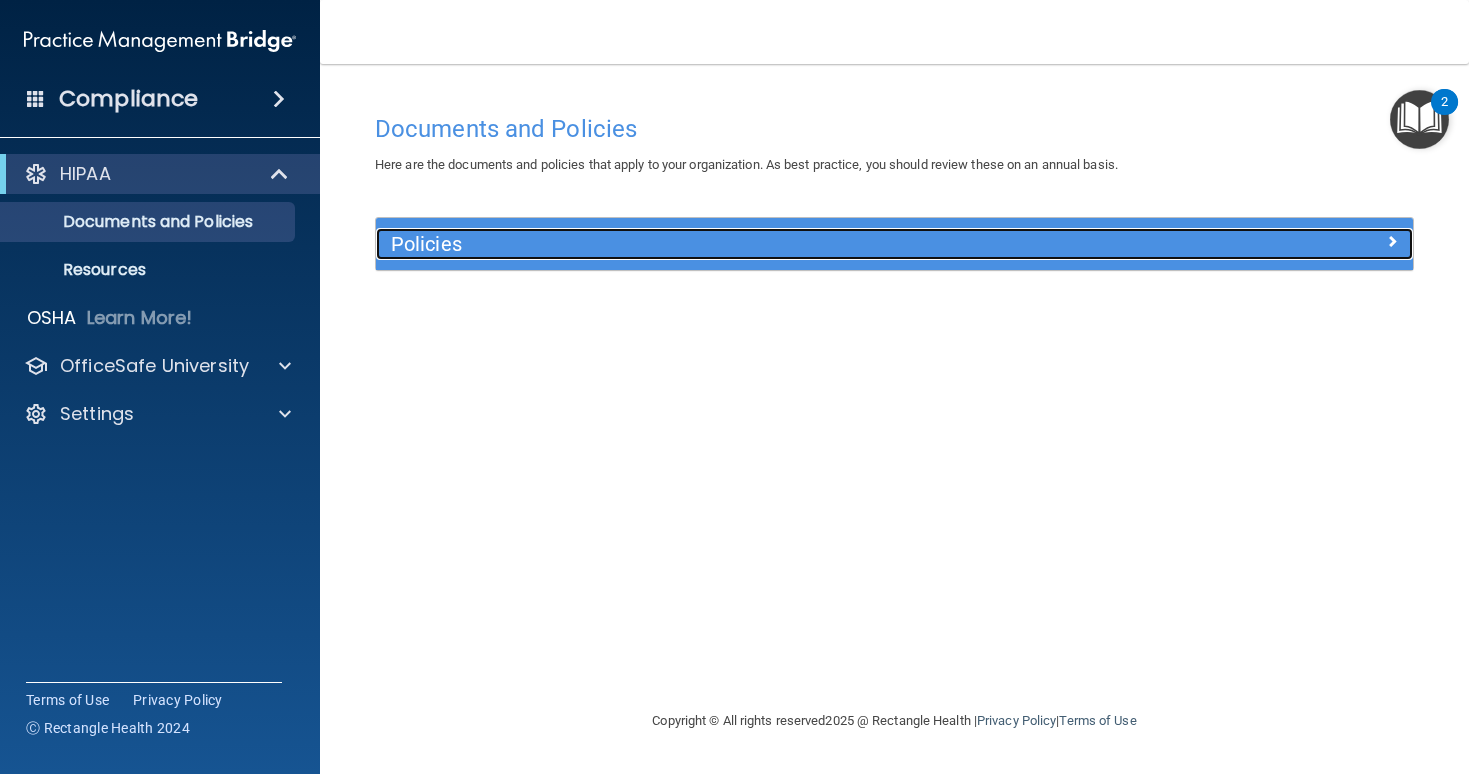 click at bounding box center (1283, 240) 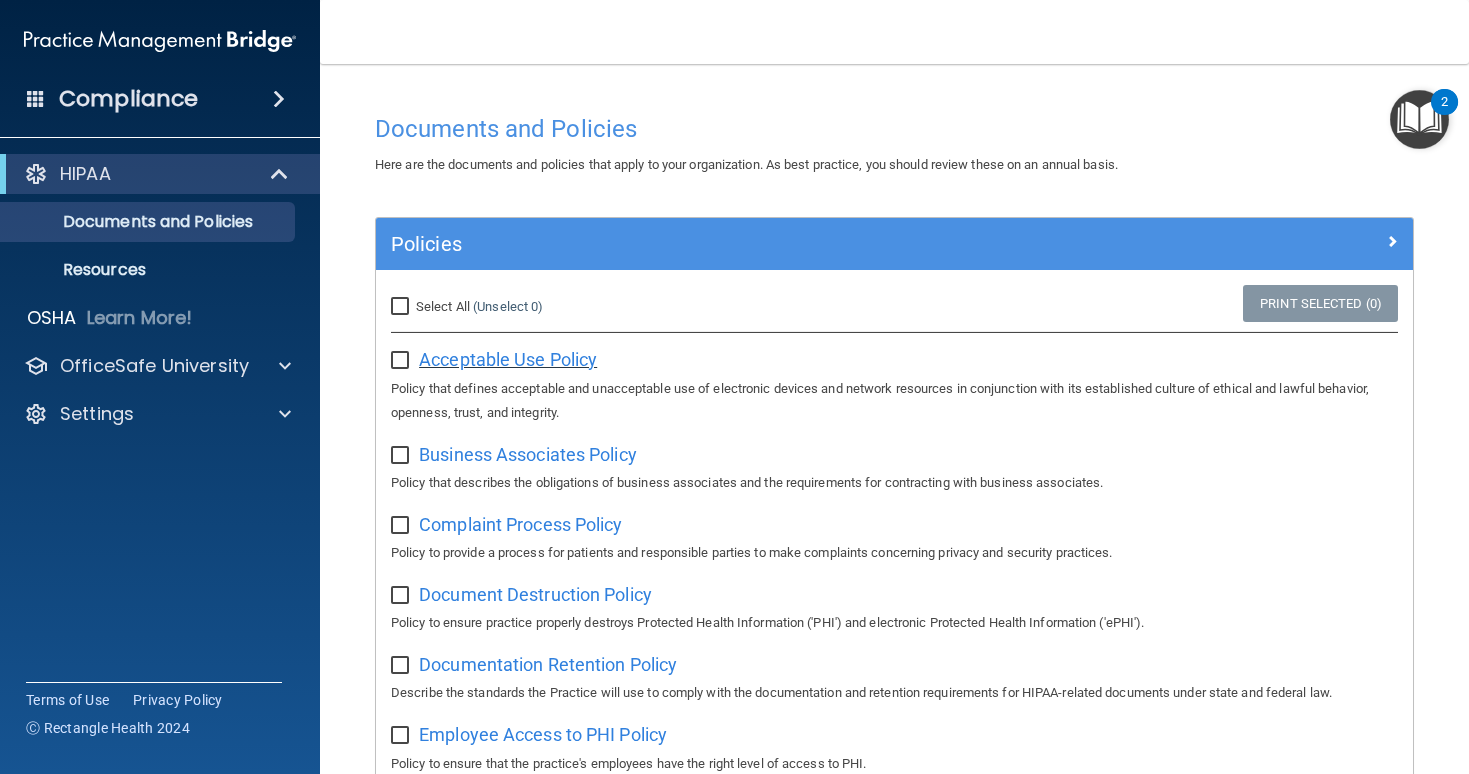 click on "Acceptable Use Policy" at bounding box center [508, 359] 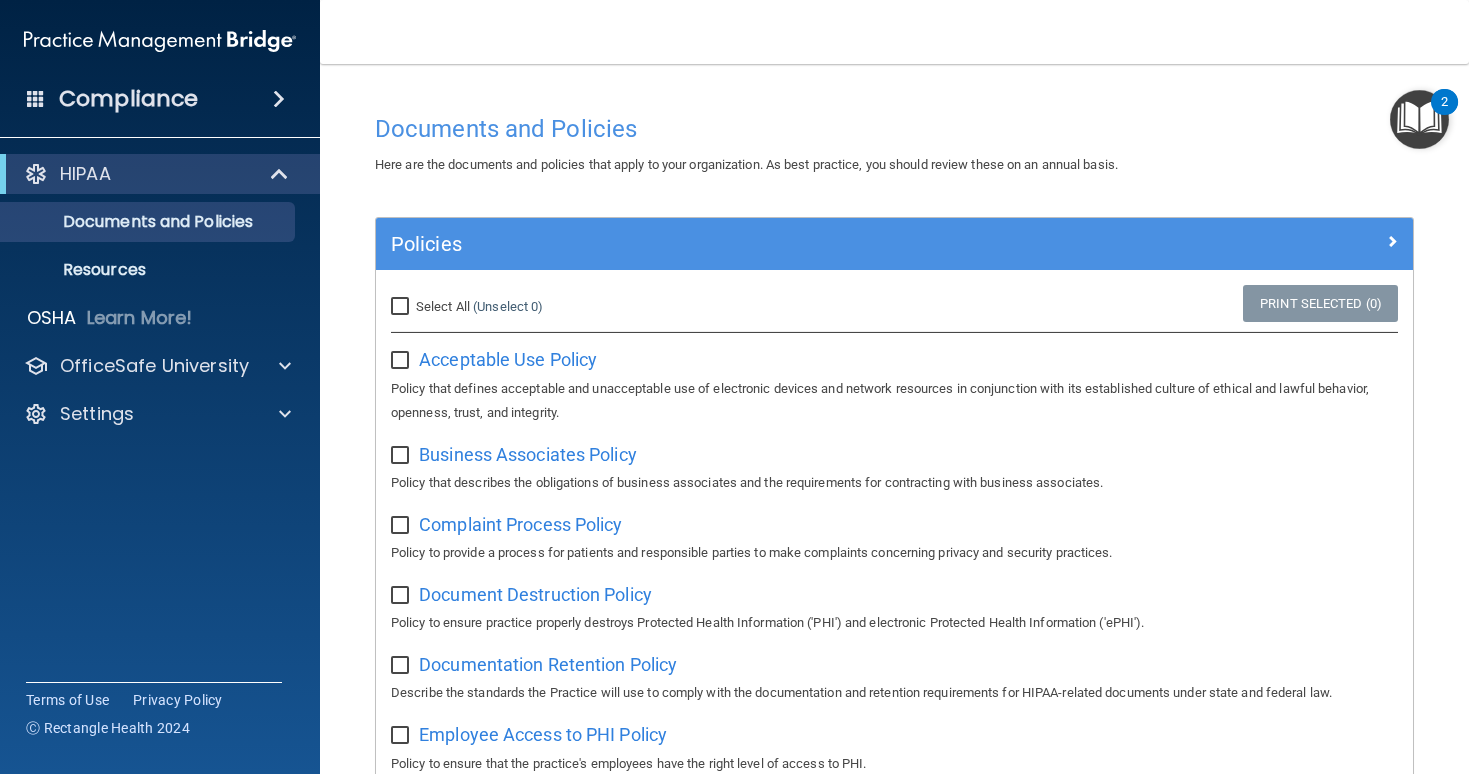 scroll, scrollTop: 237, scrollLeft: 0, axis: vertical 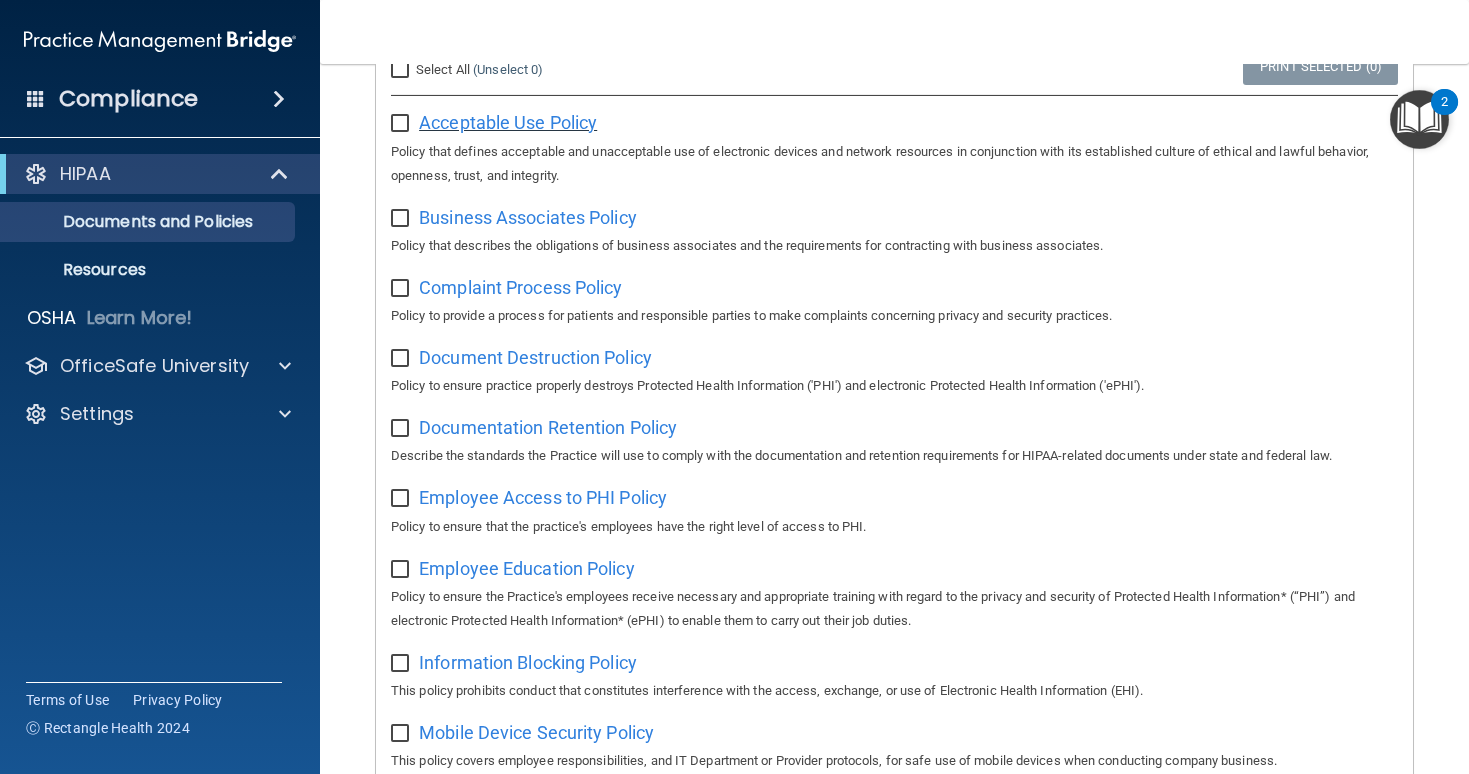 click on "Acceptable Use Policy" at bounding box center [508, 122] 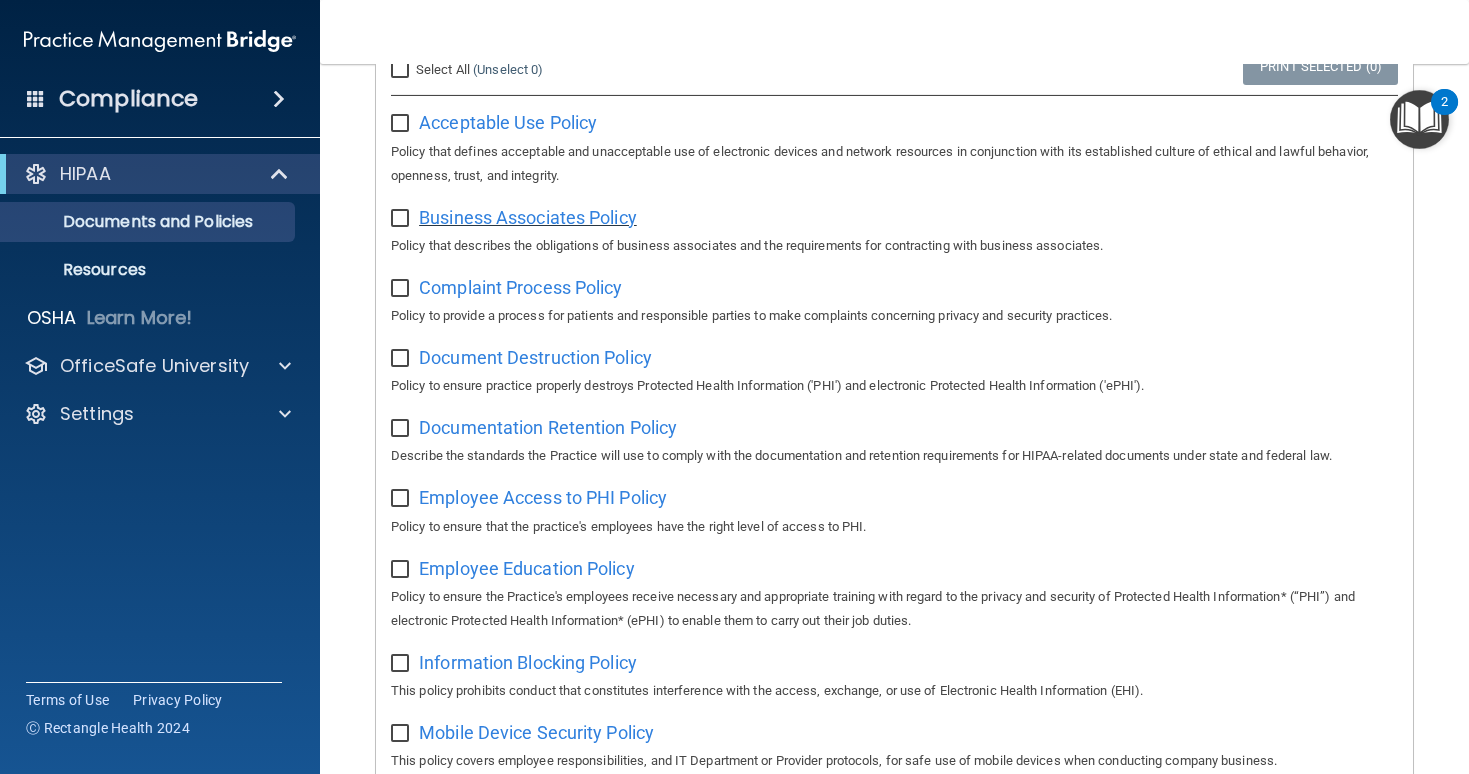 click on "Business Associates Policy" at bounding box center (528, 217) 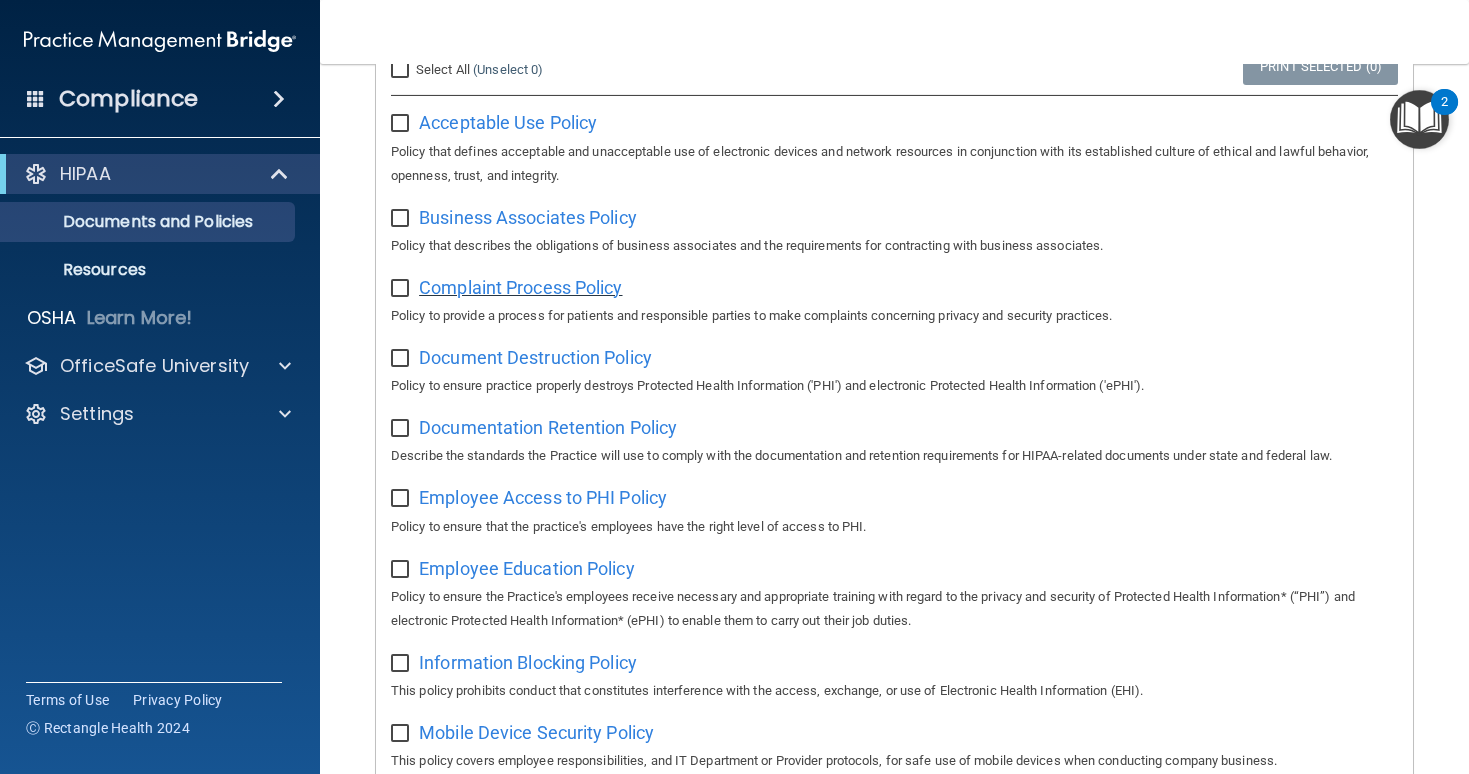click on "Complaint Process Policy" at bounding box center (520, 287) 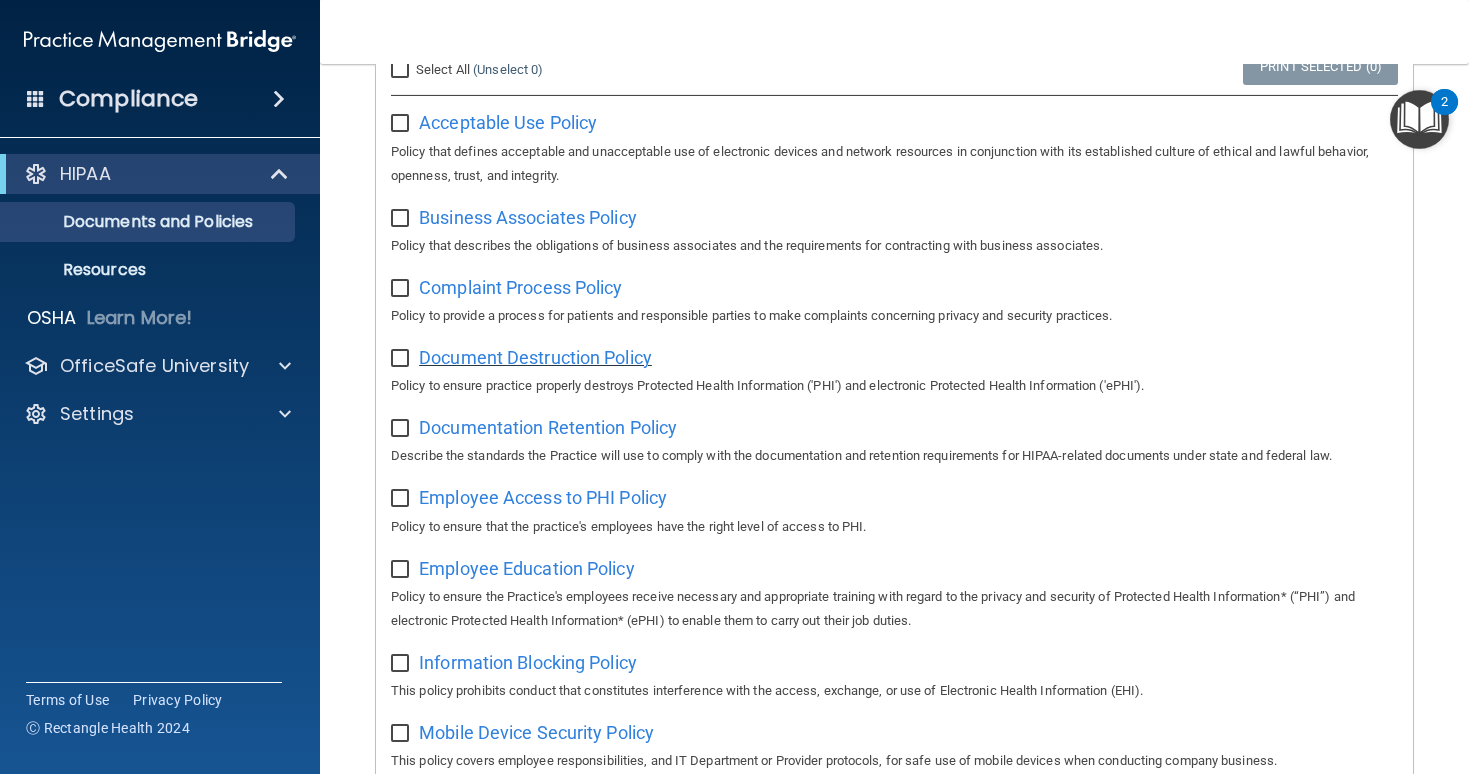 click on "Document Destruction Policy" at bounding box center (535, 357) 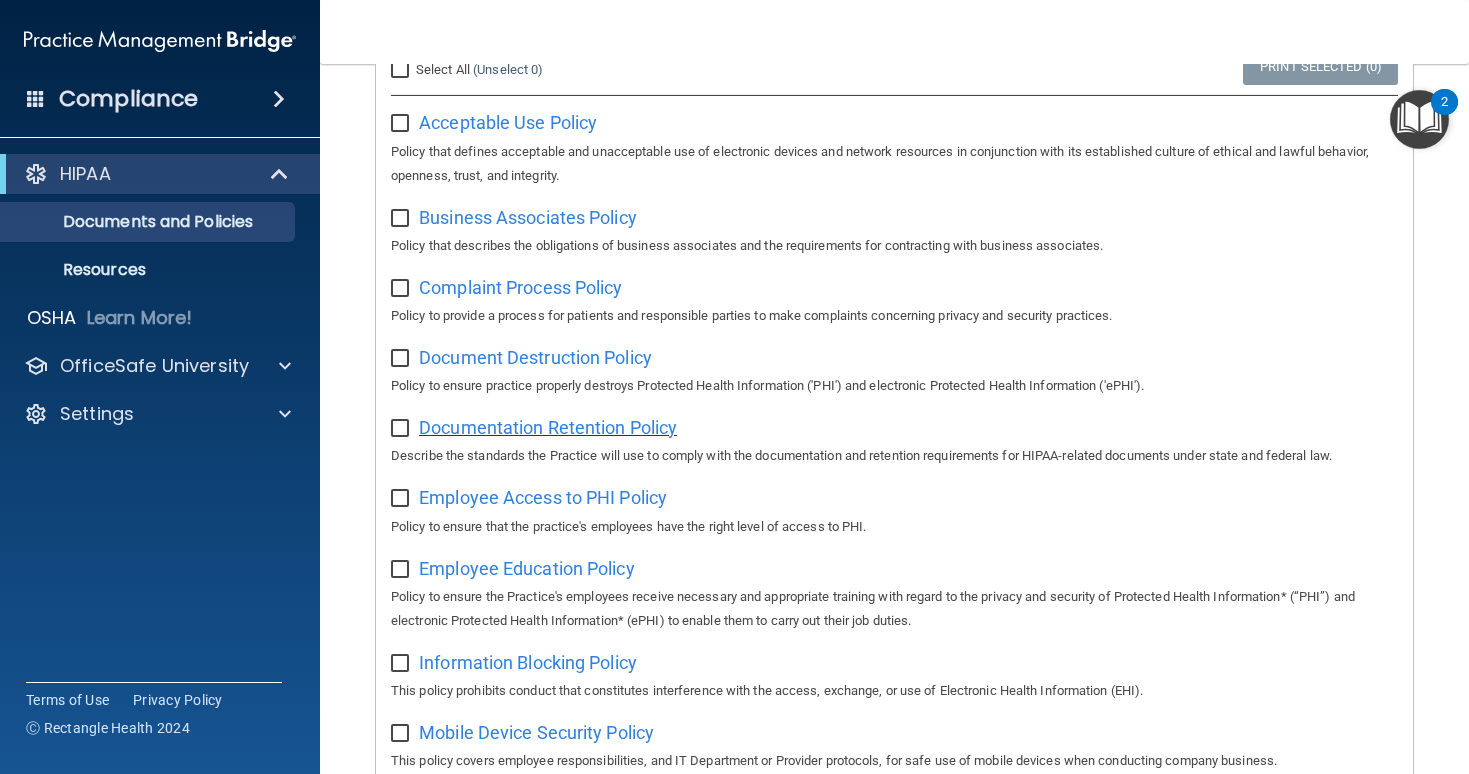 click on "Documentation Retention Policy" at bounding box center (548, 427) 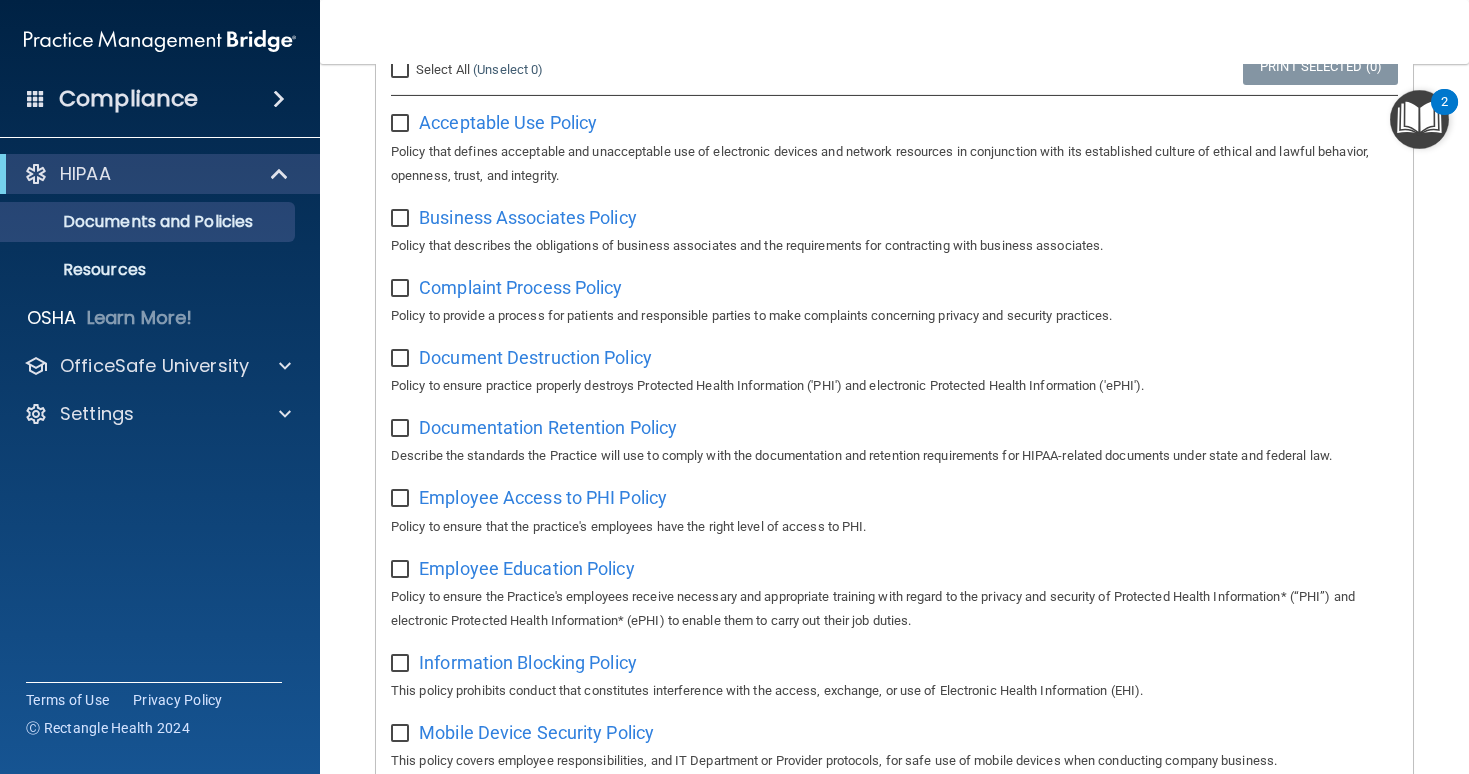 scroll, scrollTop: 436, scrollLeft: 0, axis: vertical 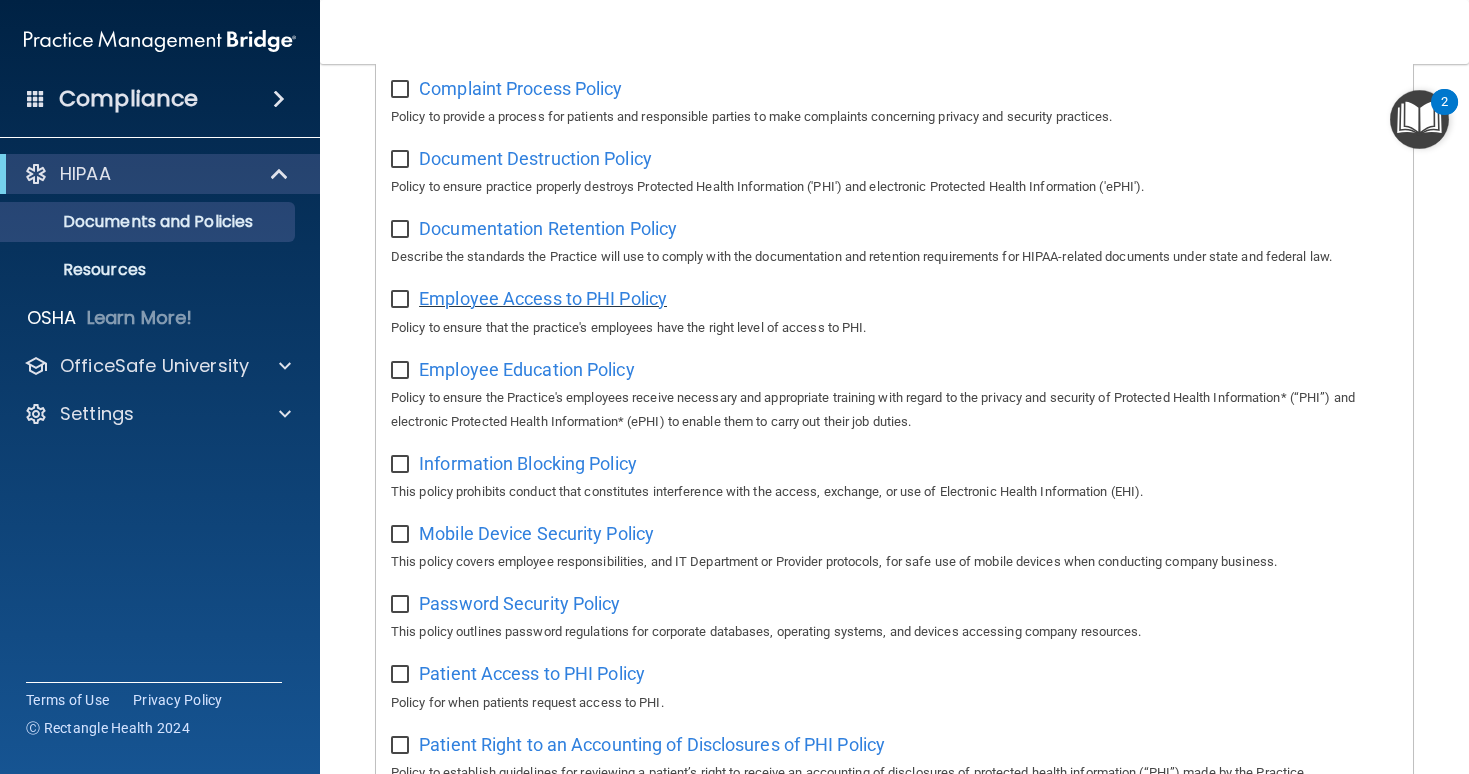 click on "Employee Access to PHI Policy" at bounding box center [543, 298] 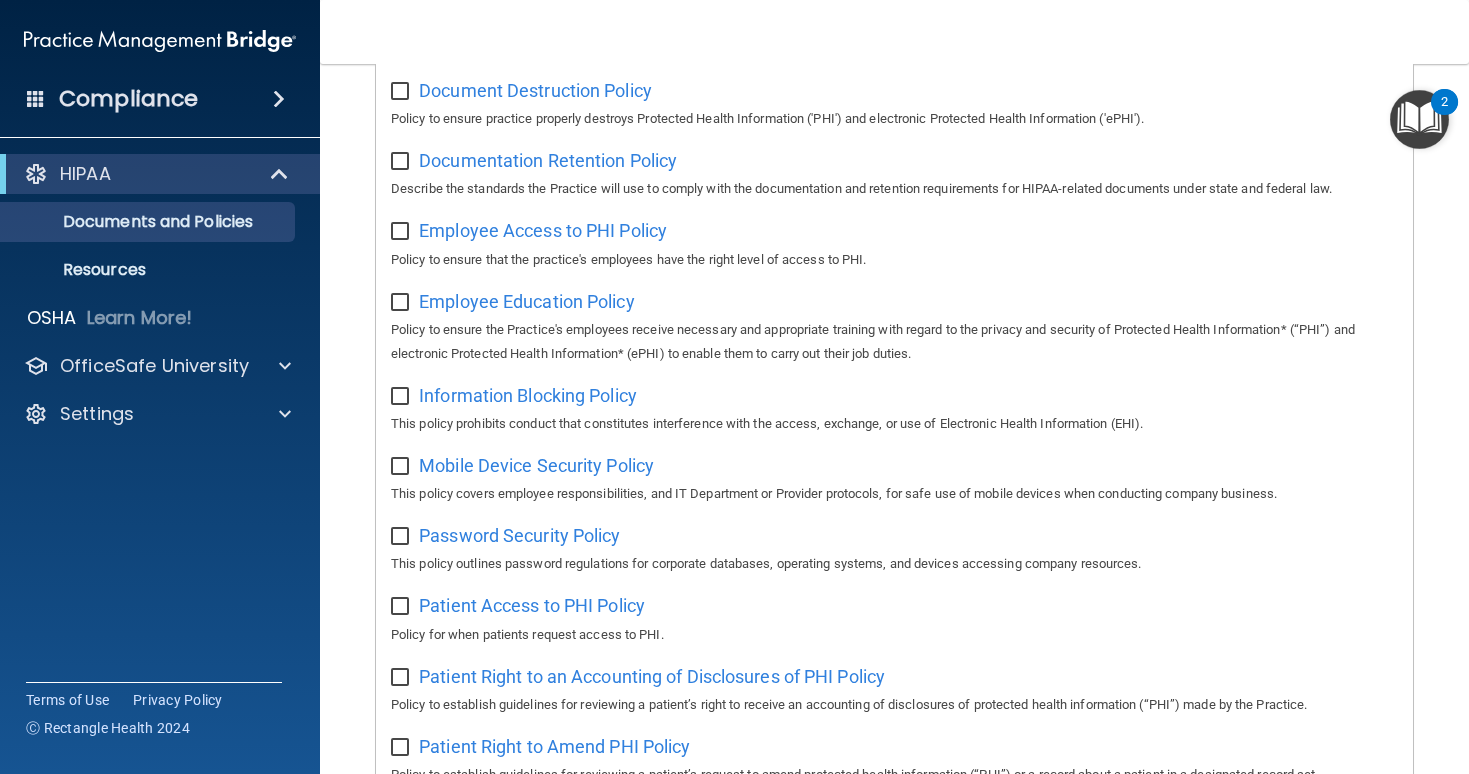 scroll, scrollTop: 631, scrollLeft: 0, axis: vertical 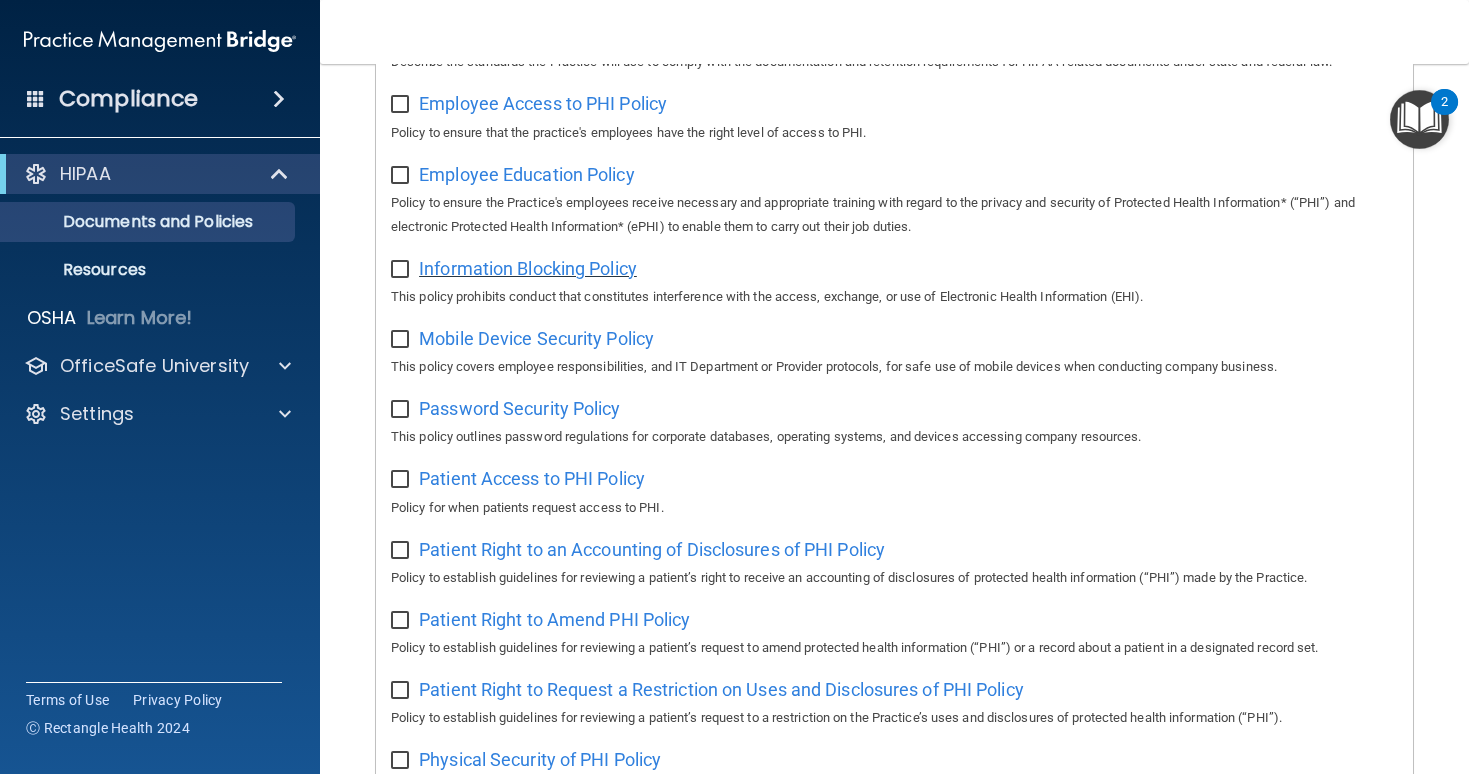 click on "Information Blocking Policy" at bounding box center [528, 268] 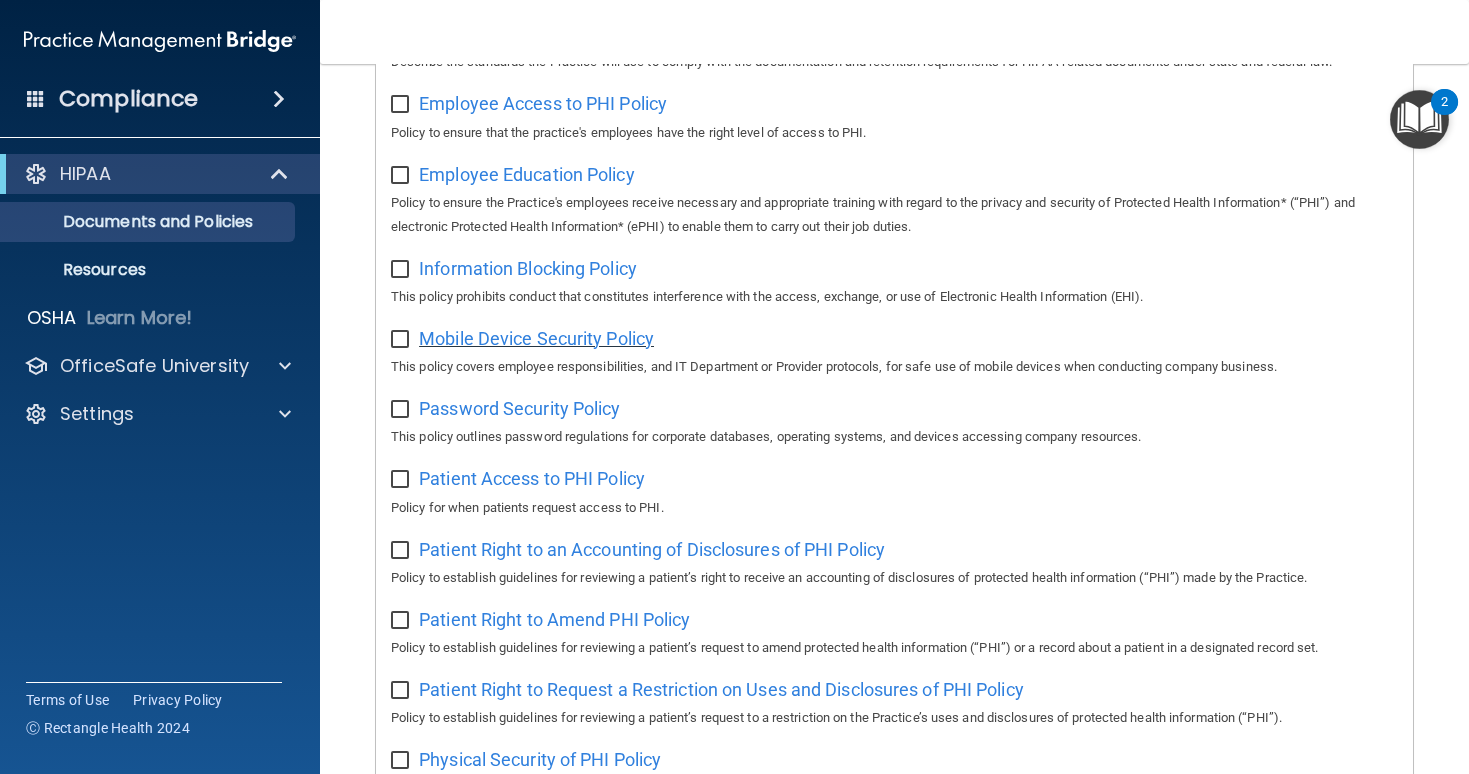 click on "Mobile Device Security Policy" at bounding box center (536, 338) 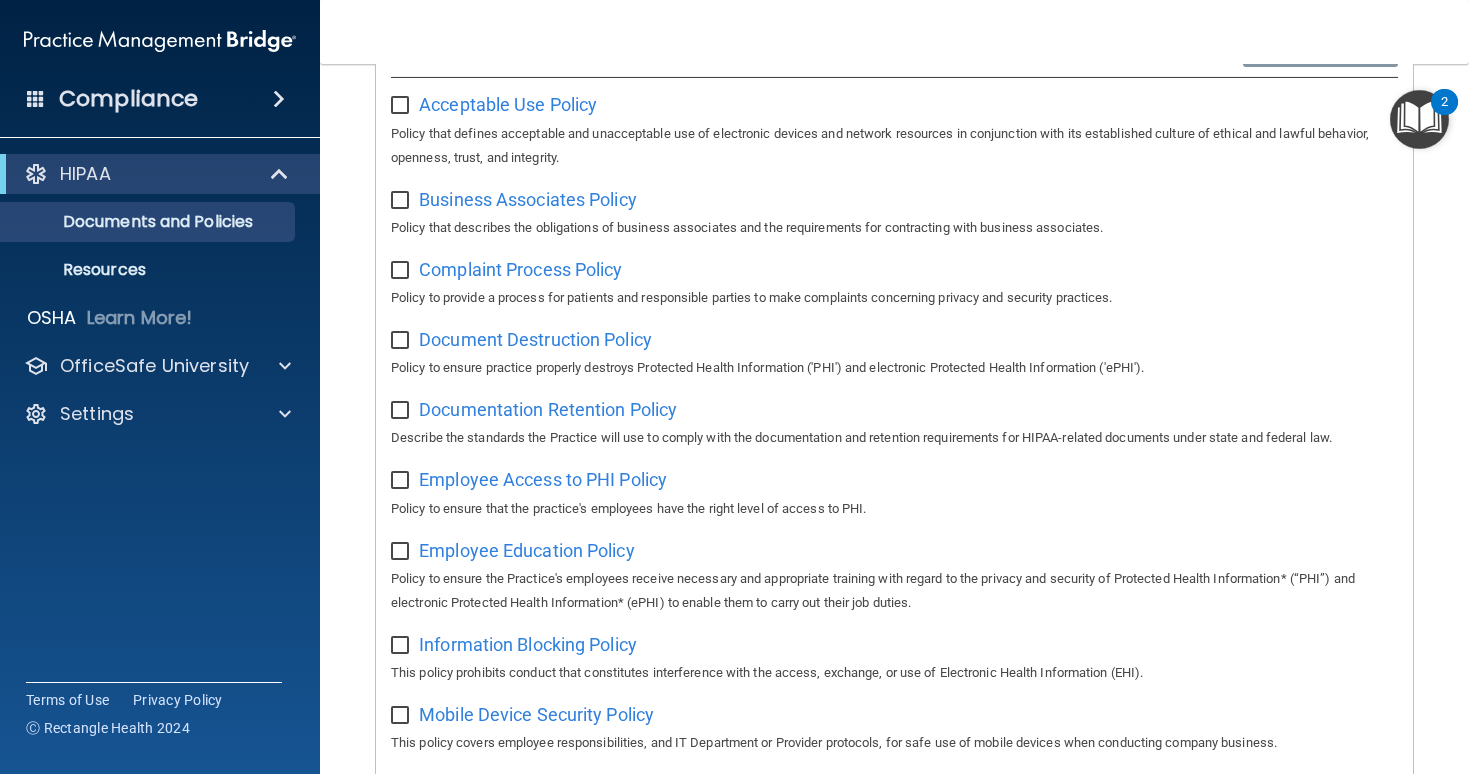 scroll, scrollTop: 0, scrollLeft: 0, axis: both 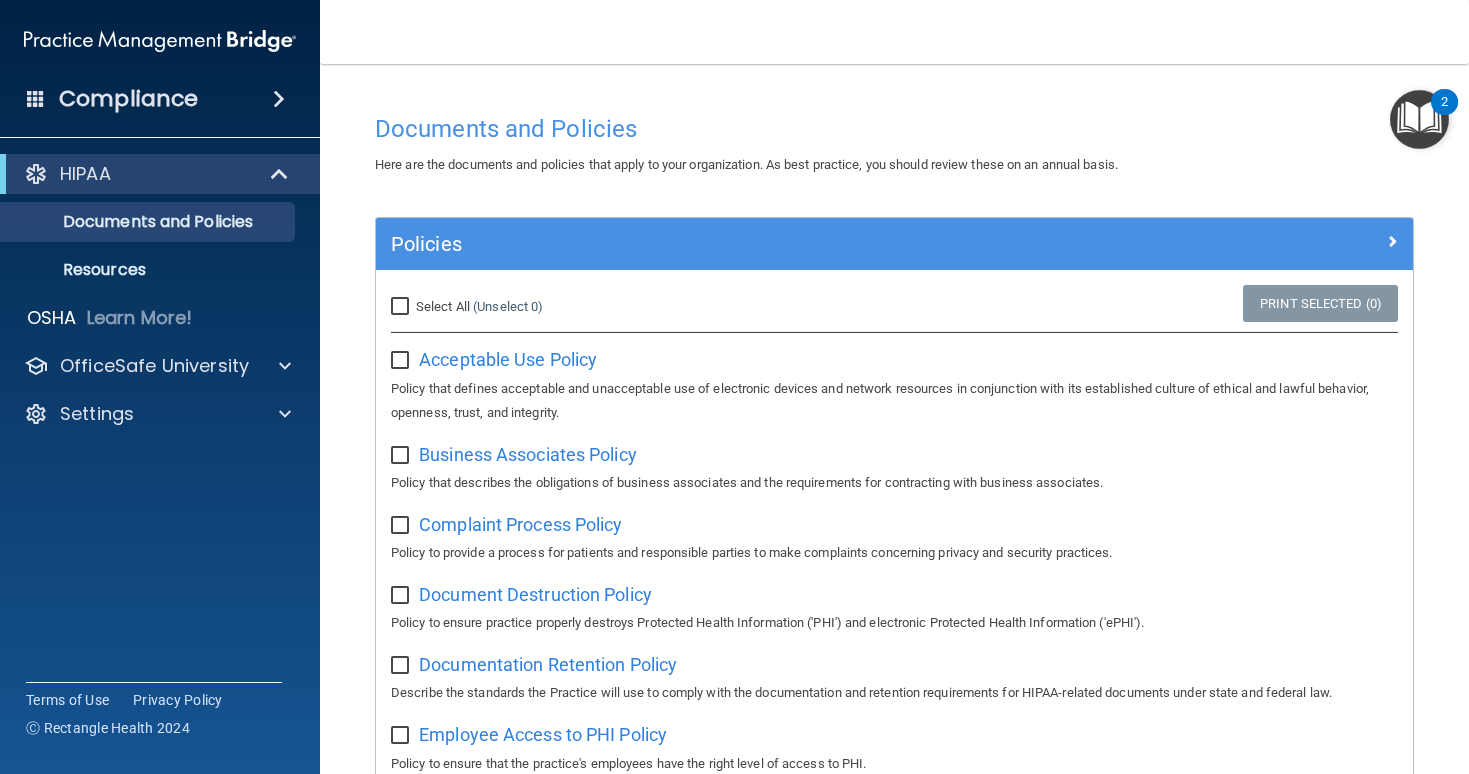 click at bounding box center [1419, 119] 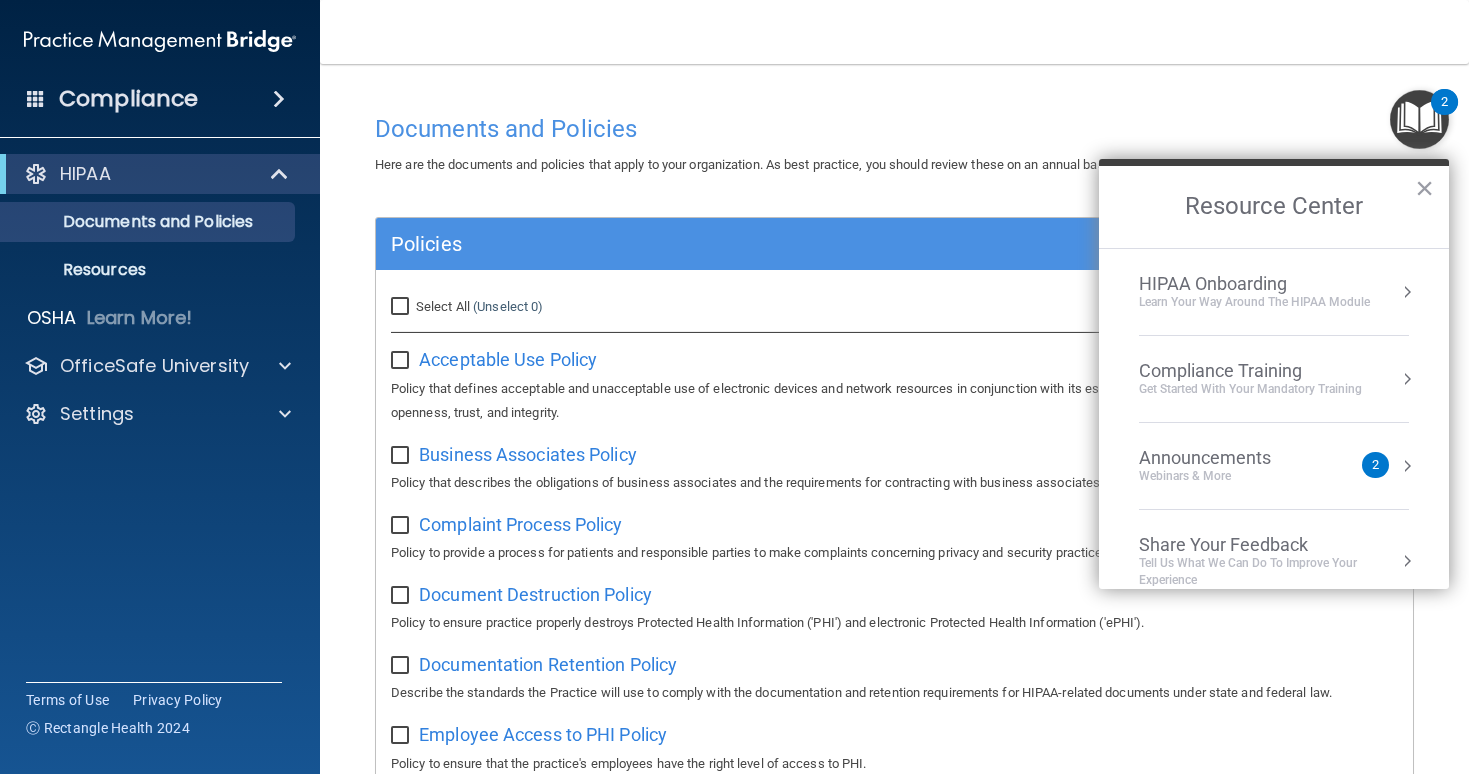 click on "HIPAA Onboarding Learn Your Way around the HIPAA module" at bounding box center (1274, 292) 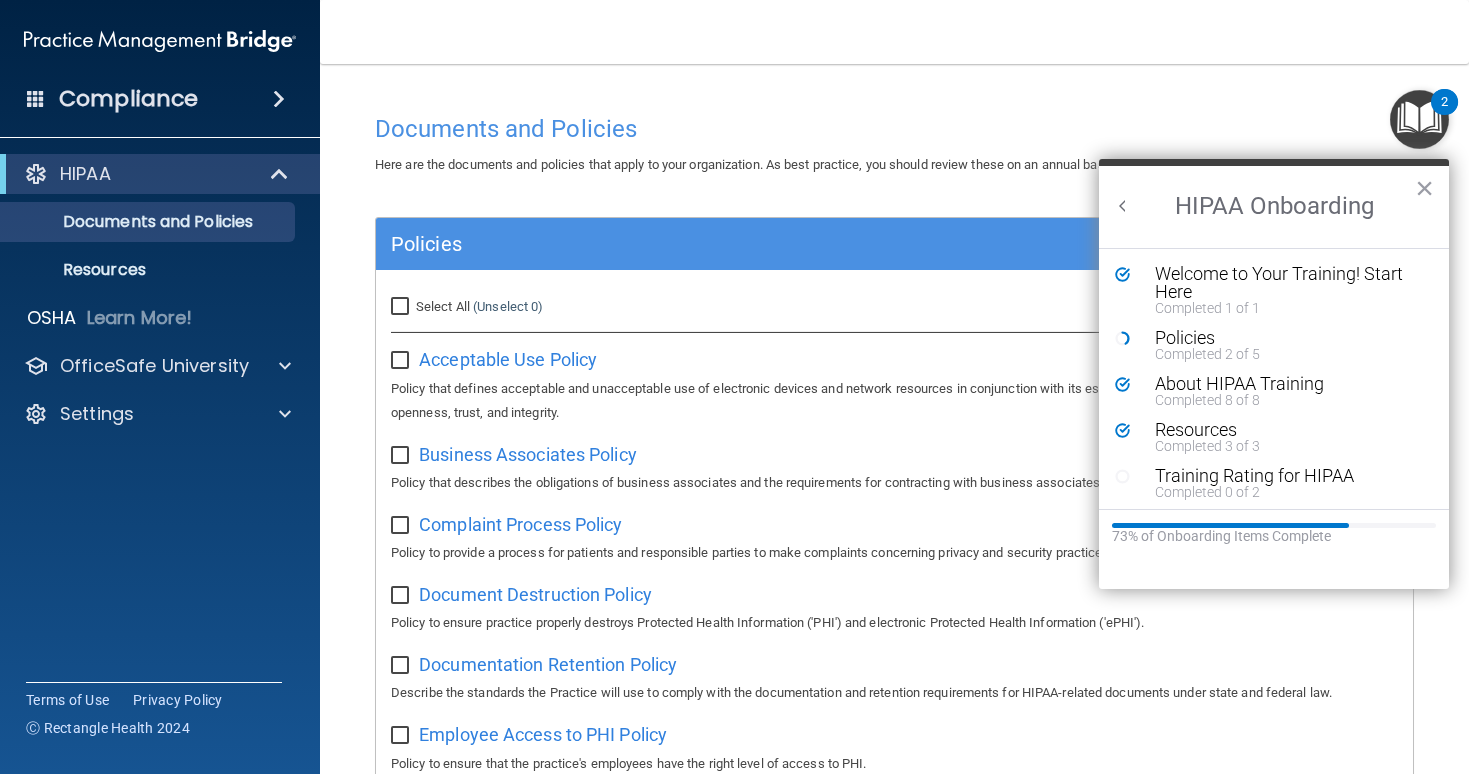 scroll, scrollTop: 0, scrollLeft: 0, axis: both 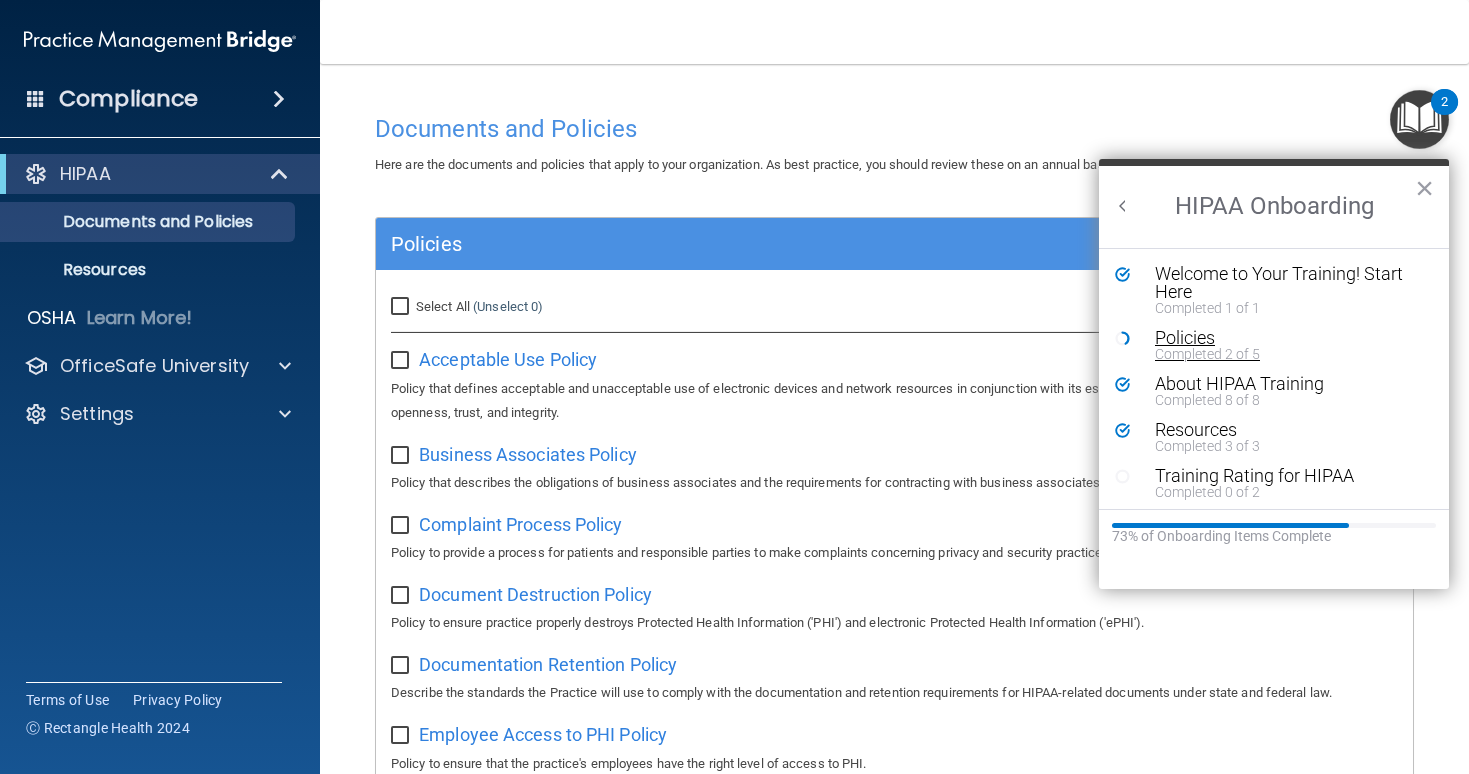 click on "Completed 2 of 5" at bounding box center (1289, 354) 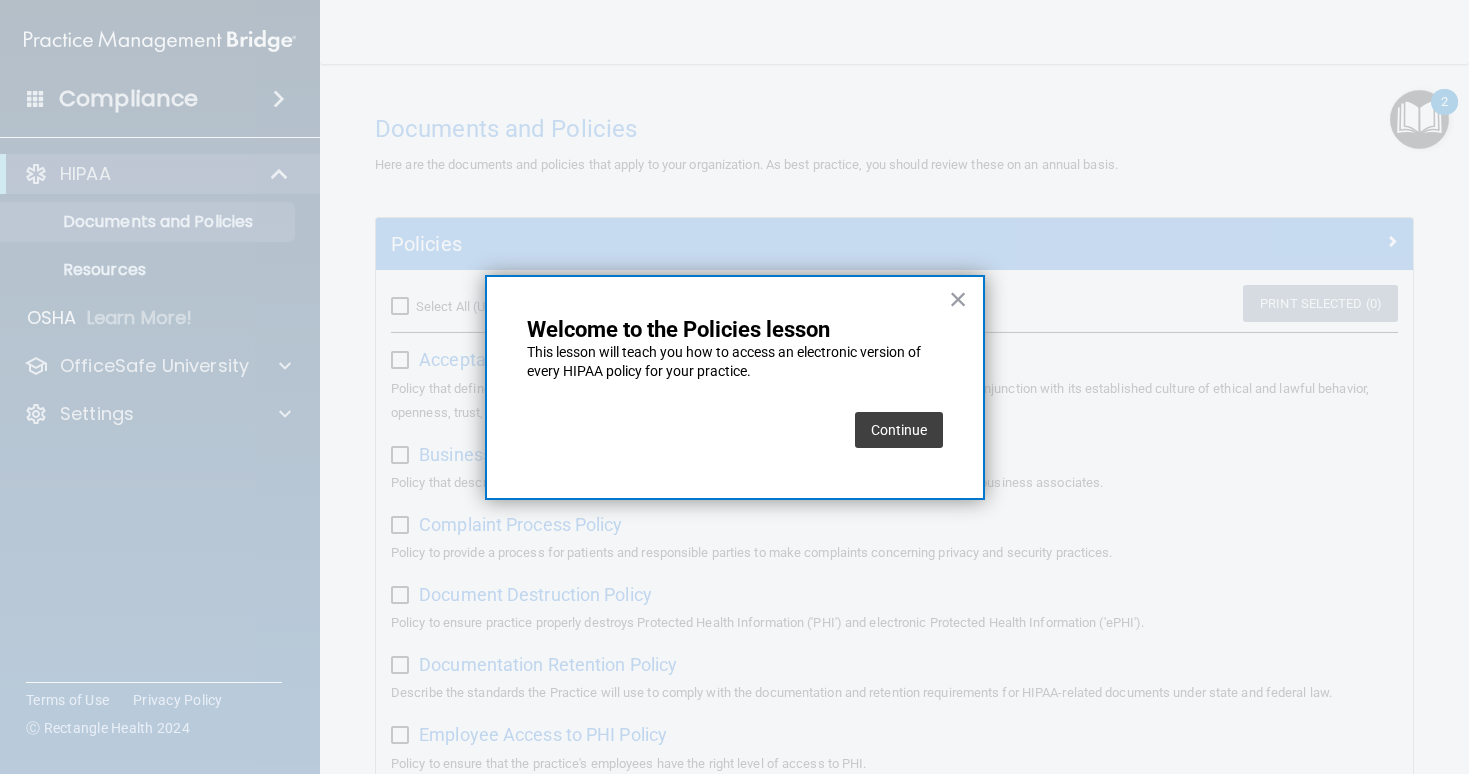 click on "Continue" at bounding box center [899, 430] 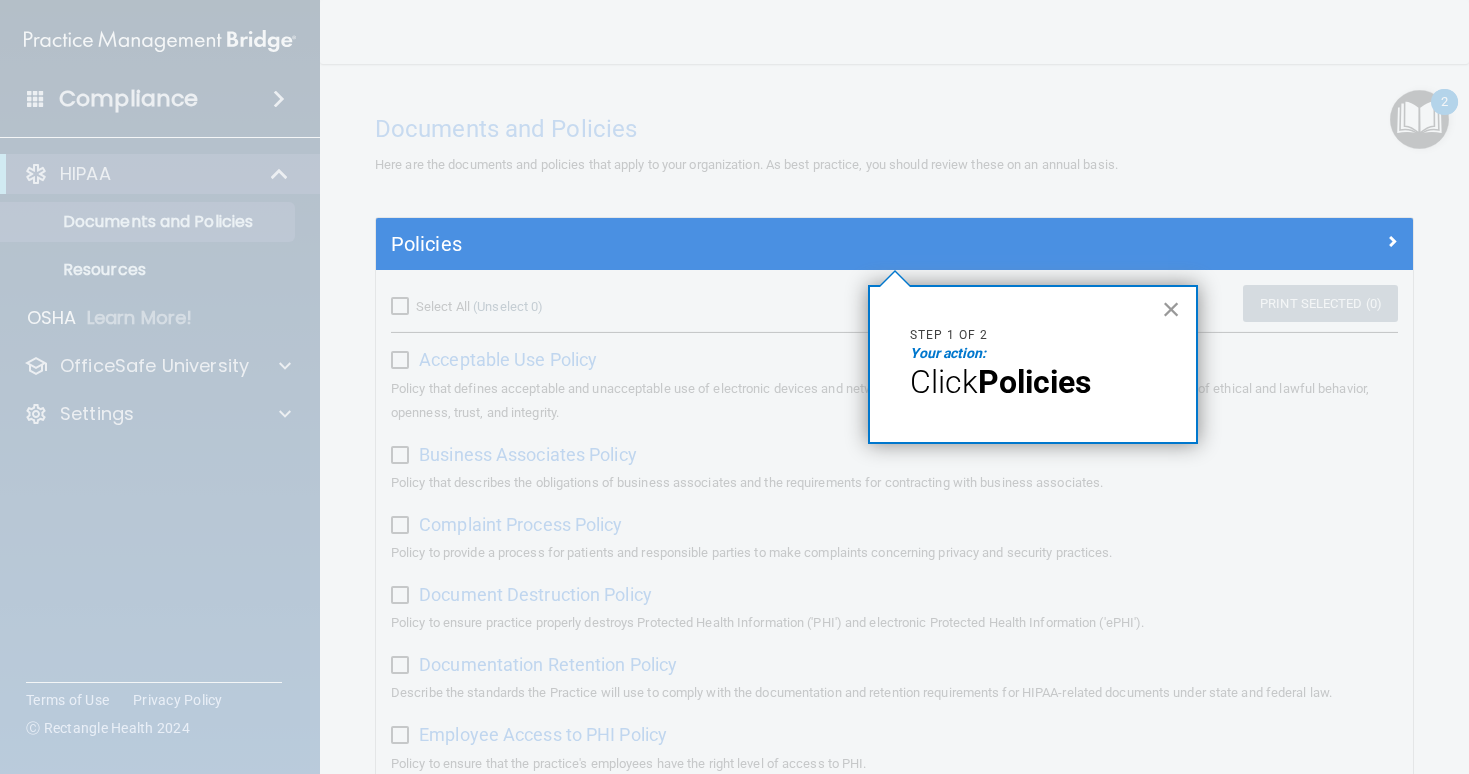 click on "×" at bounding box center (1171, 309) 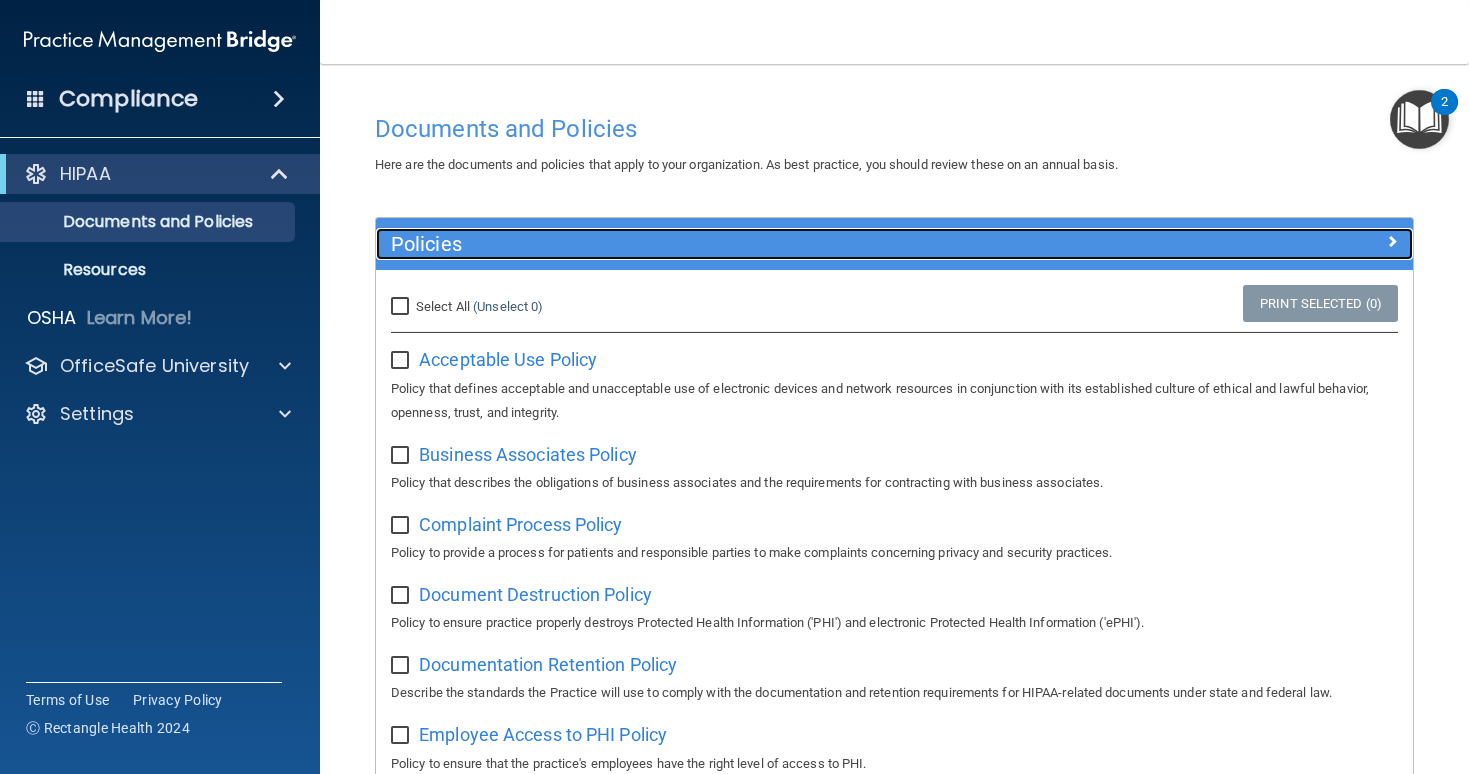 click on "Policies" at bounding box center (765, 244) 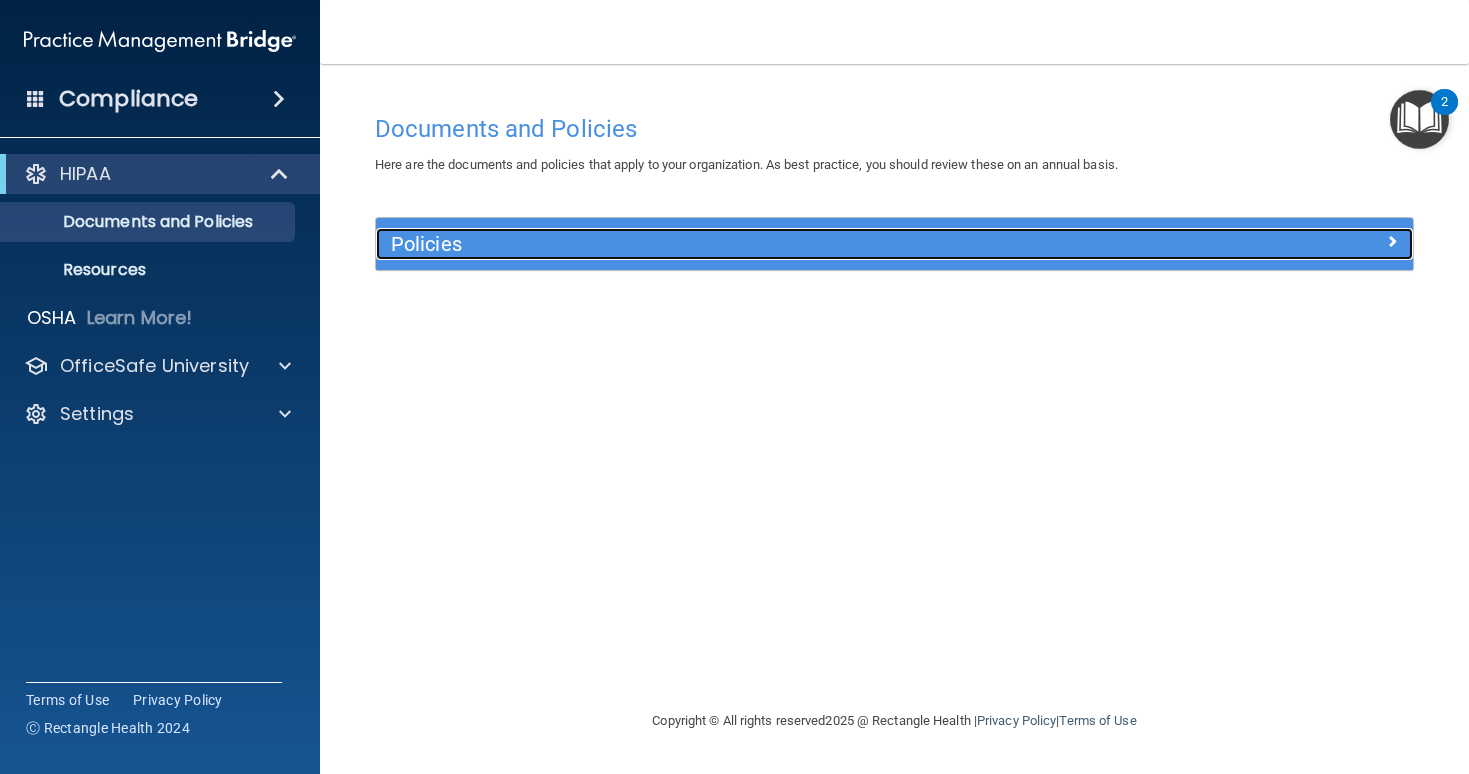 click on "Policies" at bounding box center [765, 244] 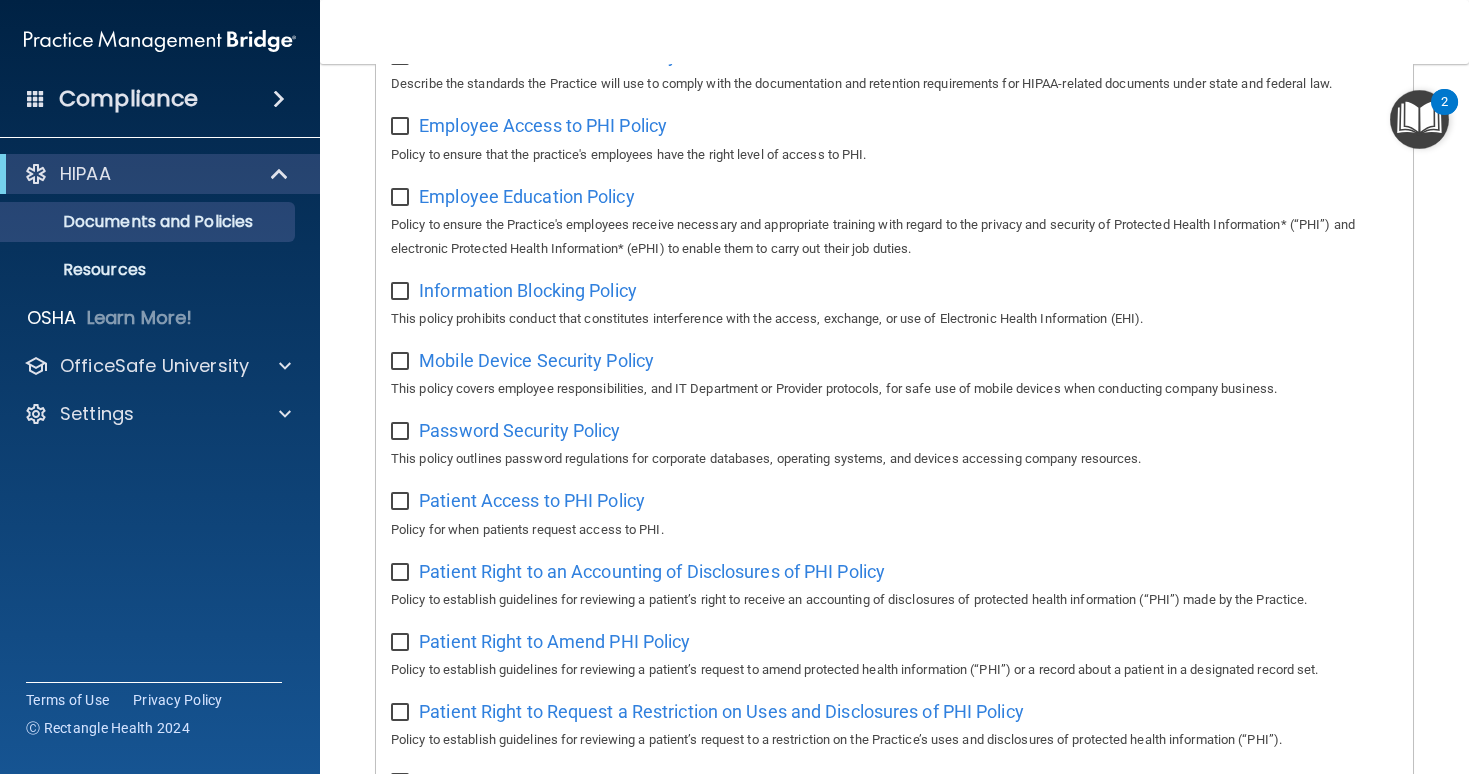 scroll, scrollTop: 1269, scrollLeft: 0, axis: vertical 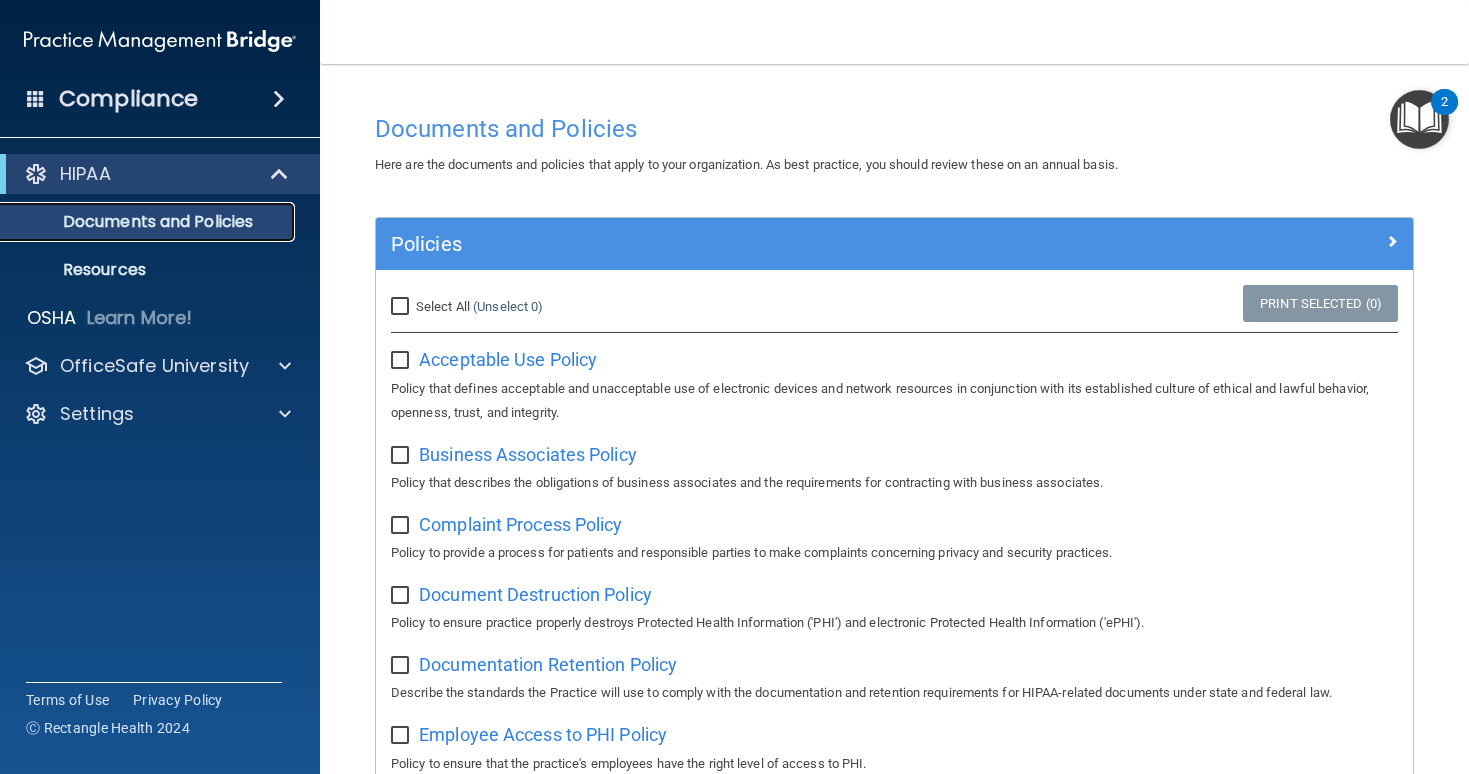 click on "Documents and Policies" at bounding box center (149, 222) 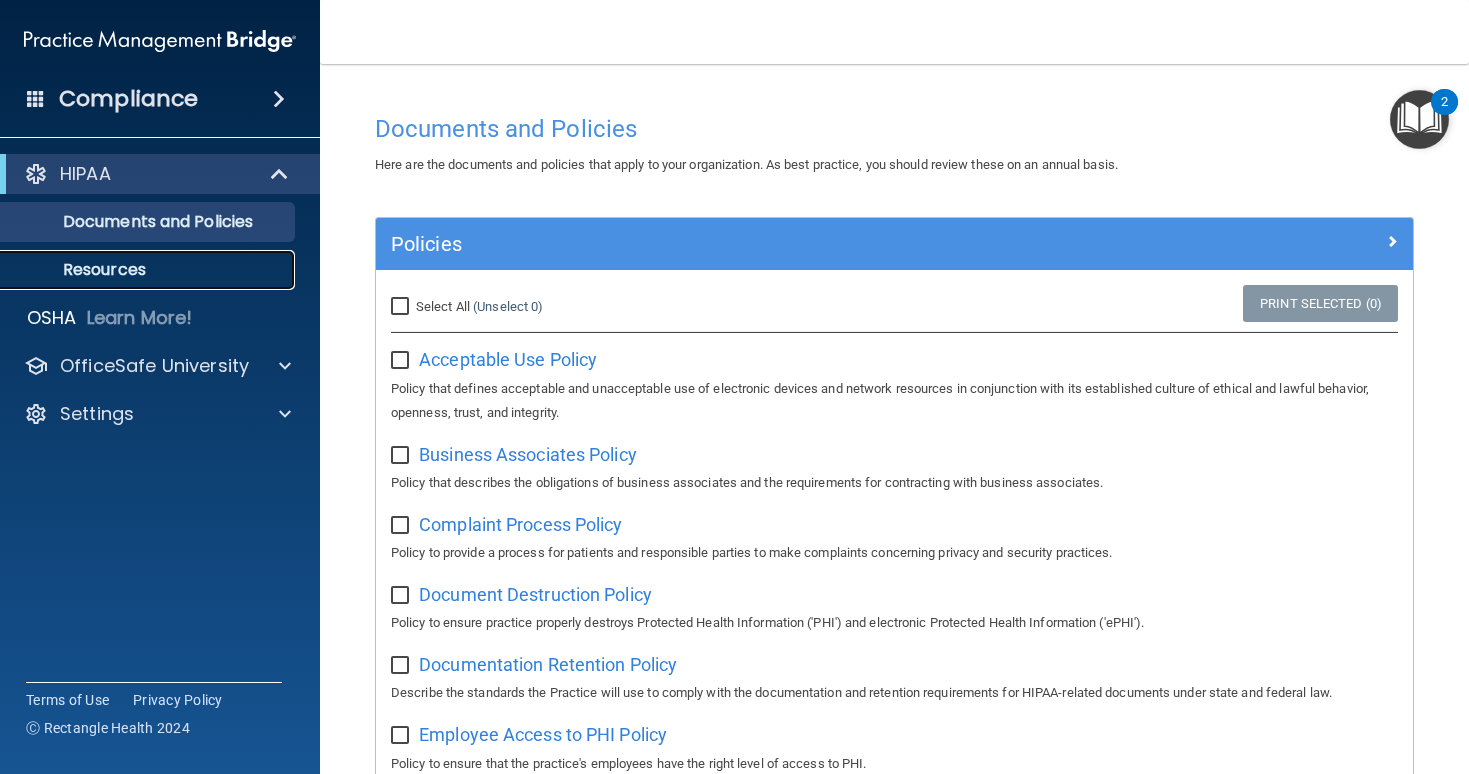 click on "Resources" at bounding box center [149, 270] 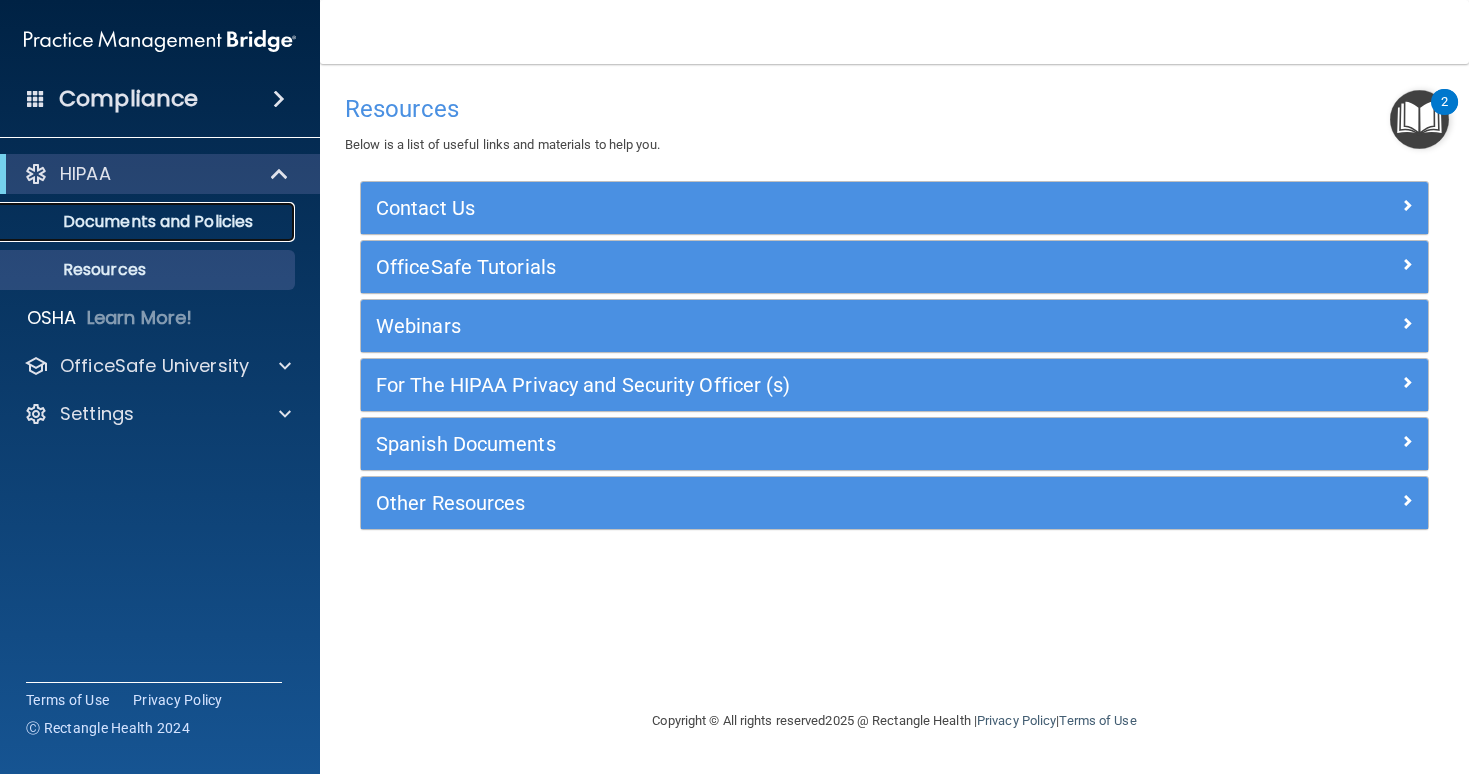 click on "Documents and Policies" at bounding box center (149, 222) 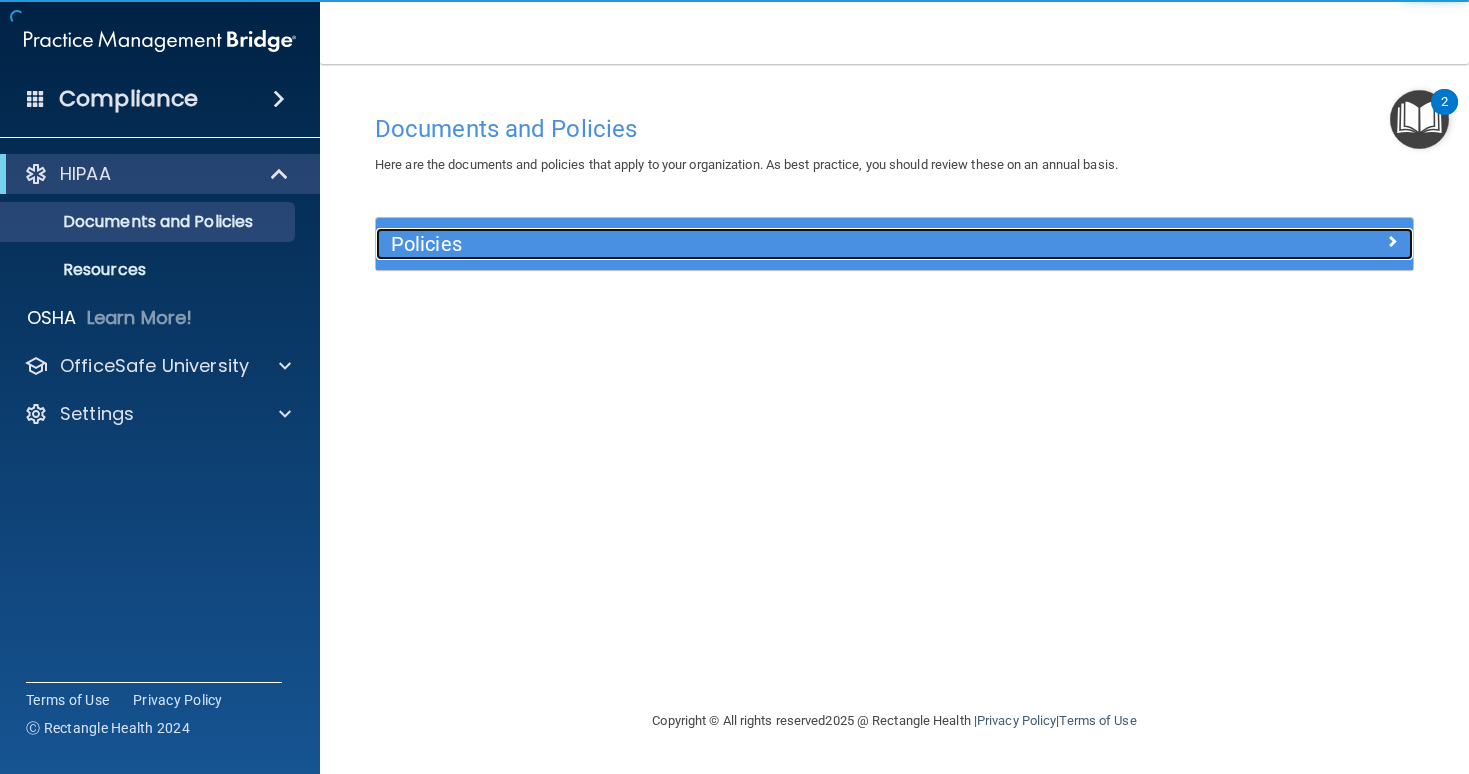 click on "Policies" at bounding box center [765, 244] 